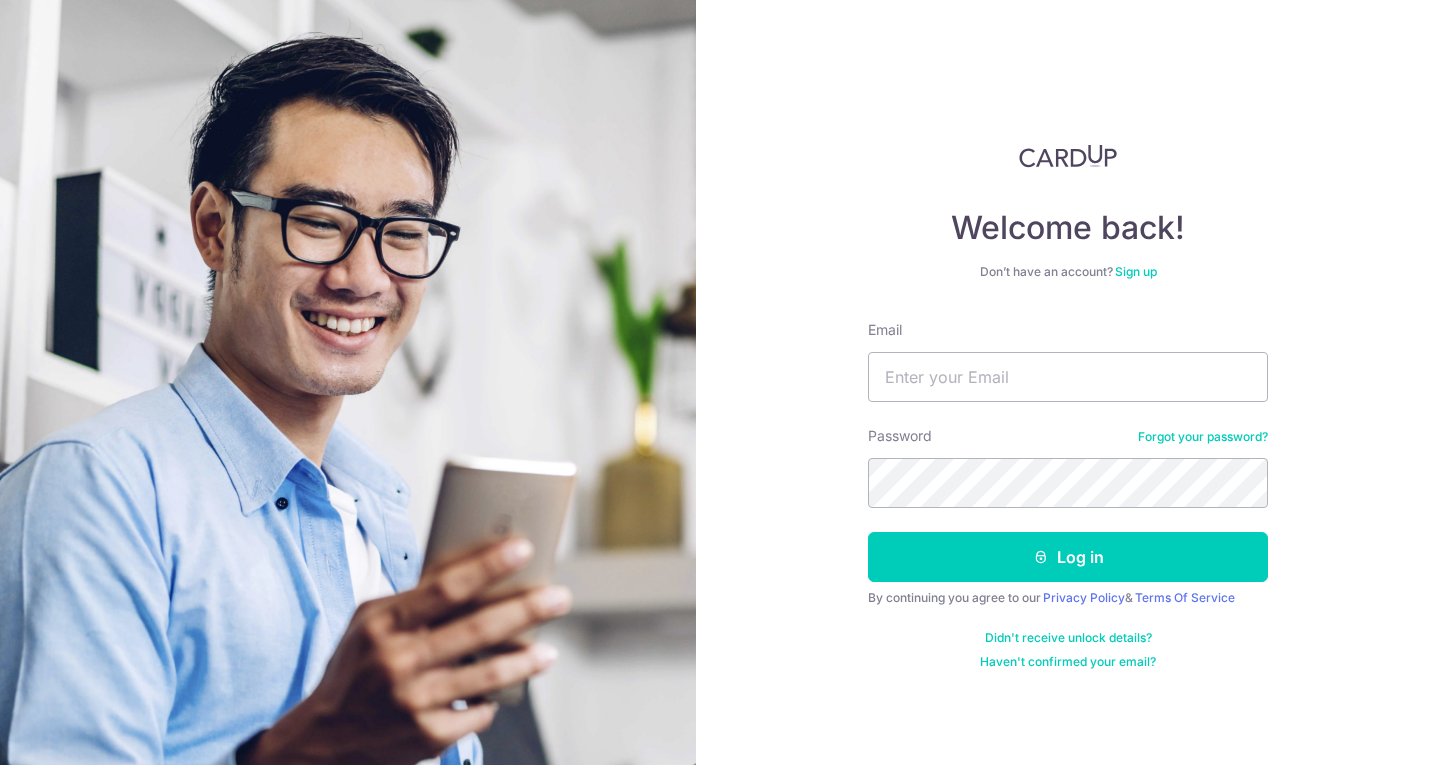 scroll, scrollTop: 0, scrollLeft: 0, axis: both 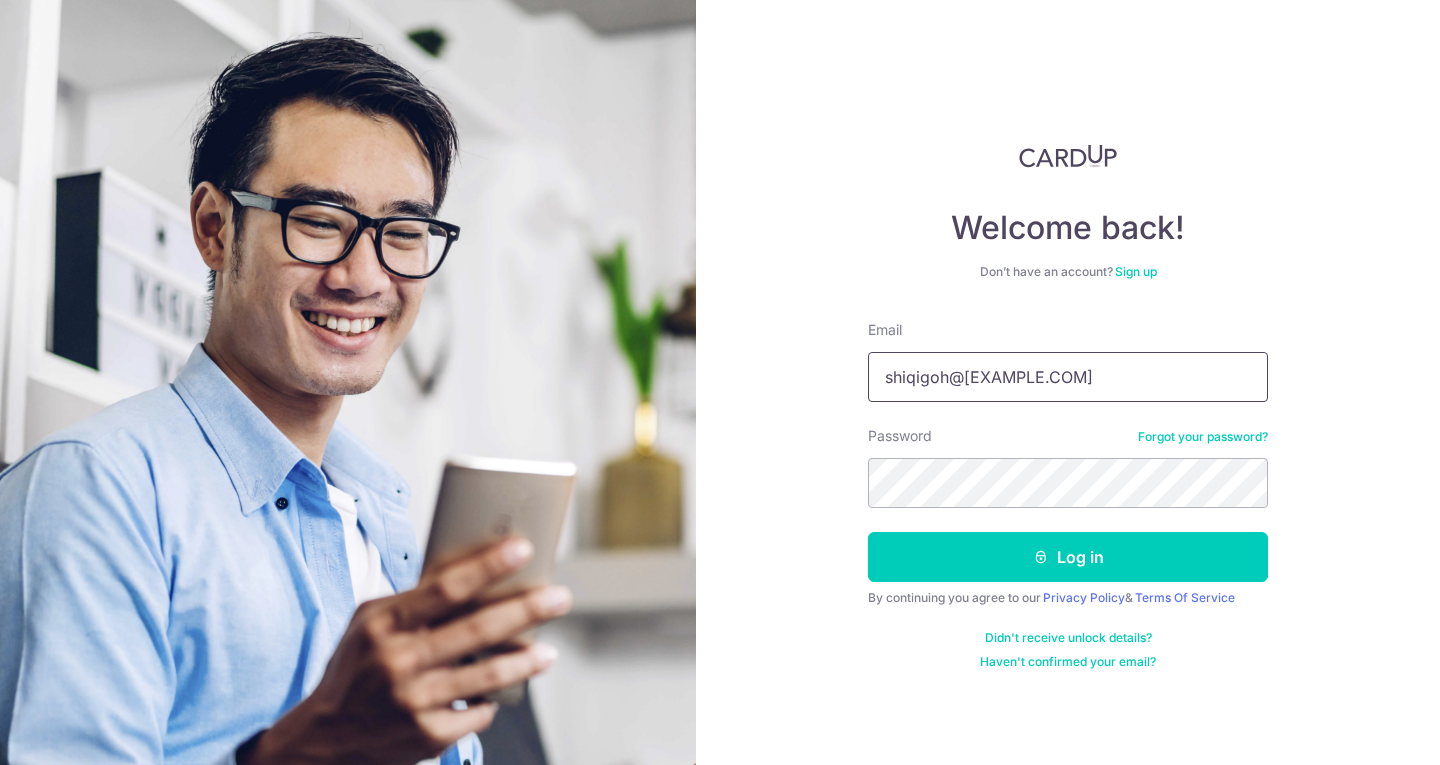 type on "shiqigoh@gmail.com" 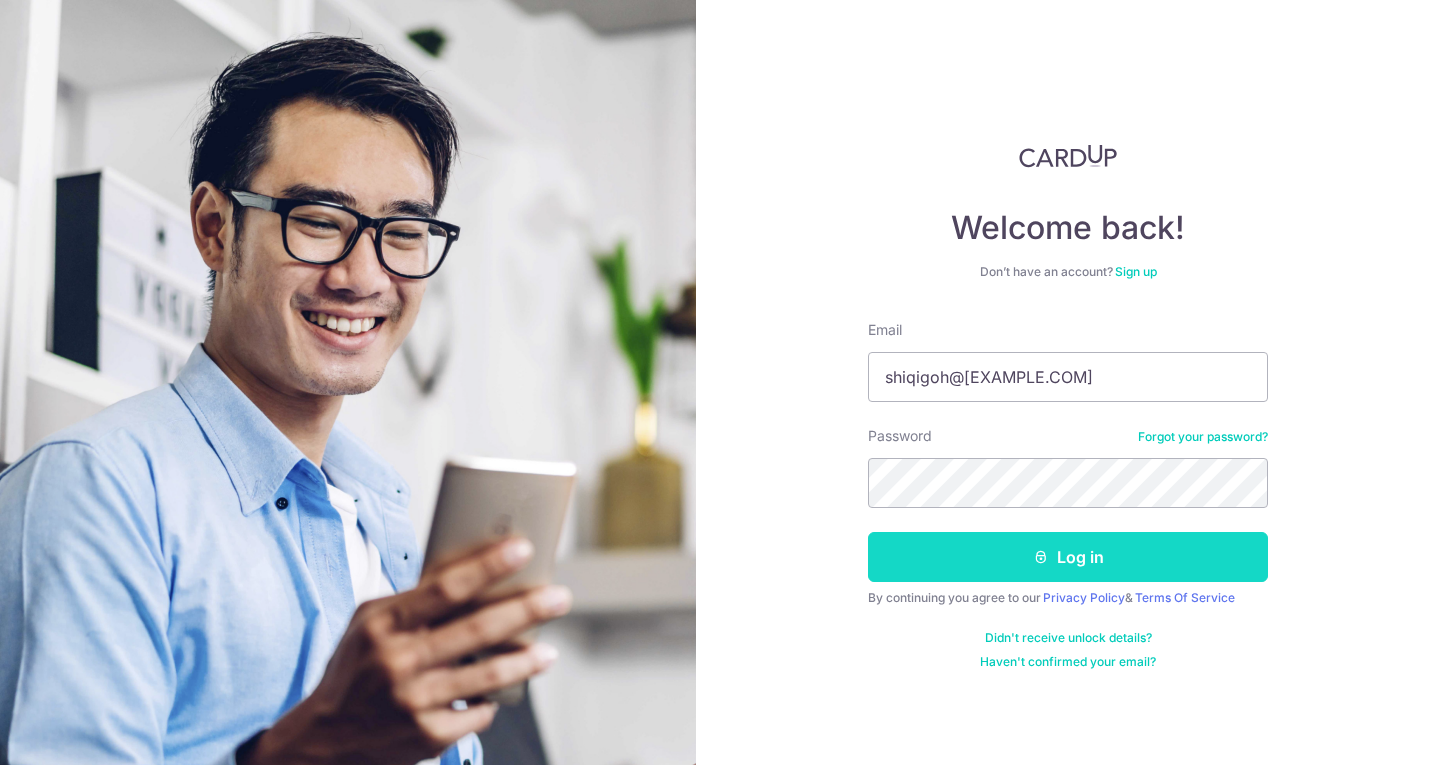 click on "Log in" at bounding box center [1068, 557] 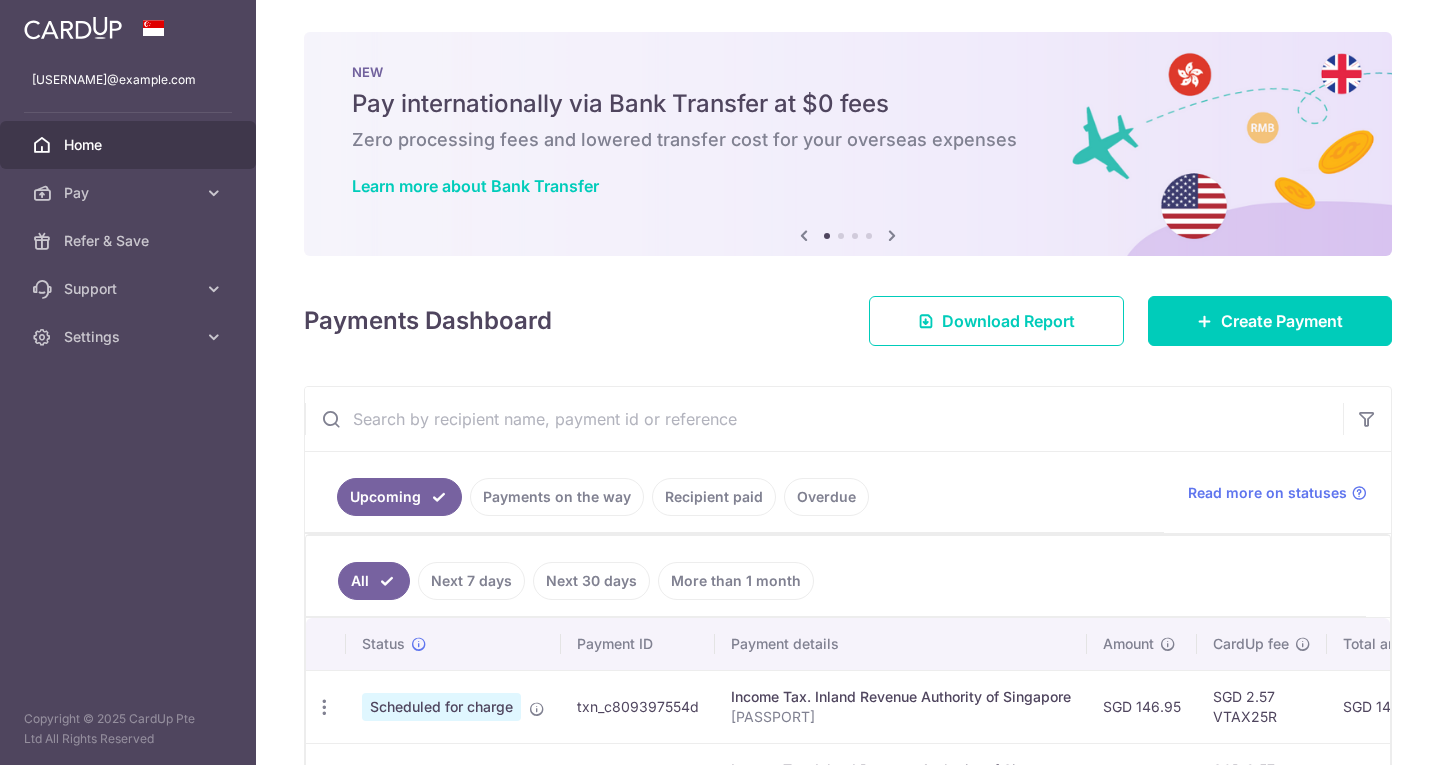 scroll, scrollTop: 0, scrollLeft: 0, axis: both 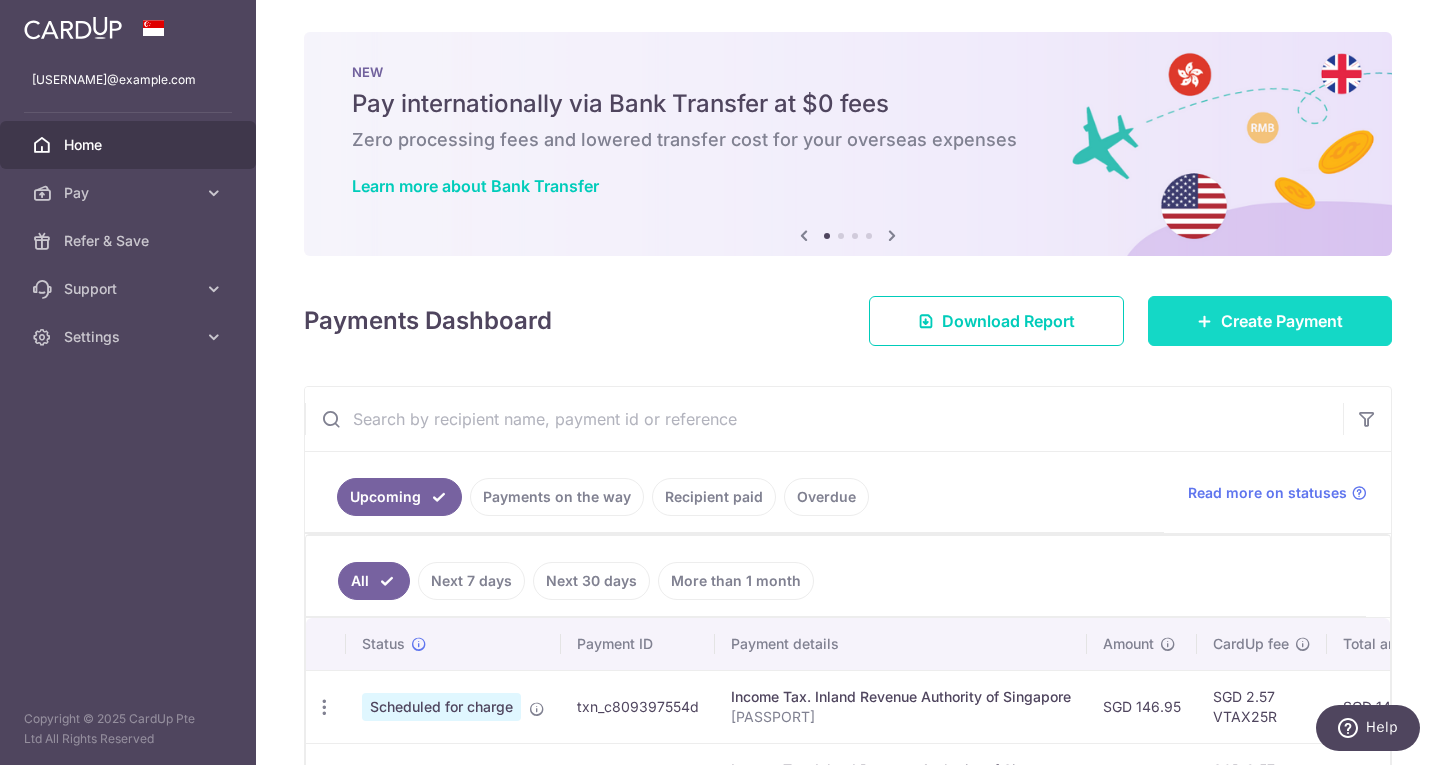 click on "Create Payment" at bounding box center [1270, 321] 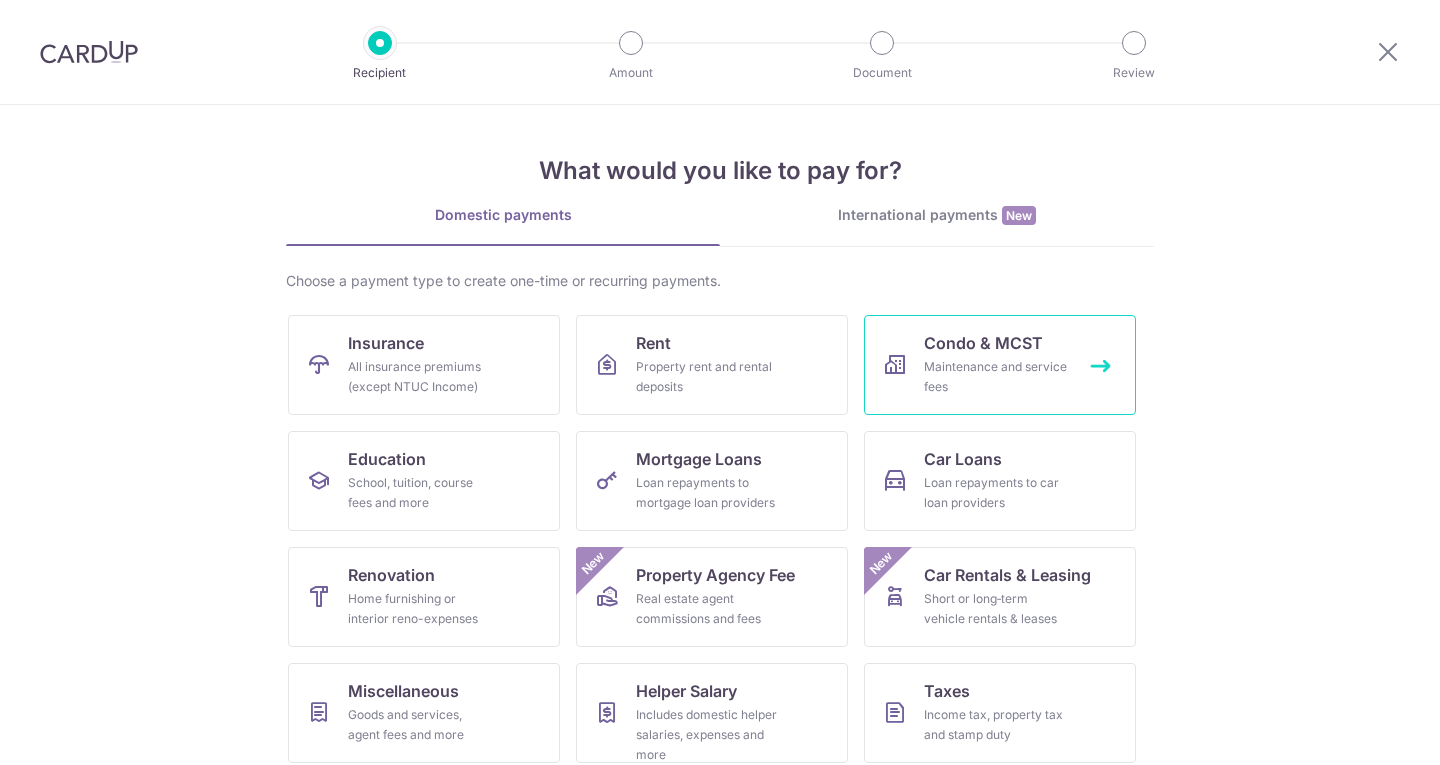 scroll, scrollTop: 0, scrollLeft: 0, axis: both 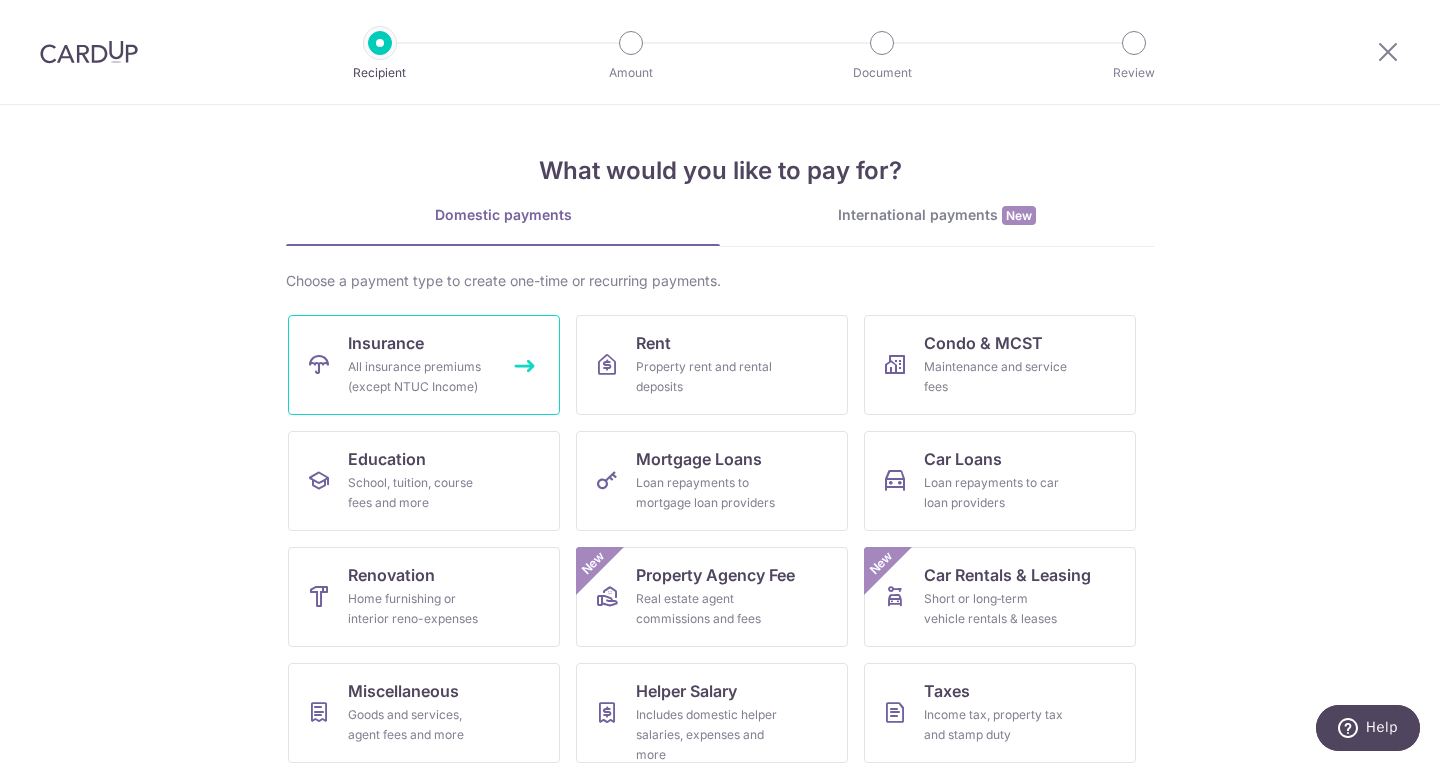 click on "All insurance premiums (except NTUC Income)" at bounding box center [420, 377] 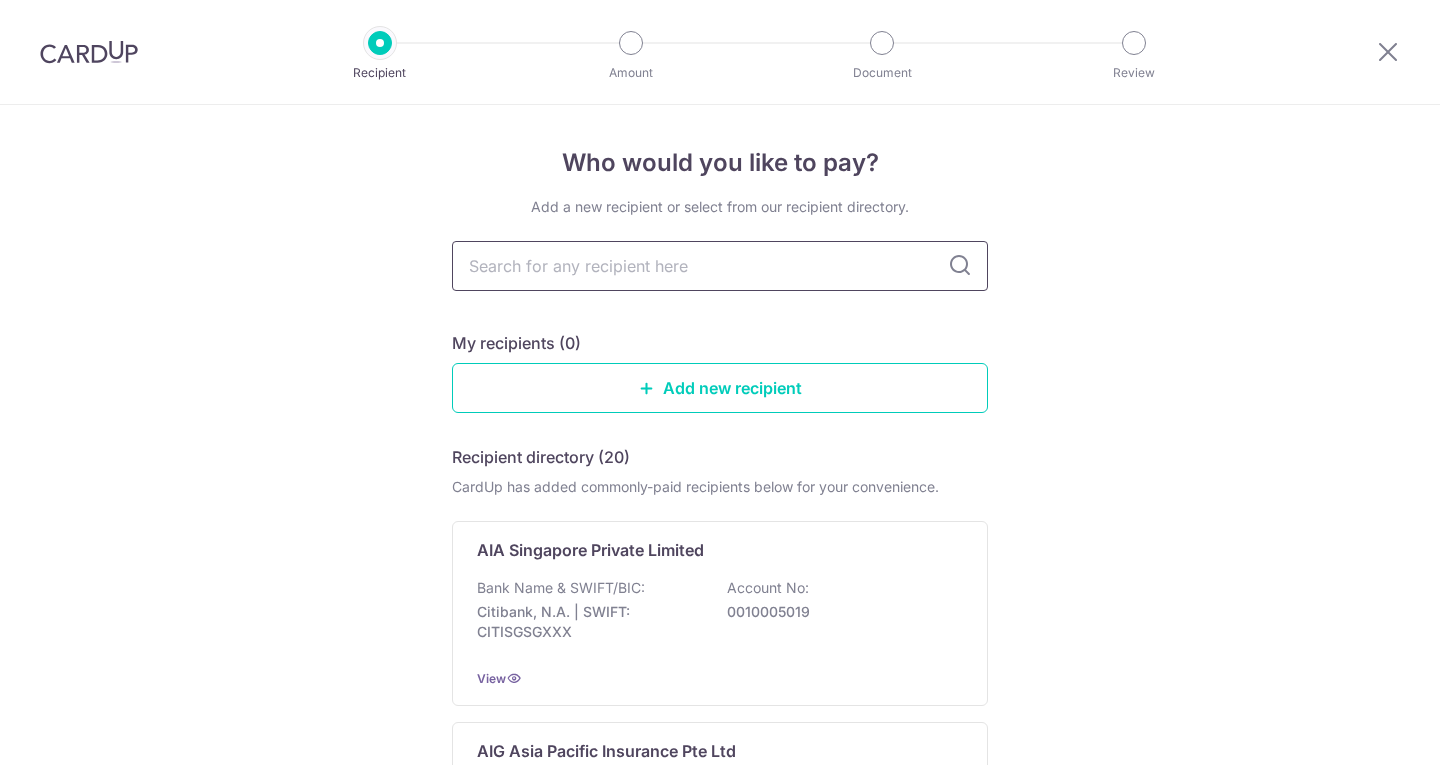 scroll, scrollTop: 0, scrollLeft: 0, axis: both 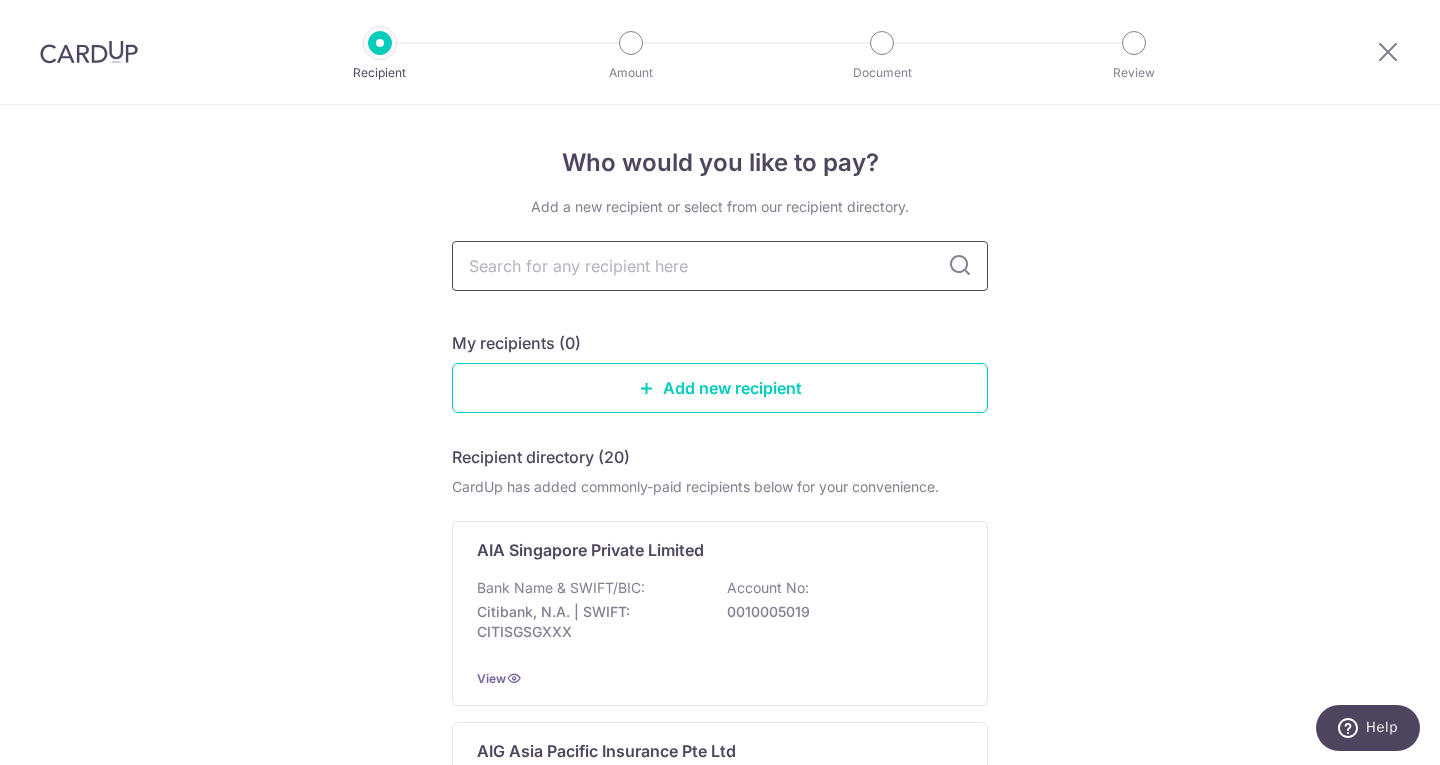 click at bounding box center [720, 266] 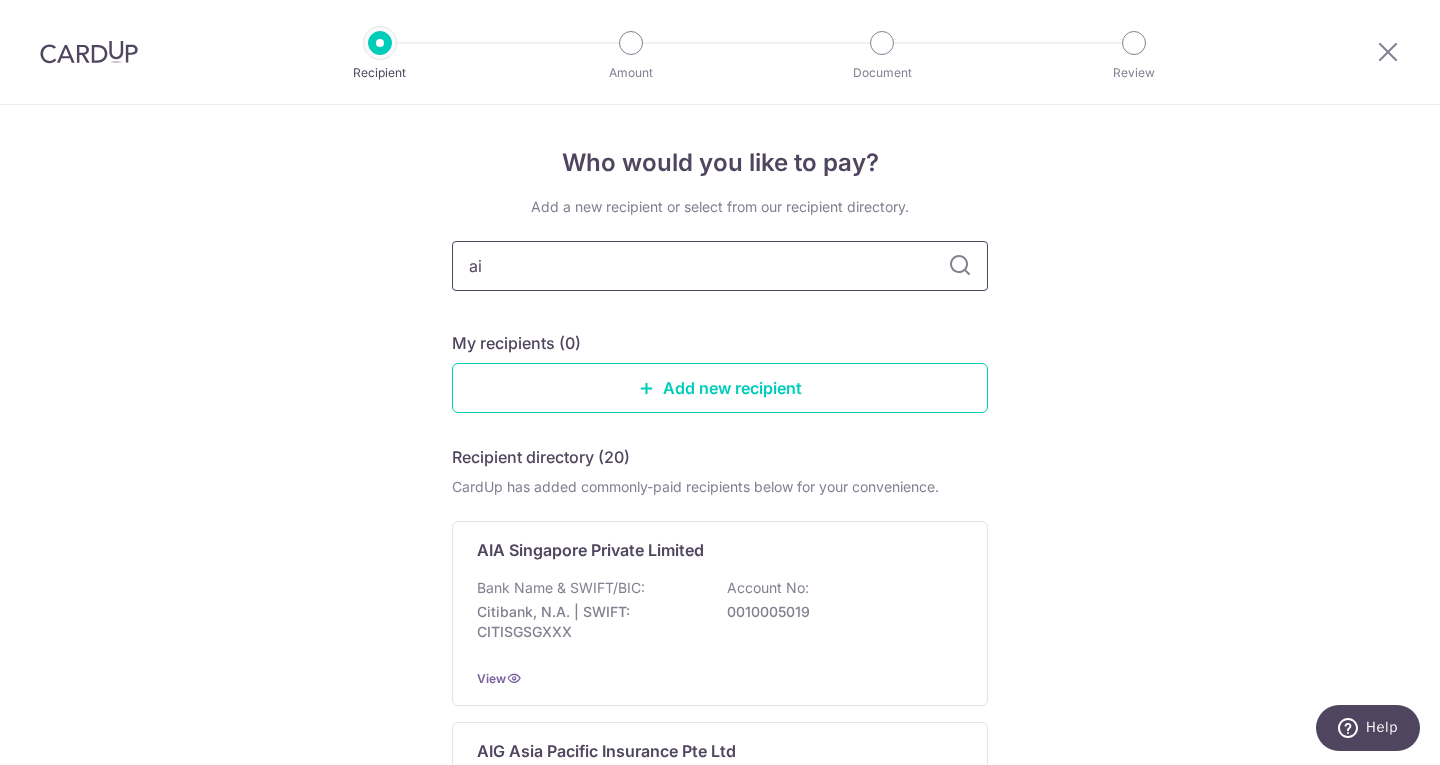 type on "aia" 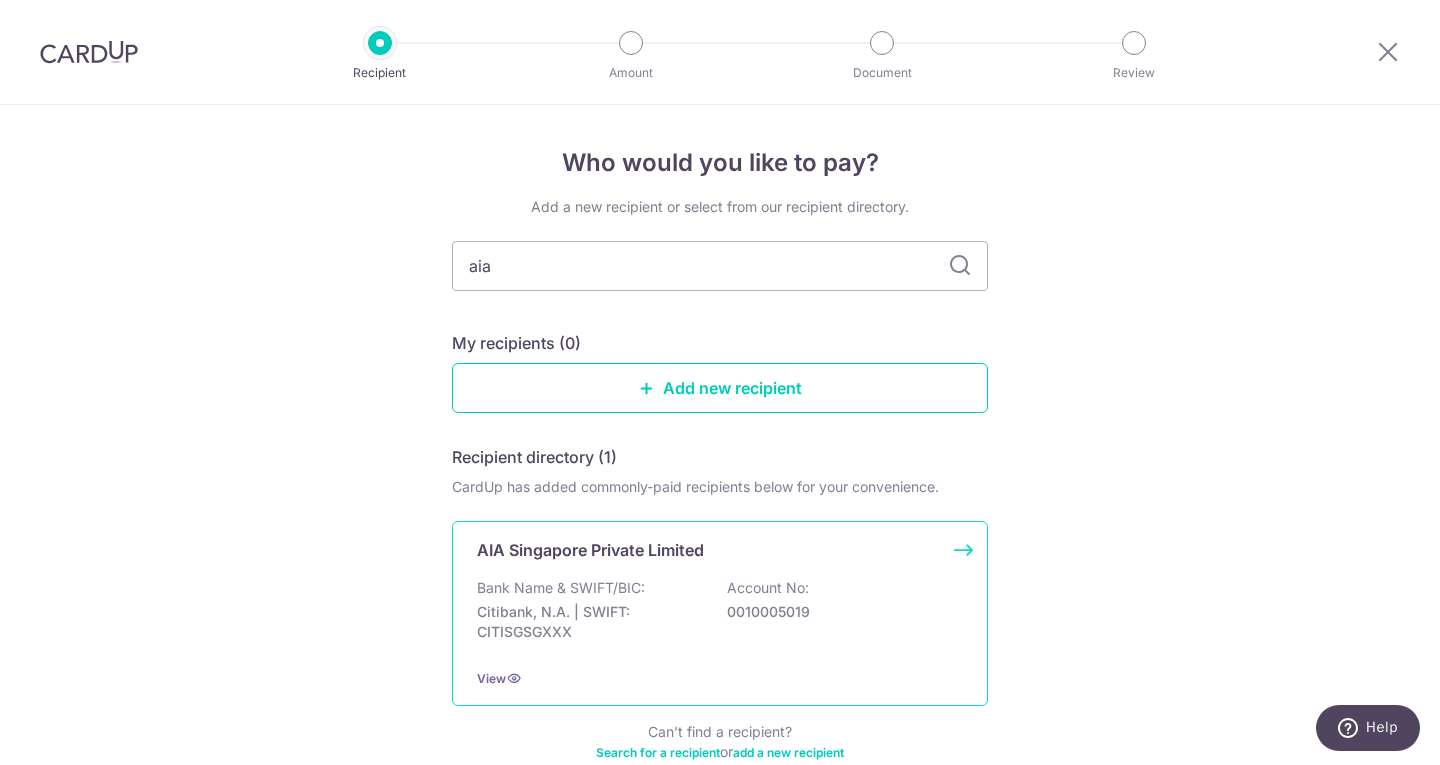 click on "AIA Singapore Private Limited
Bank Name & SWIFT/BIC:
Citibank, N.A. | SWIFT: CITISGSGXXX
Account No:
0010005019
View" at bounding box center (720, 613) 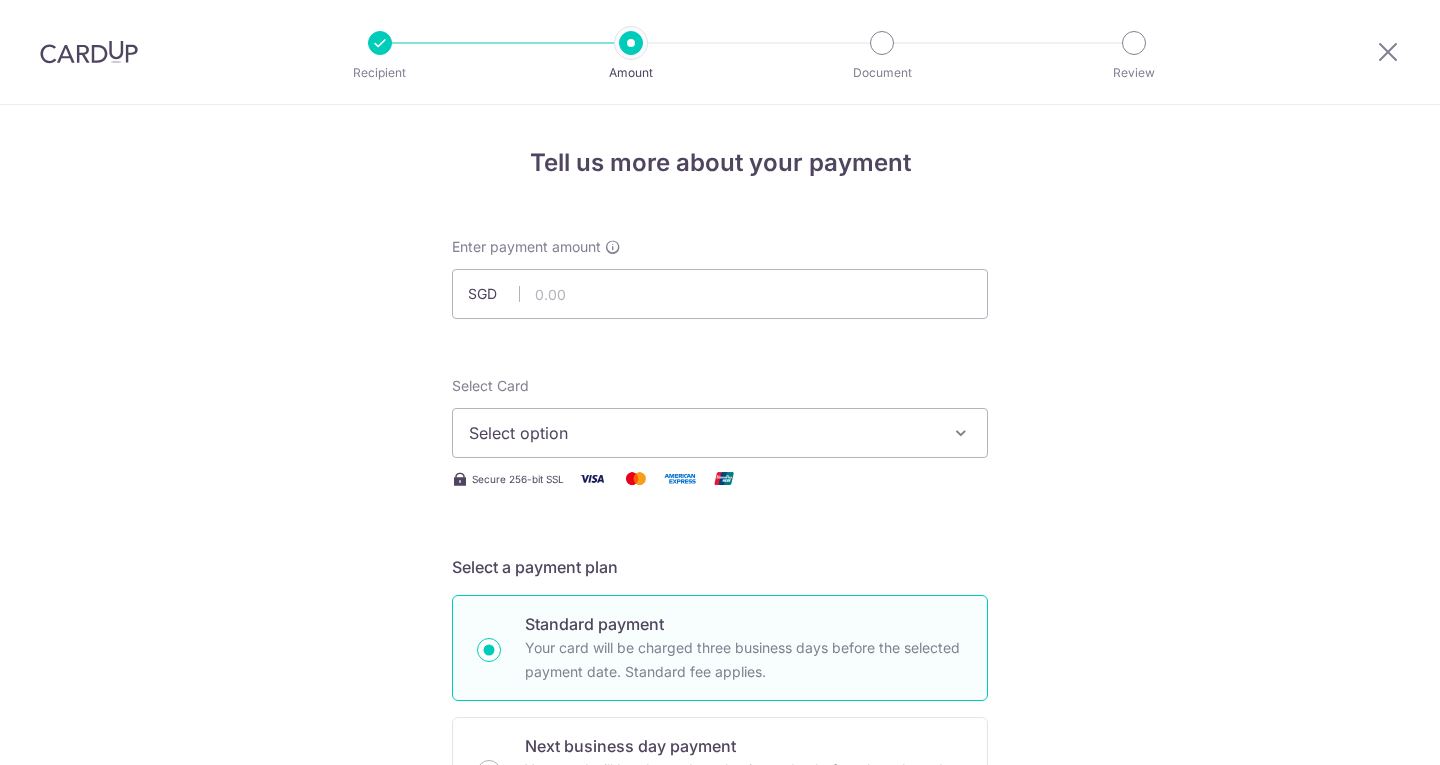 scroll, scrollTop: 0, scrollLeft: 0, axis: both 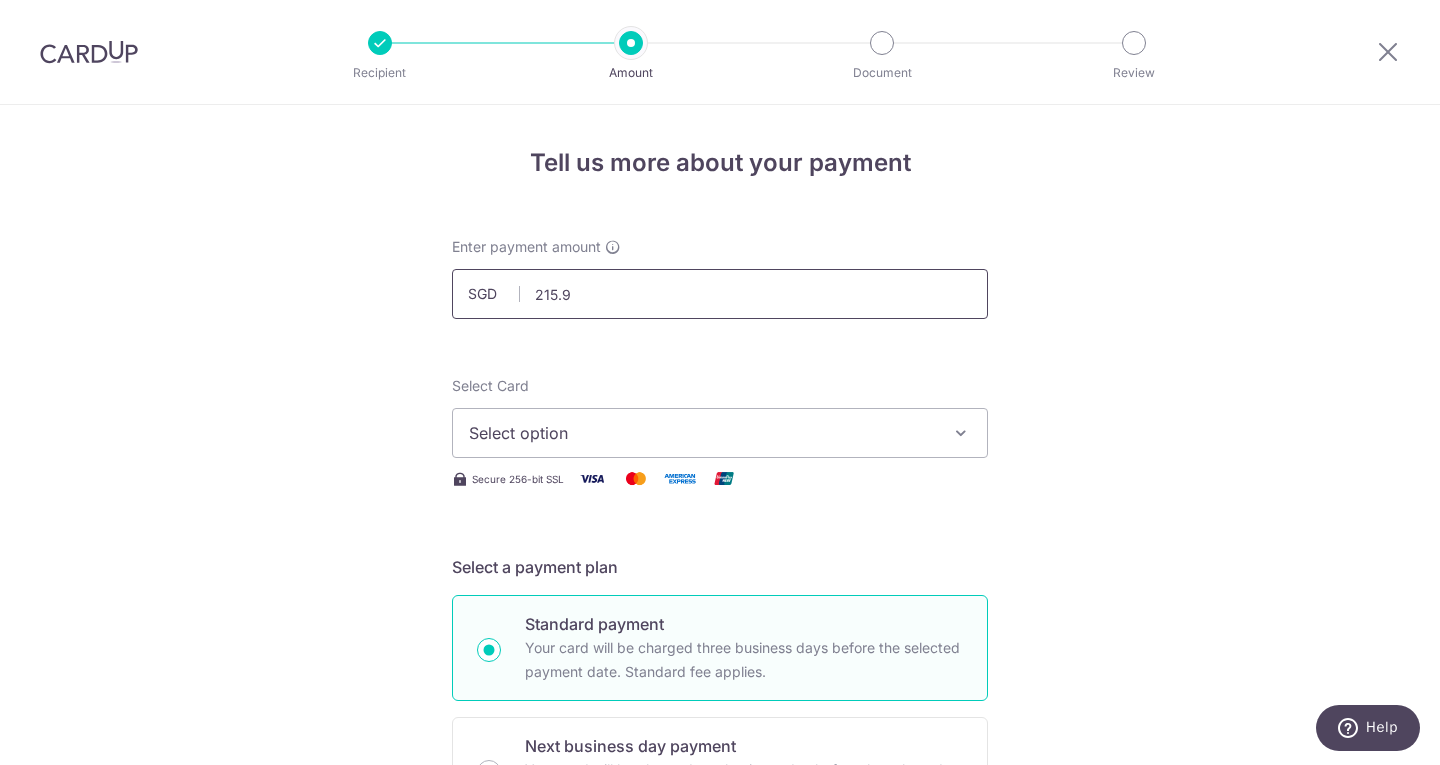 type on "215.96" 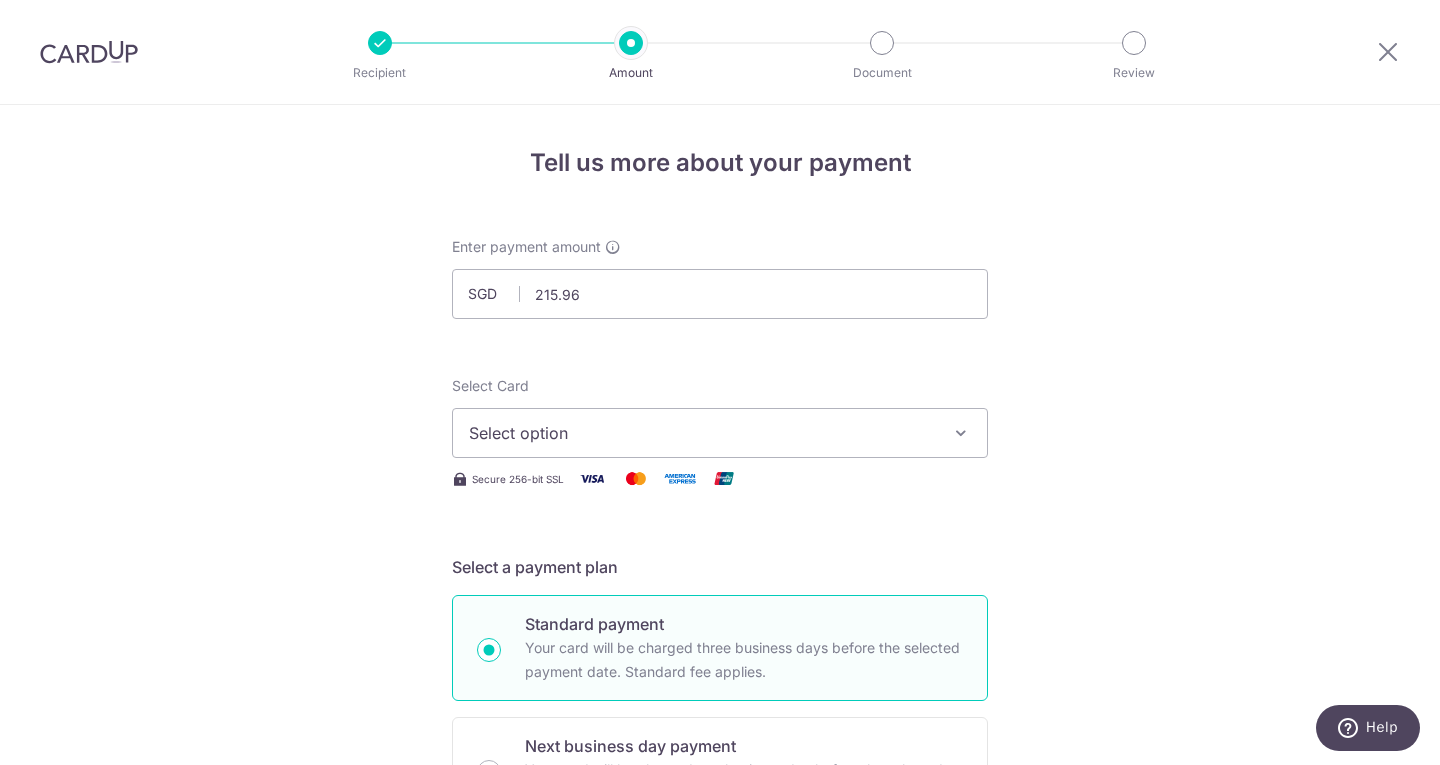 click on "Select option" at bounding box center [720, 433] 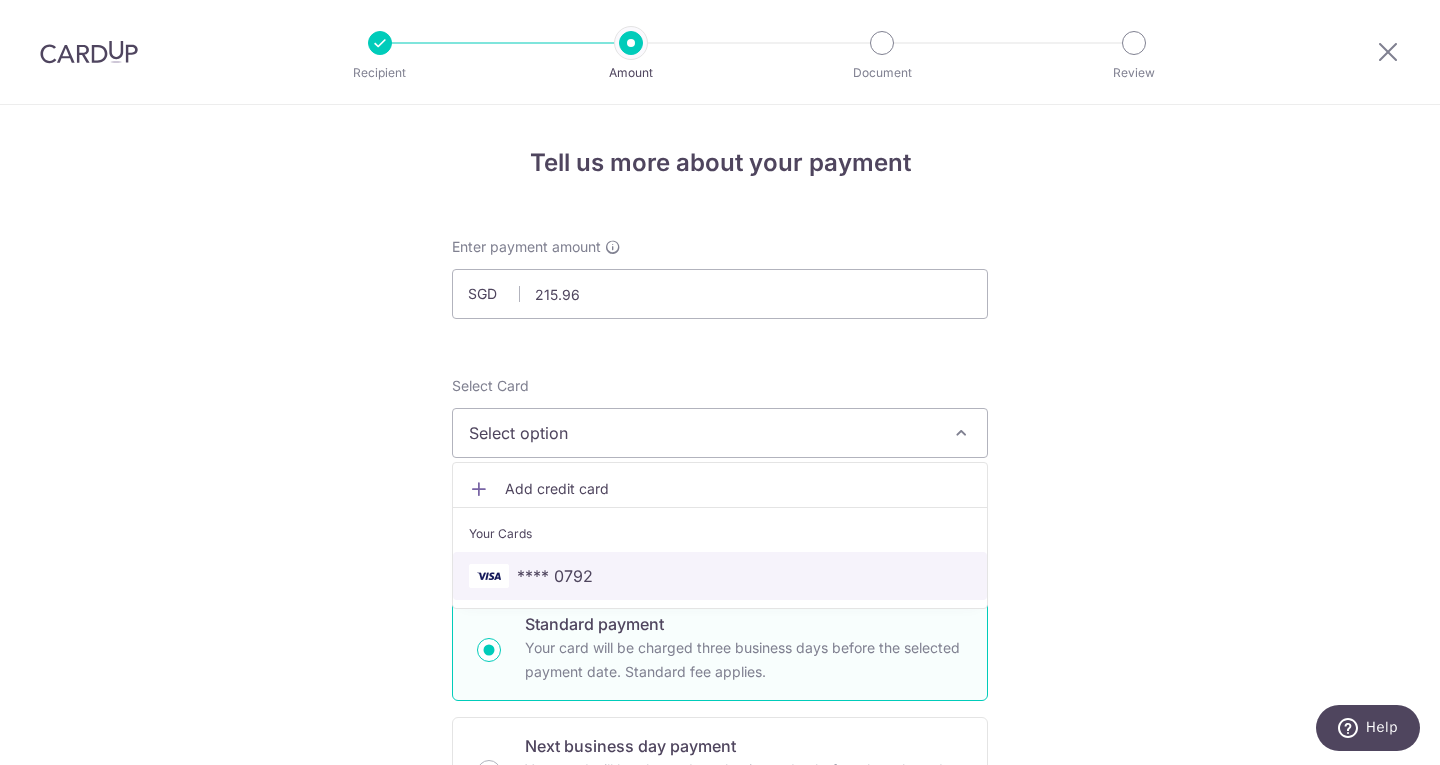 click on "**** 0792" at bounding box center [720, 576] 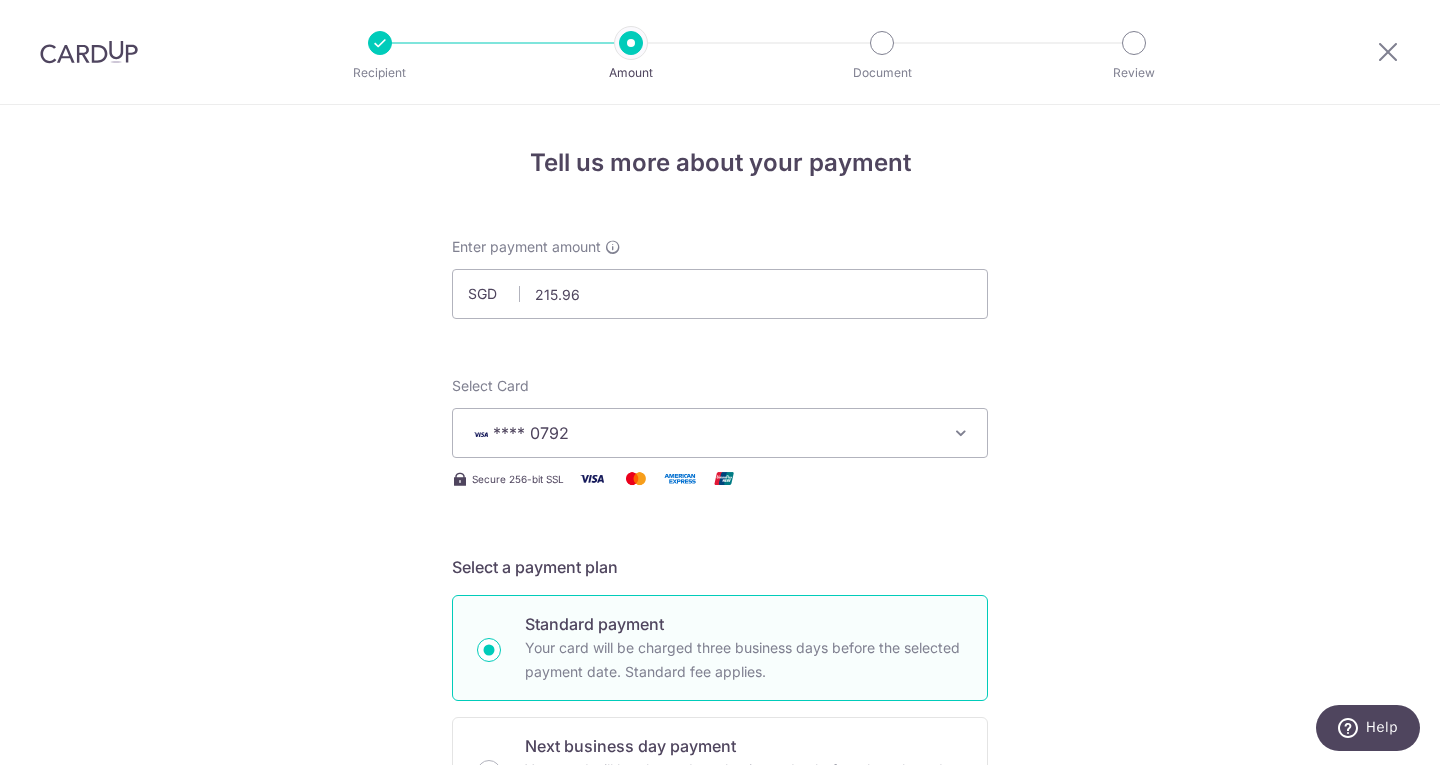click on "SGD
[PRICE]
[PRICE]
Select Card
**** [LAST_FOUR_DIGITS]
Add credit card
Your Cards
**** [LAST_FOUR_DIGITS]
Secure 256-bit SSL
Text
New card details
Card
Secure 256-bit SSL" at bounding box center (720, 1009) 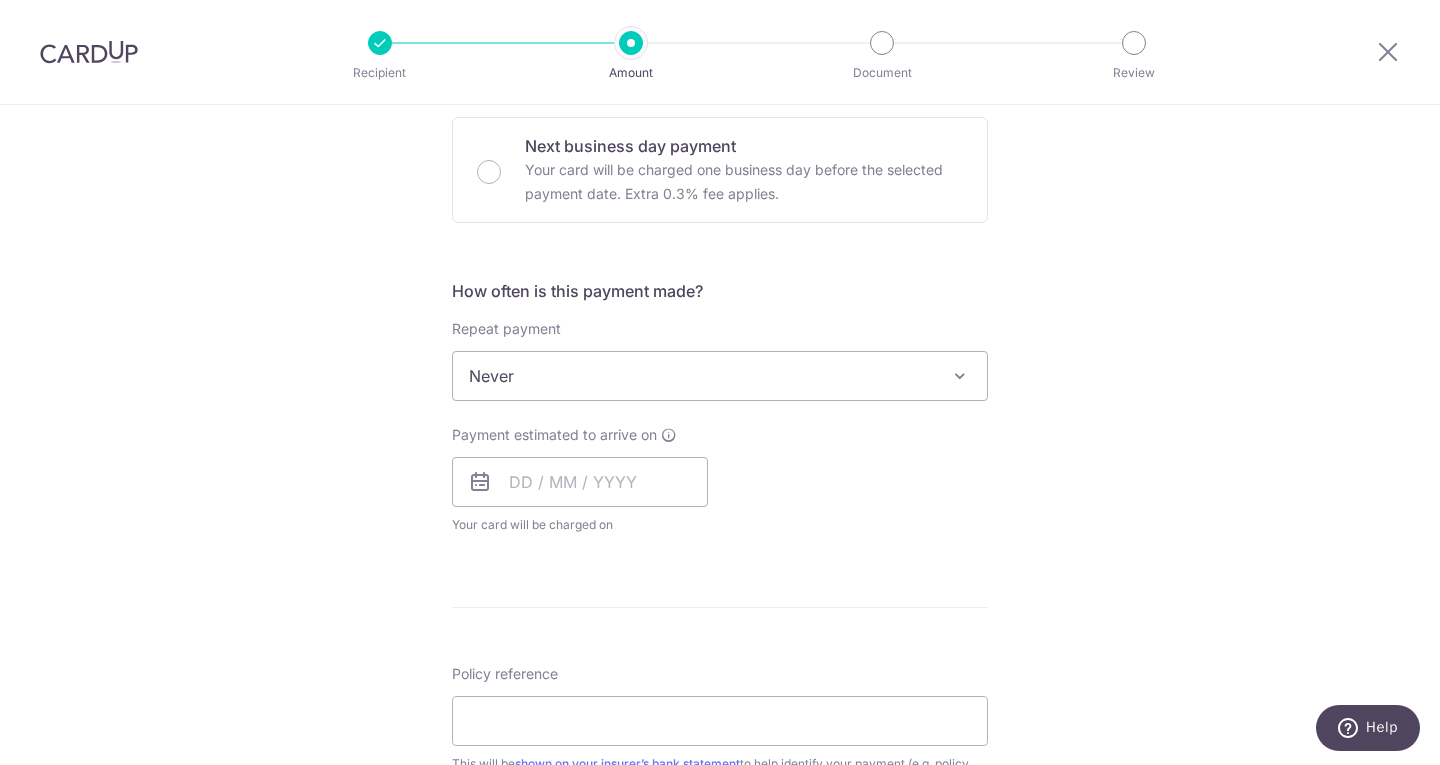 scroll, scrollTop: 500, scrollLeft: 0, axis: vertical 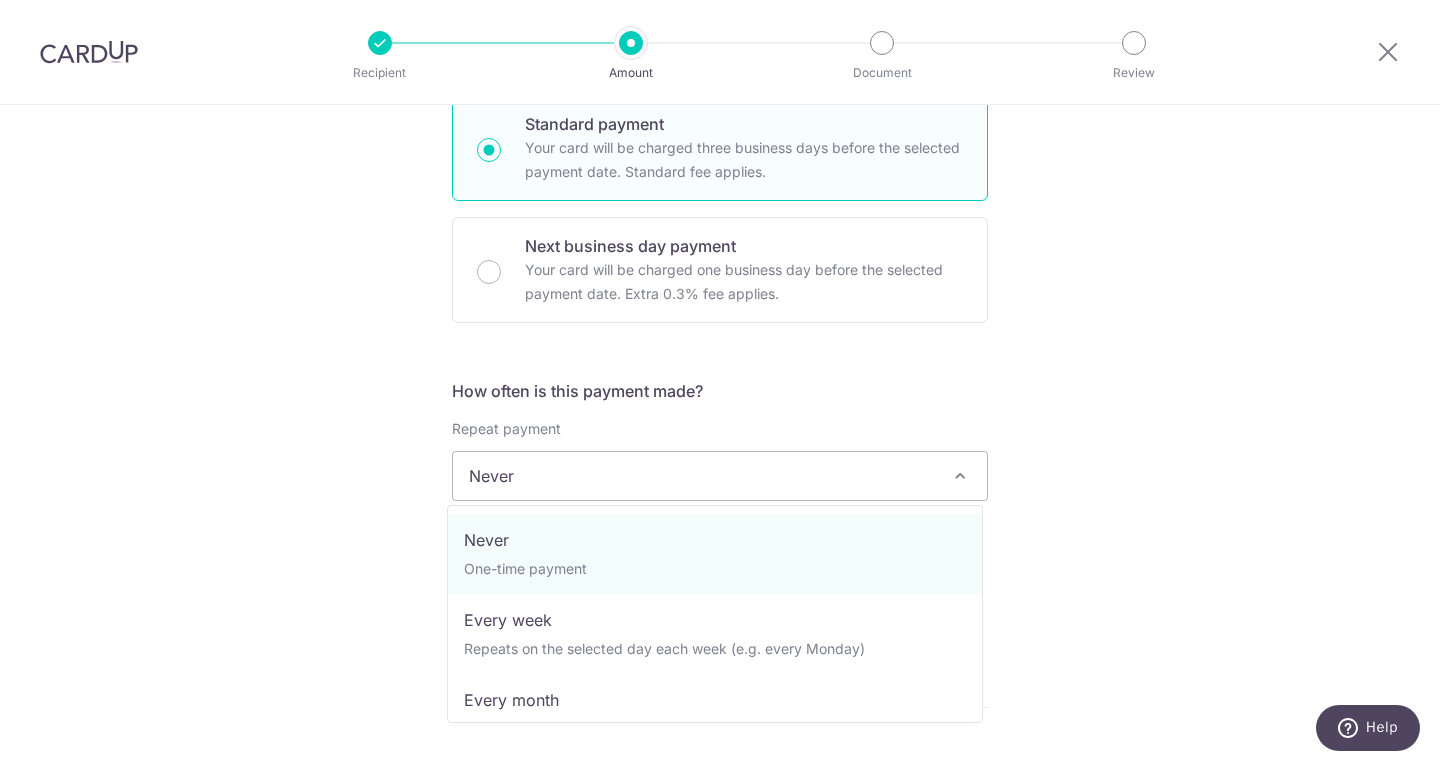 click on "Never" at bounding box center (720, 476) 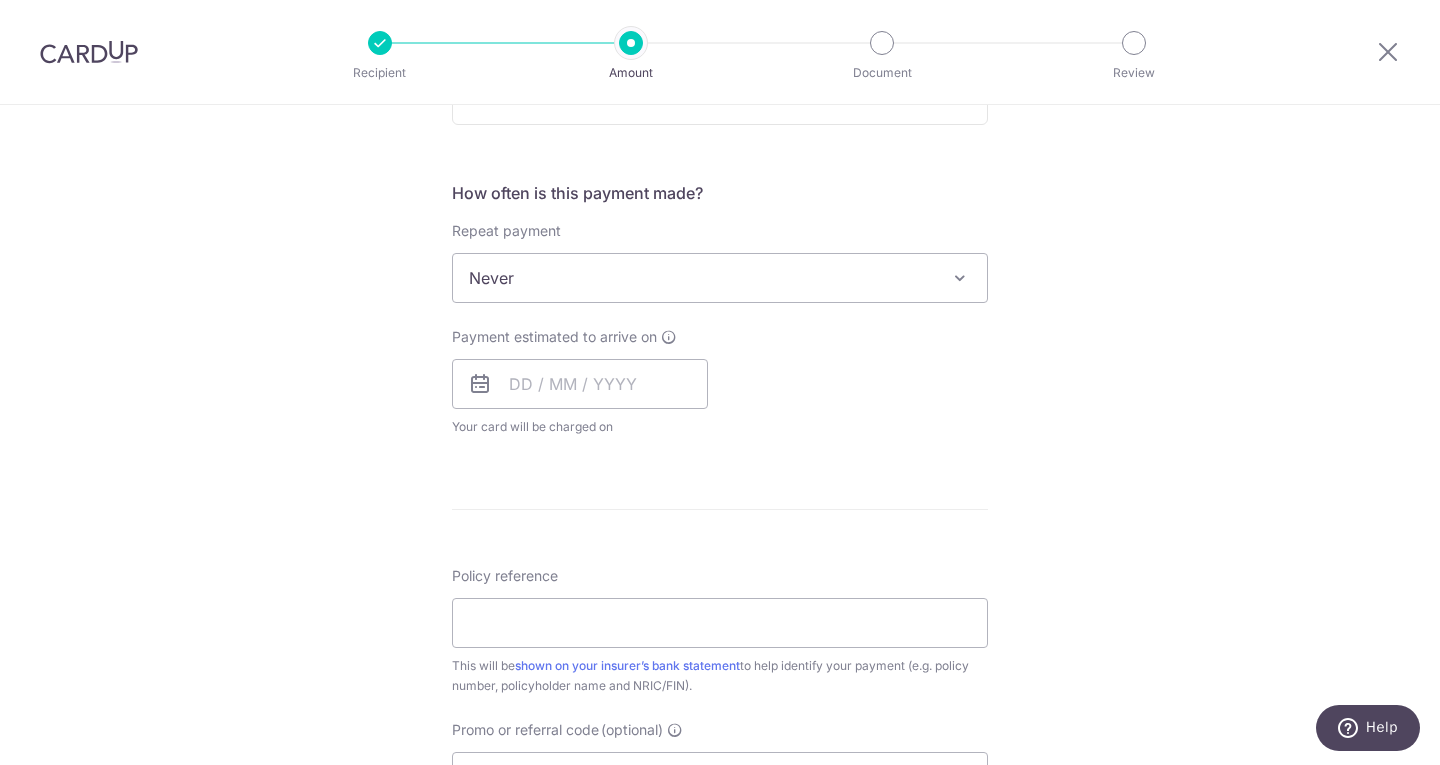 scroll, scrollTop: 700, scrollLeft: 0, axis: vertical 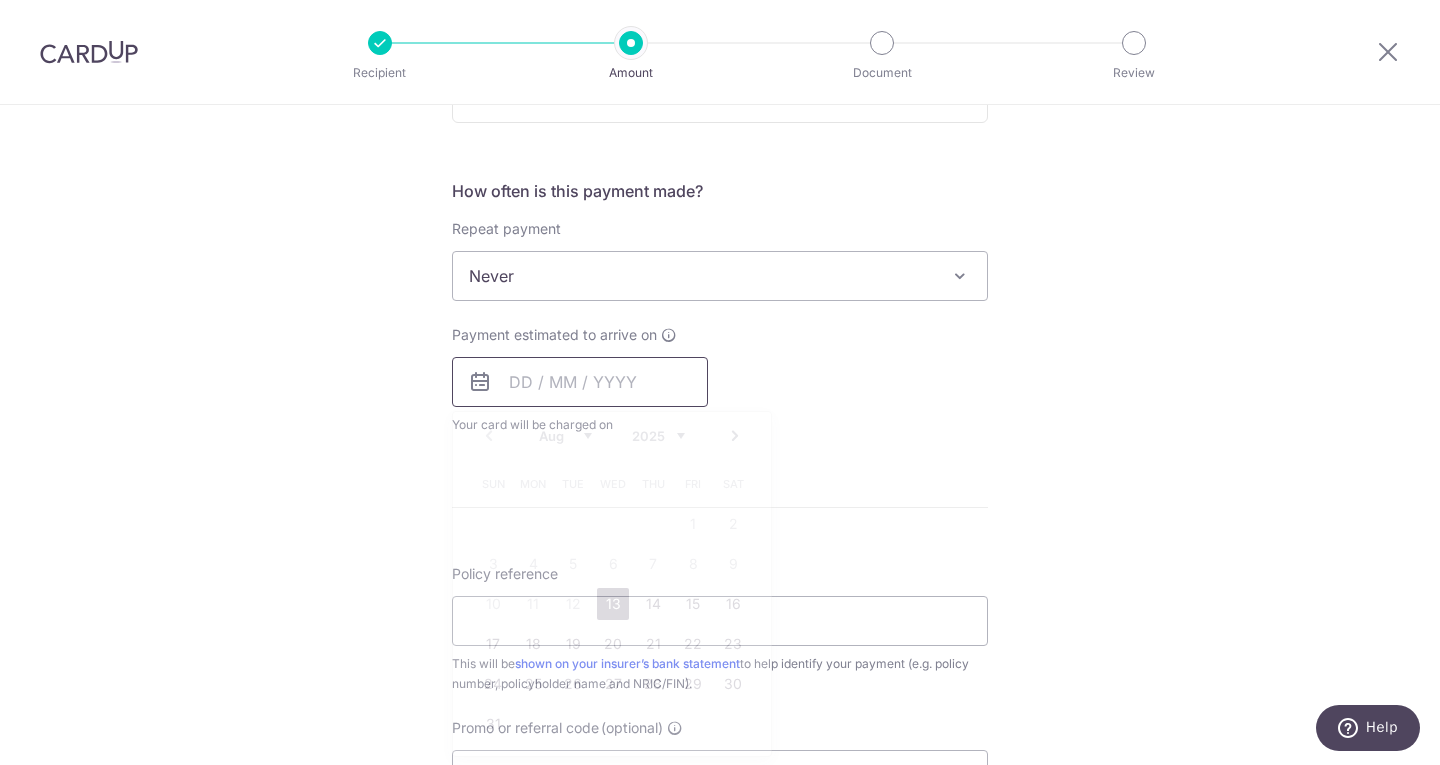 click at bounding box center (580, 382) 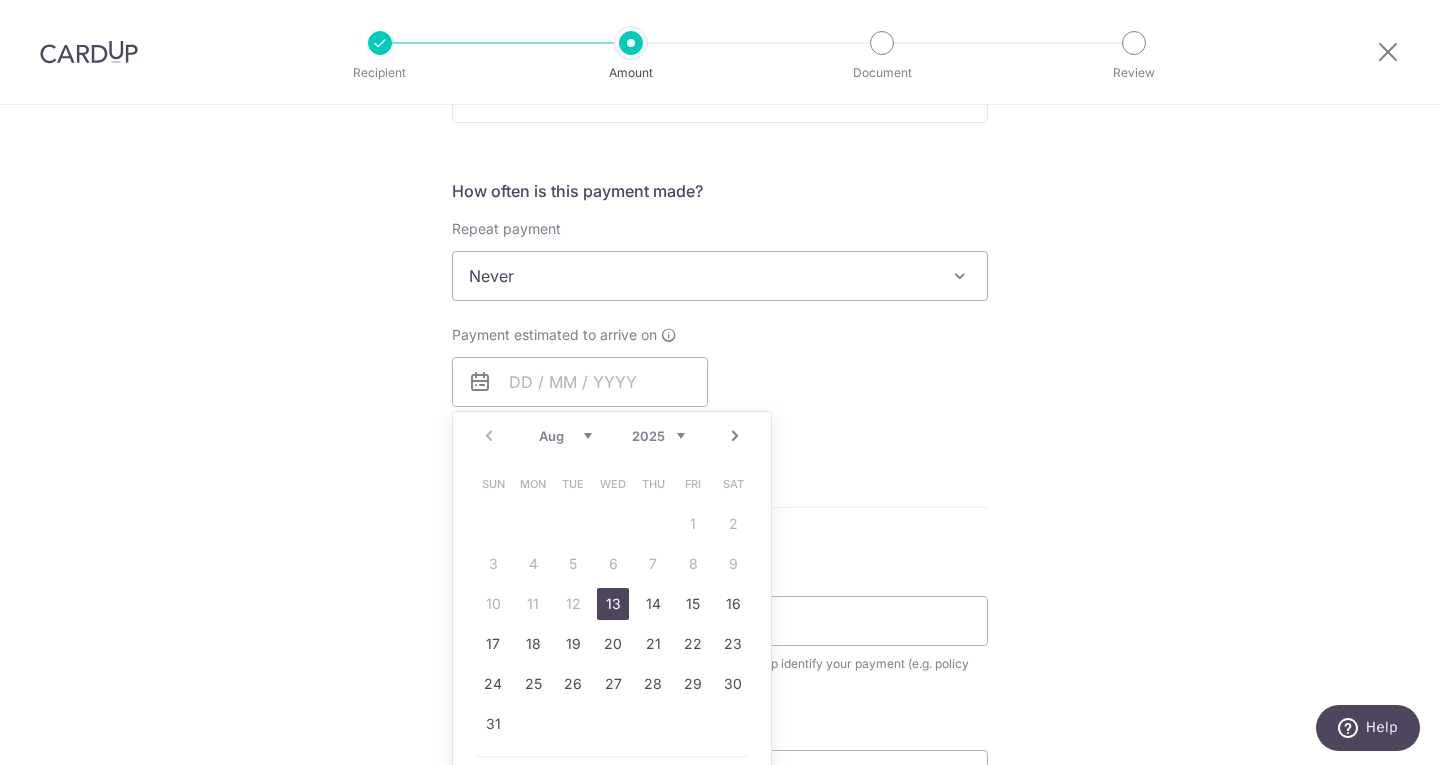 click on "13" at bounding box center [613, 604] 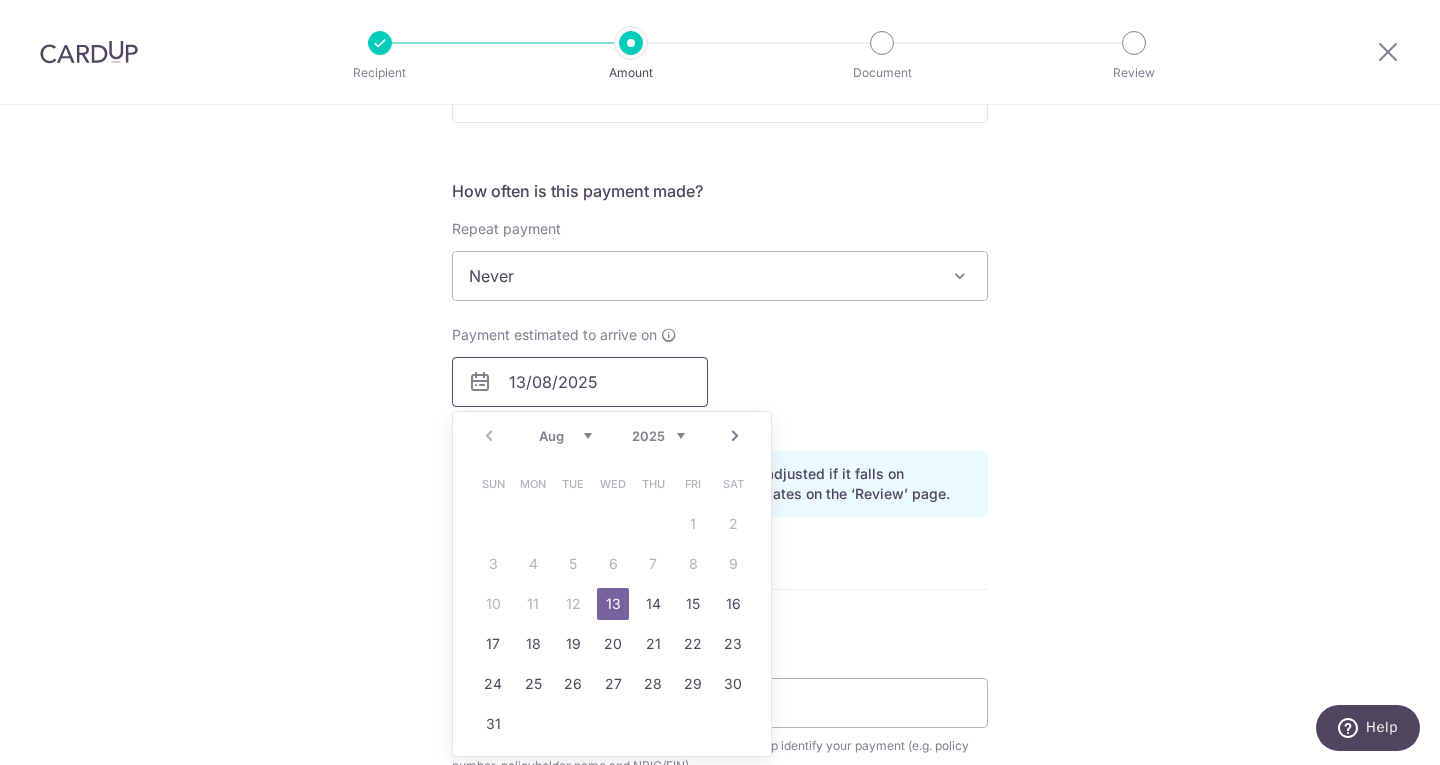 click on "13/08/2025" at bounding box center [580, 382] 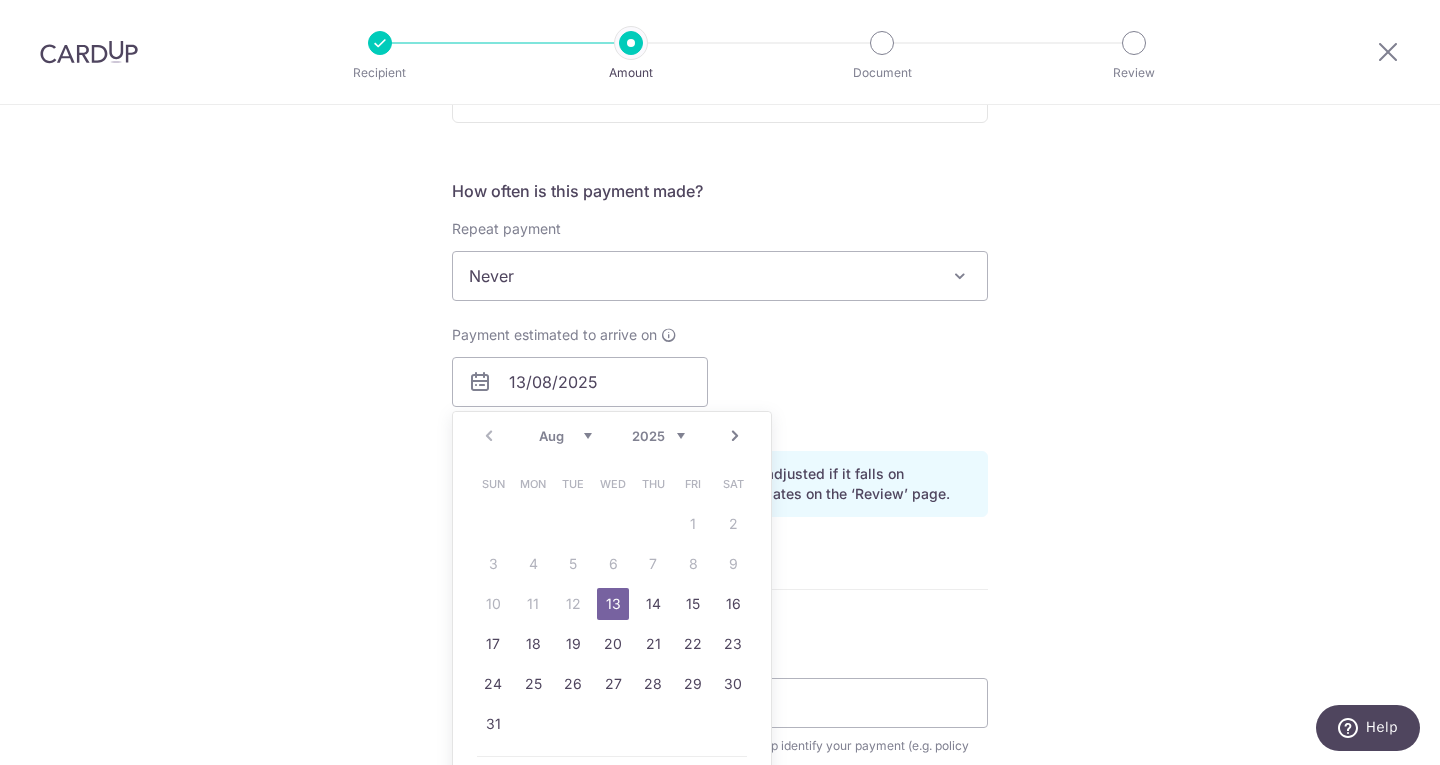 click on "13" at bounding box center (613, 604) 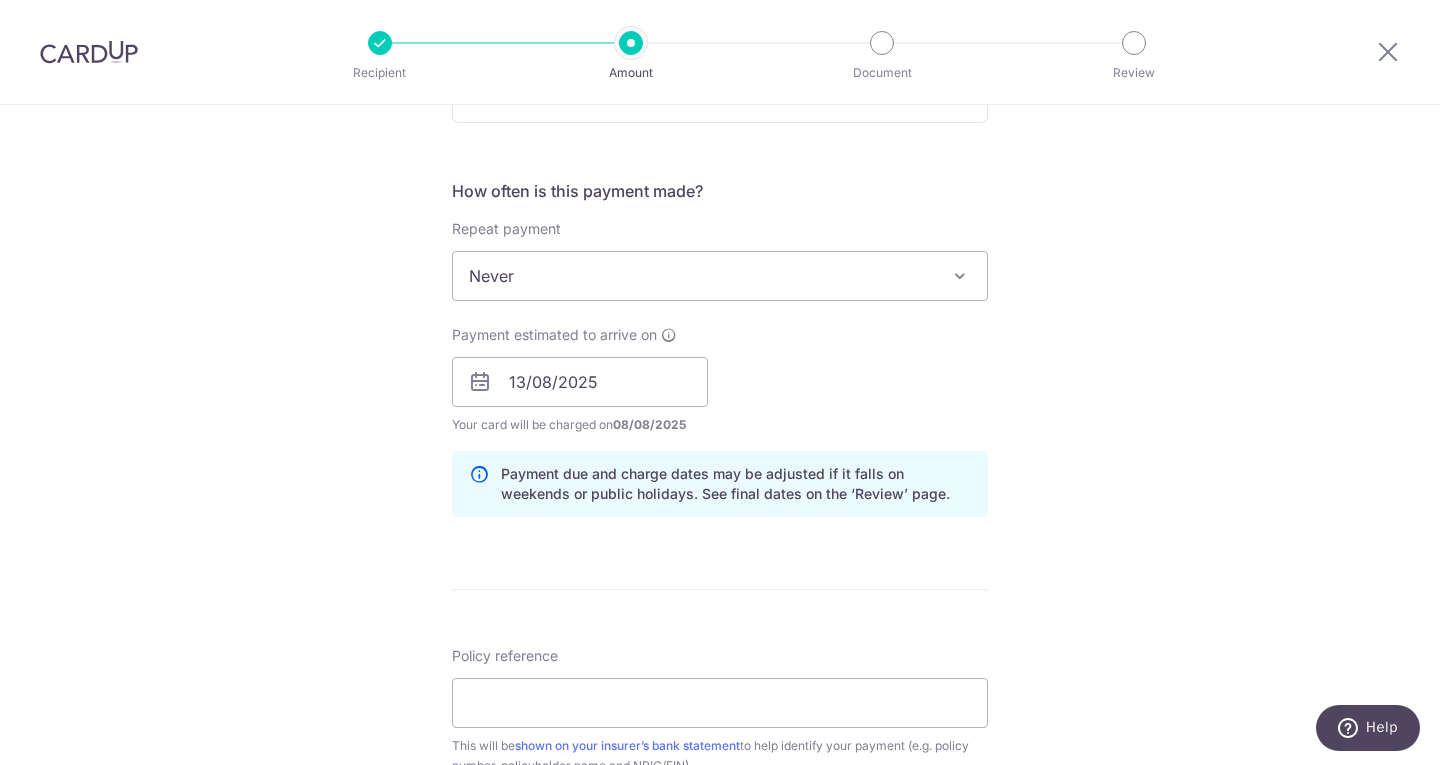 click on "Payment estimated to arrive on
13/08/2025
Prev Next Aug Sep Oct Nov Dec 2025 2026 2027 2028 2029 2030 2031 2032 2033 2034 2035 Sun Mon Tue Wed Thu Fri Sat           1 2 3 4 5 6 7 8 9 10 11 12 13 14 15 16 17 18 19 20 21 22 23 24 25 26 27 28 29 30 31
Your card will be charged on  08/08/2025  for the first payment
* If your payment is funded by  9:00am SGT on Friday 08/08/2025
11/08/2025
No. of Payments" at bounding box center (720, 380) 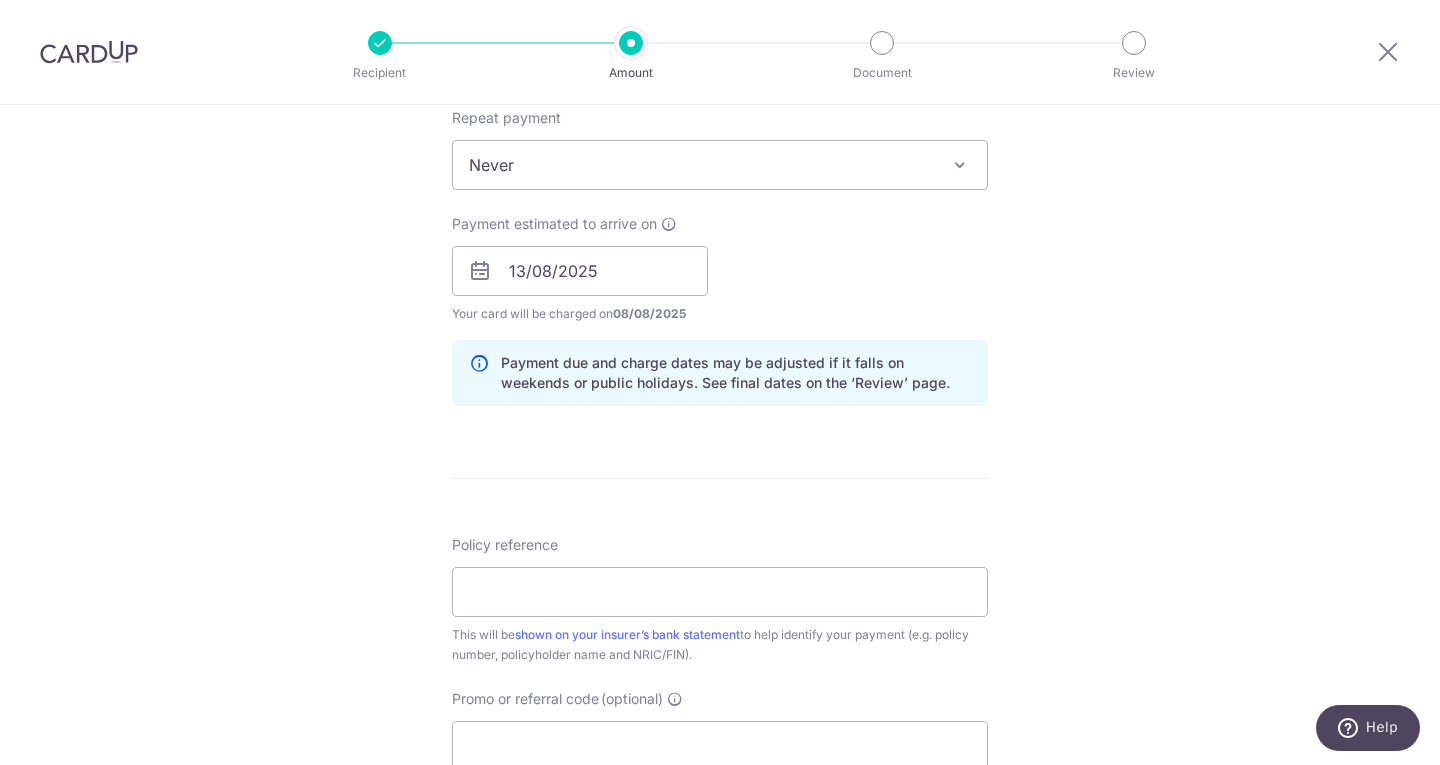 scroll, scrollTop: 900, scrollLeft: 0, axis: vertical 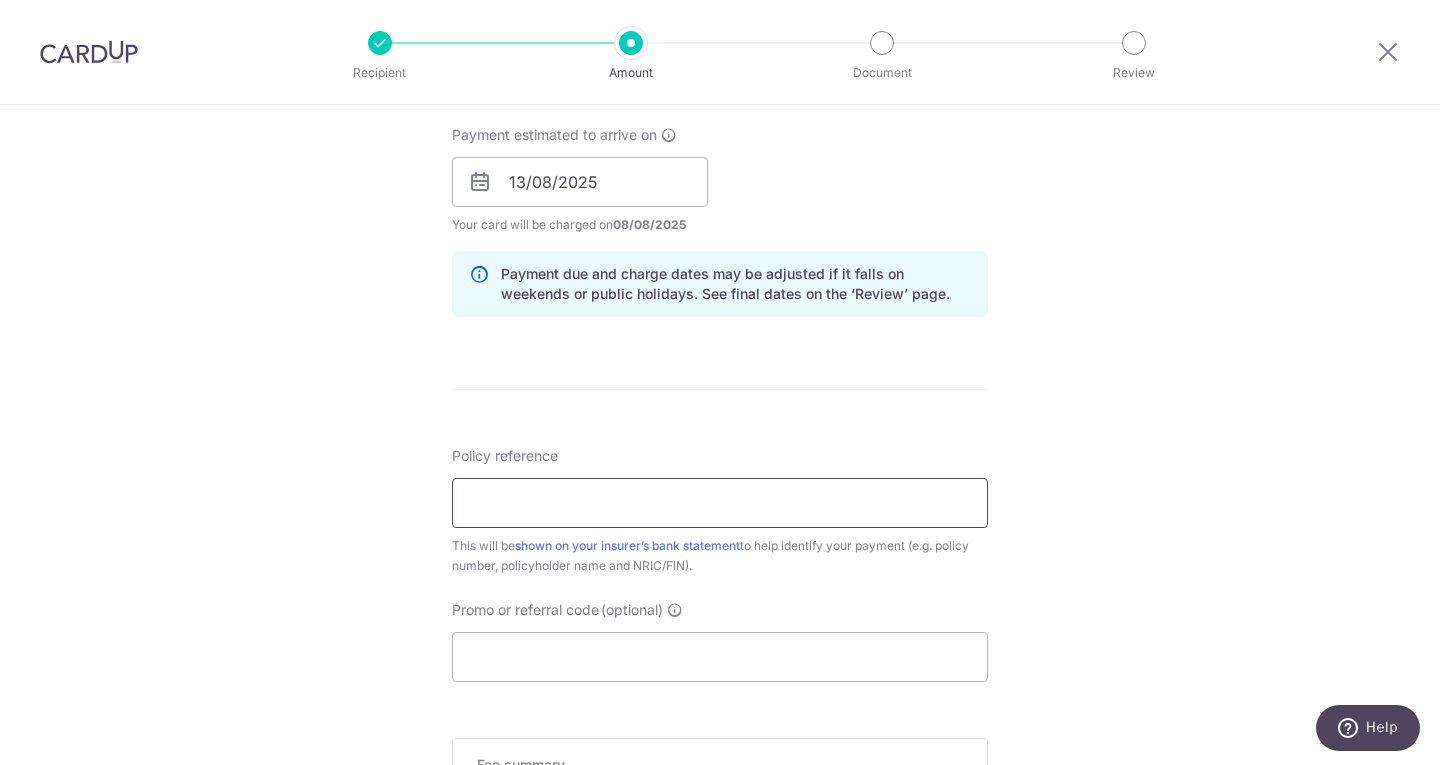 click on "Policy reference" at bounding box center [720, 503] 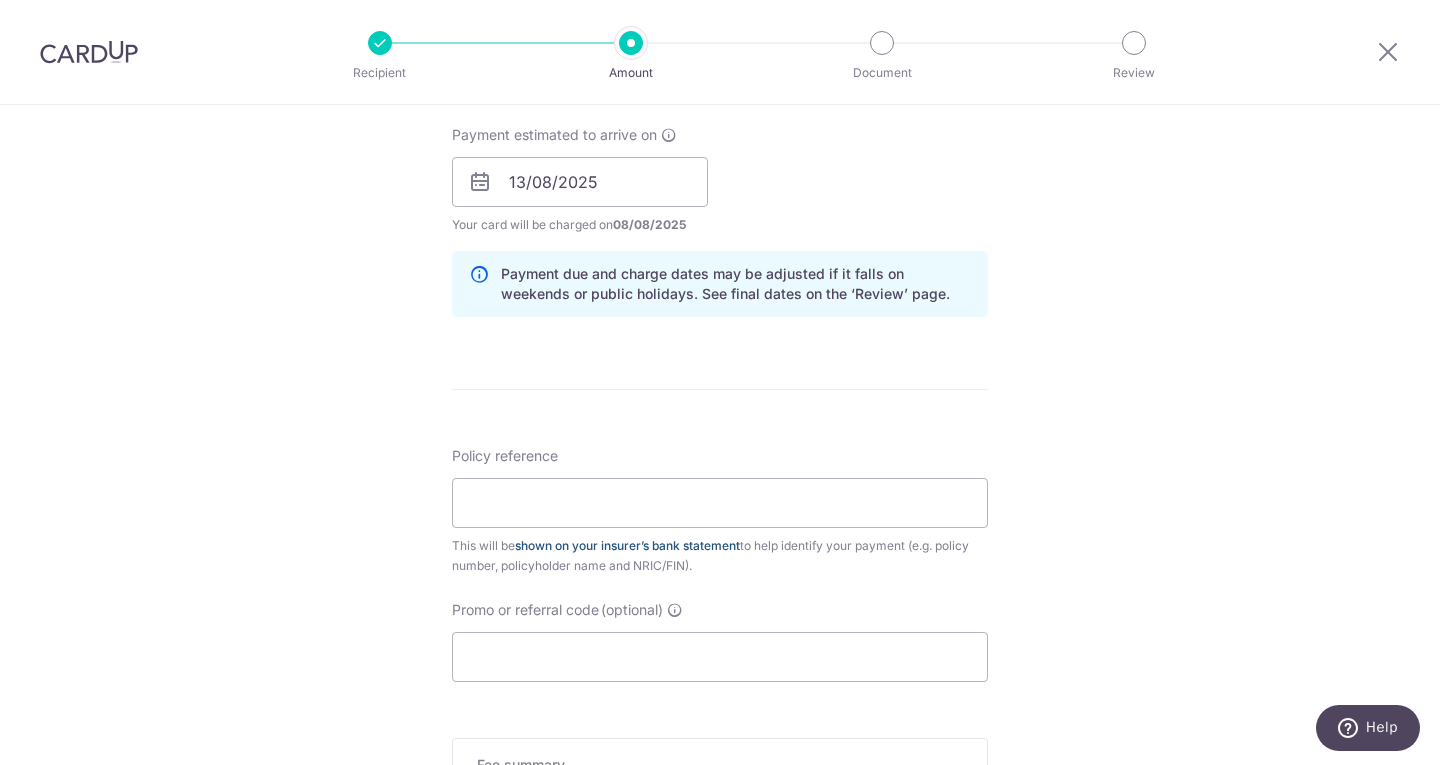 click on "shown on your insurer’s bank statement" at bounding box center (627, 545) 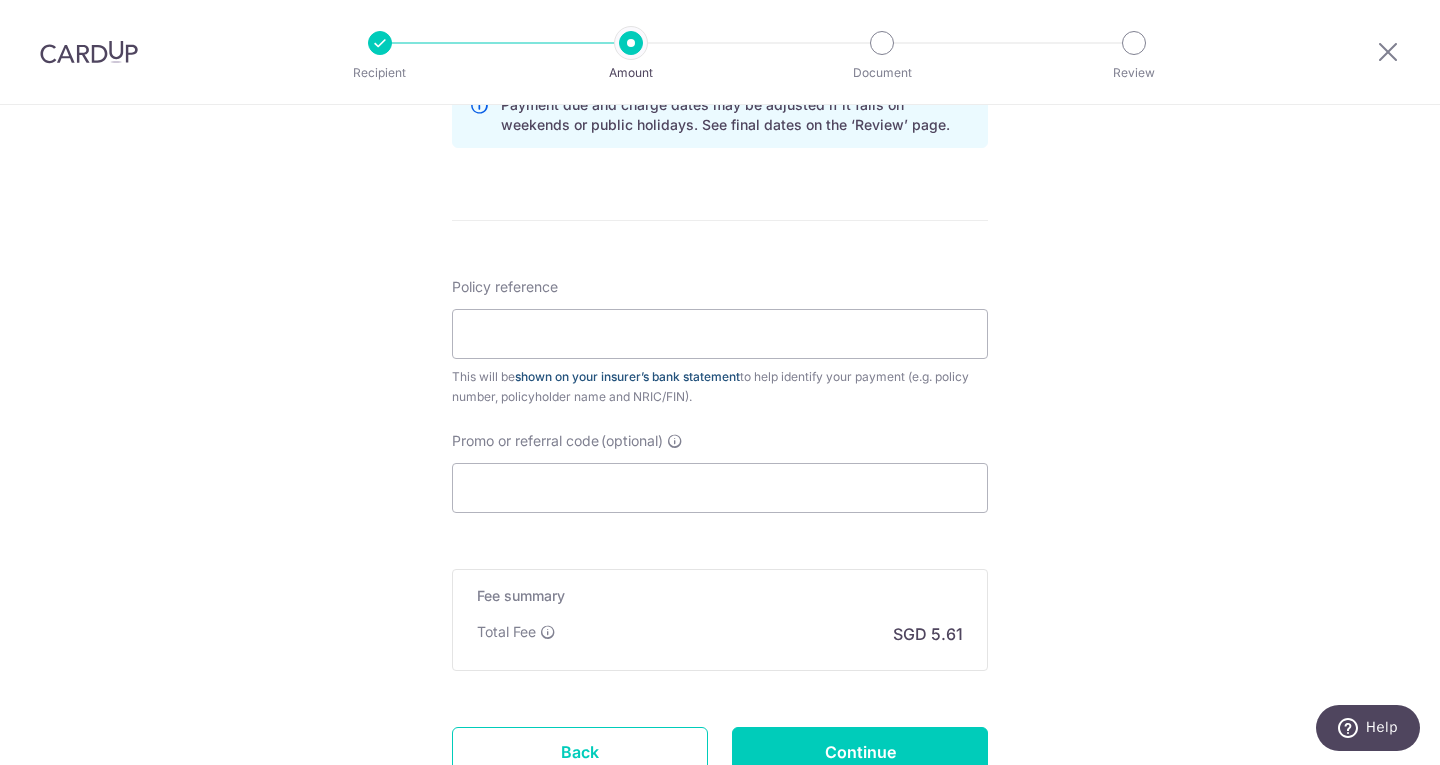 scroll, scrollTop: 1100, scrollLeft: 0, axis: vertical 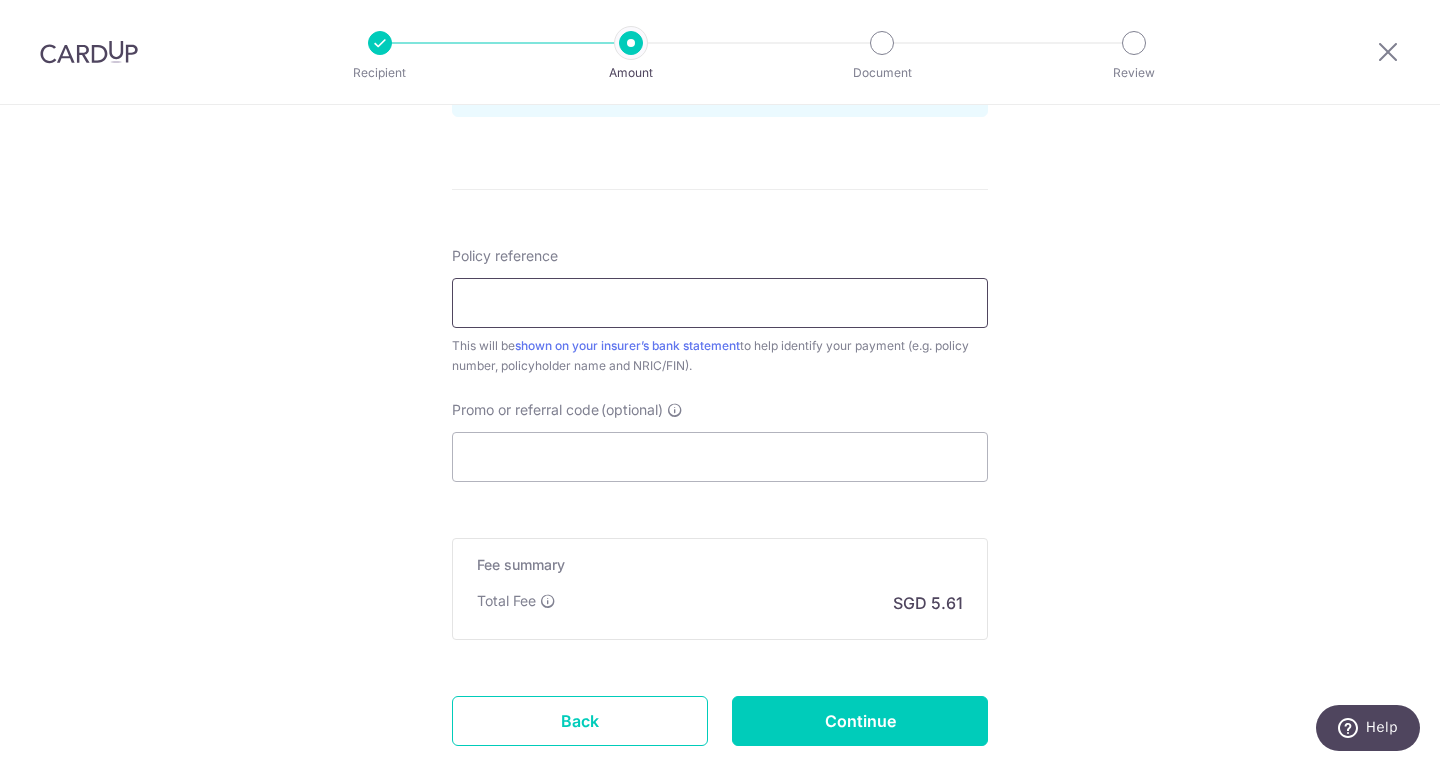 click on "Policy reference" at bounding box center [720, 303] 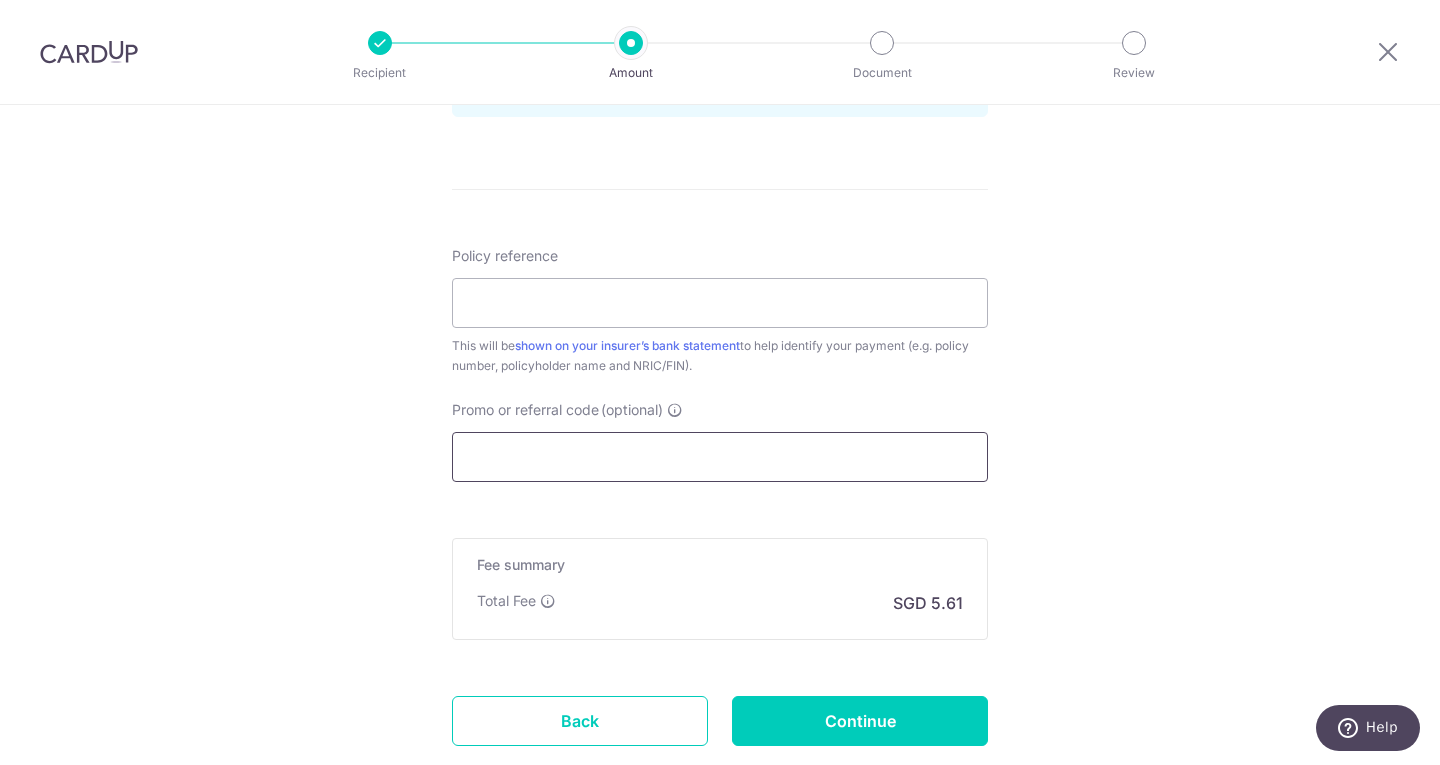 click on "Promo or referral code
(optional)" at bounding box center [720, 457] 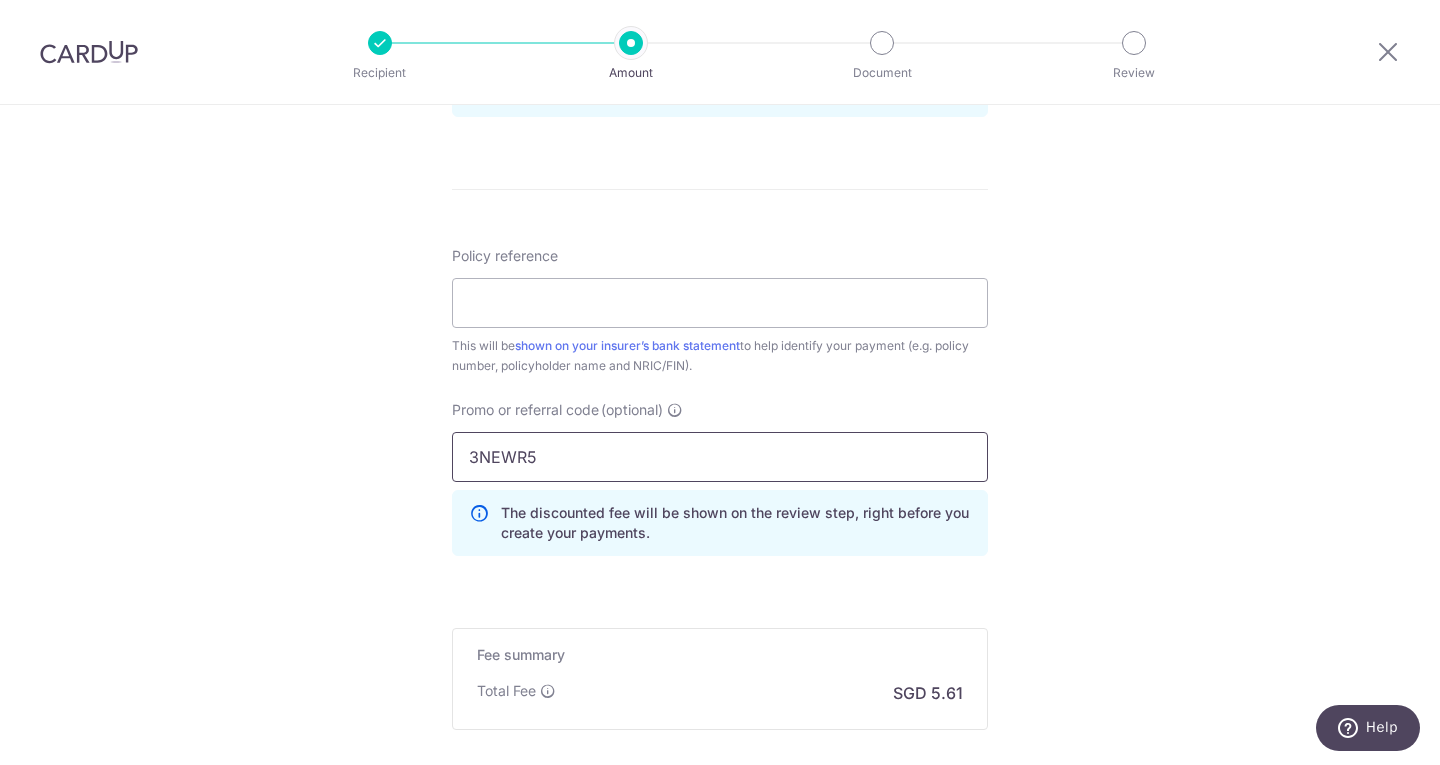 type on "3NEWR5" 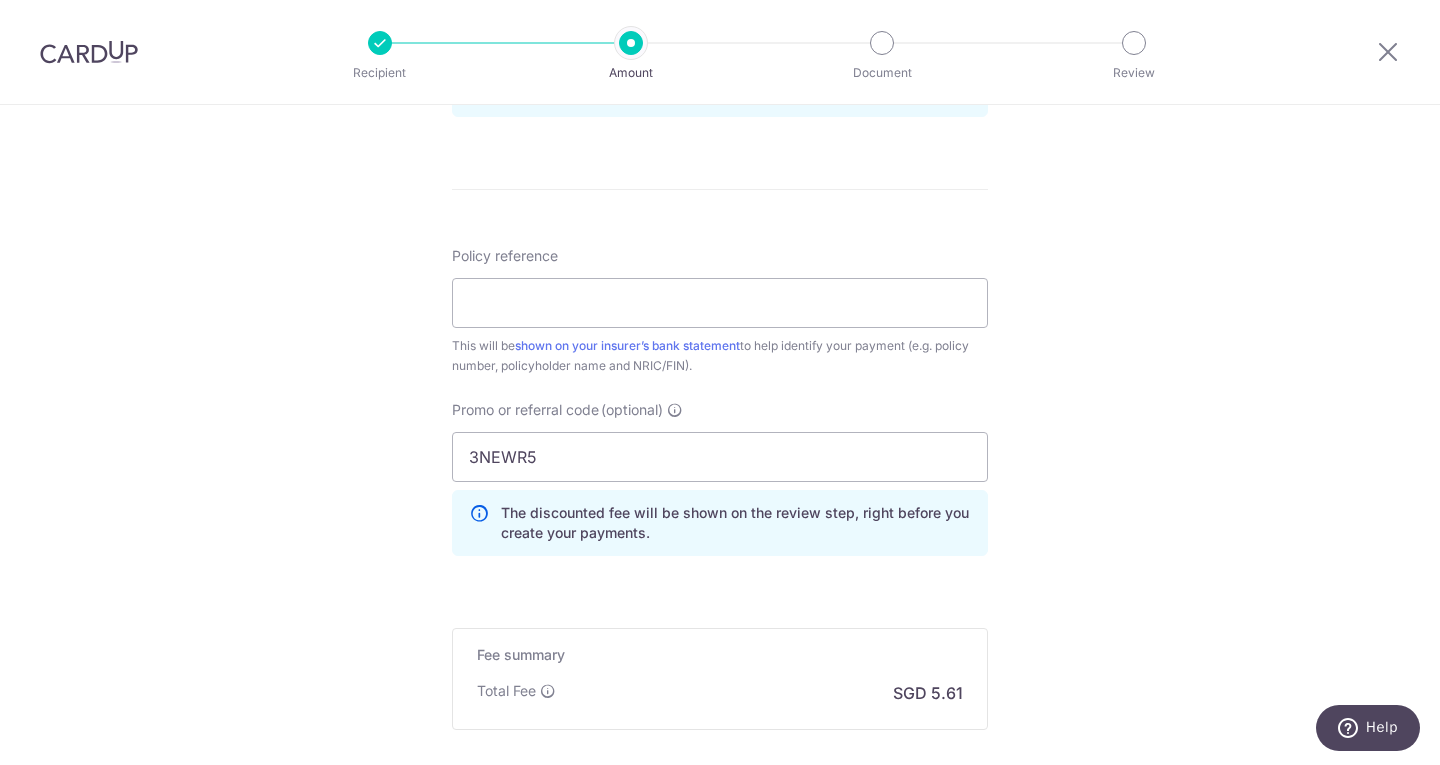 click on "Tell us more about your payment
Enter payment amount
SGD
215.96
215.96
Select Card
**** 0792
Add credit card
Your Cards
**** 0792
Secure 256-bit SSL
Text
New card details
Card
Secure 256-bit SSL" at bounding box center (720, -5) 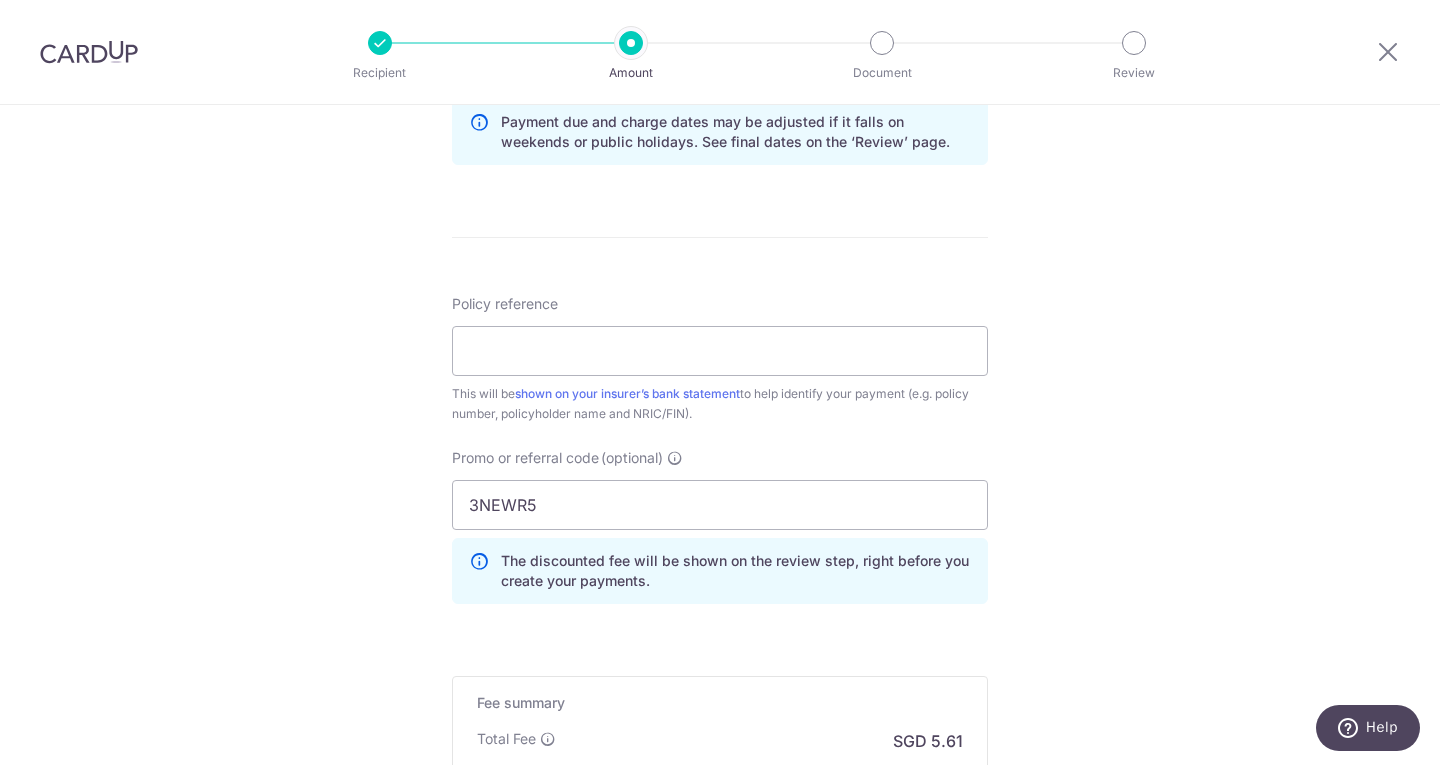 scroll, scrollTop: 900, scrollLeft: 0, axis: vertical 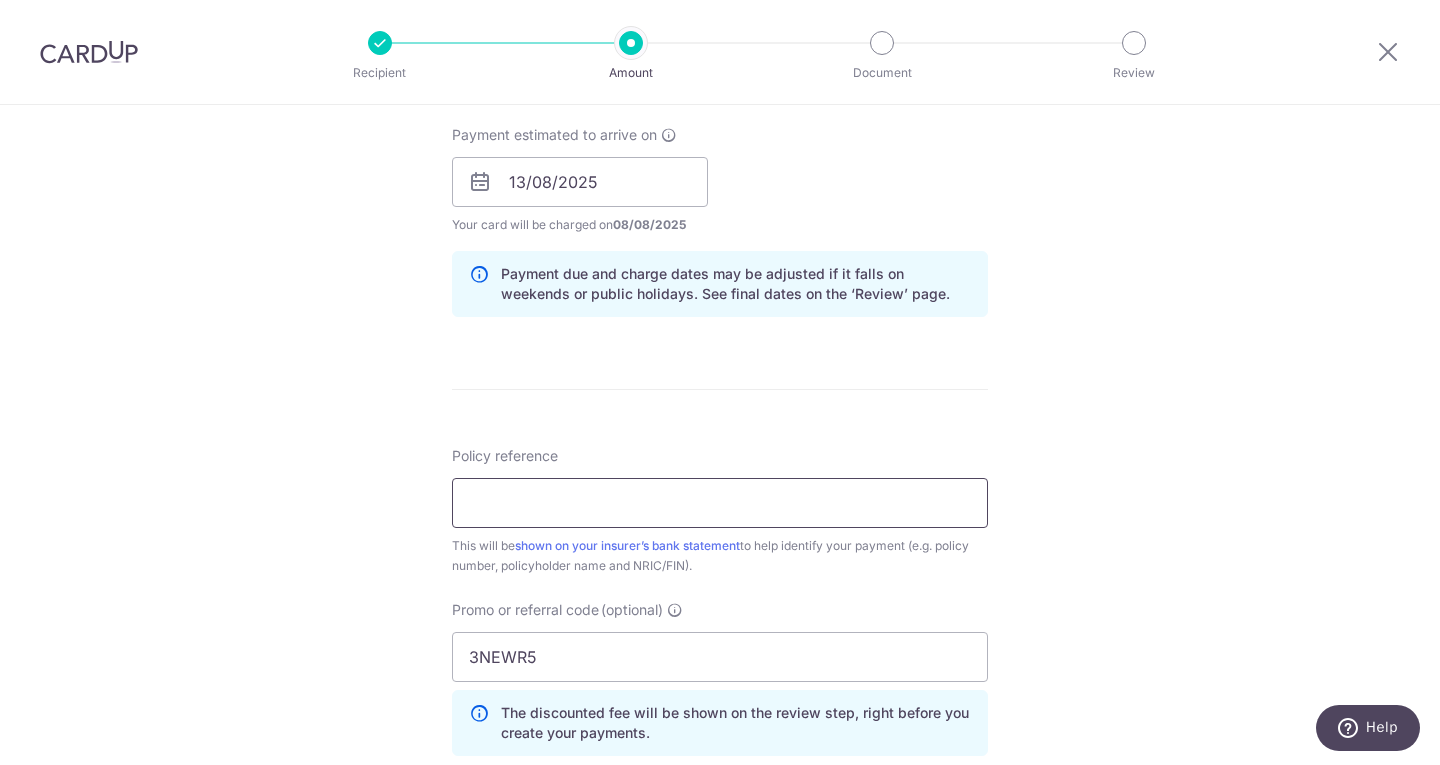 click on "Policy reference" at bounding box center (720, 503) 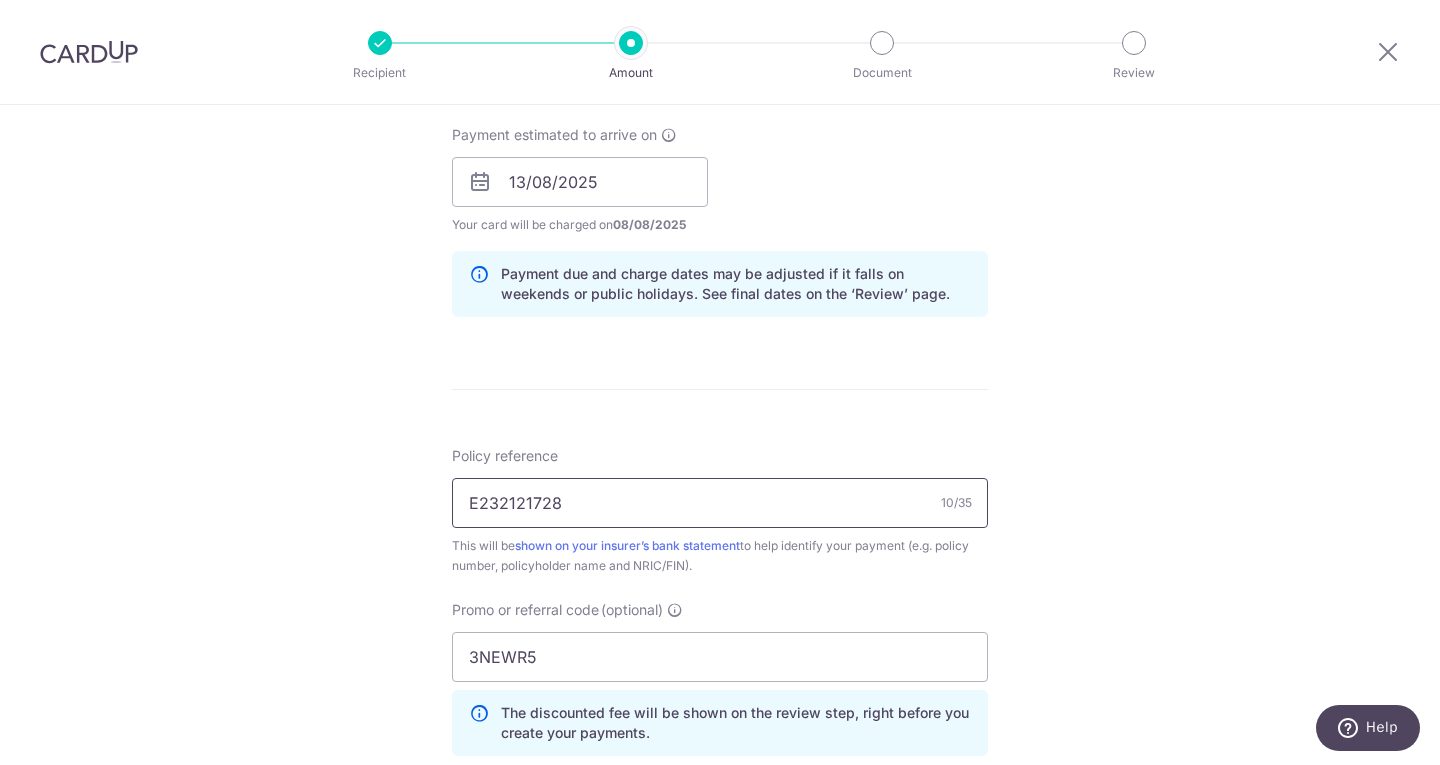 type on "E232121728" 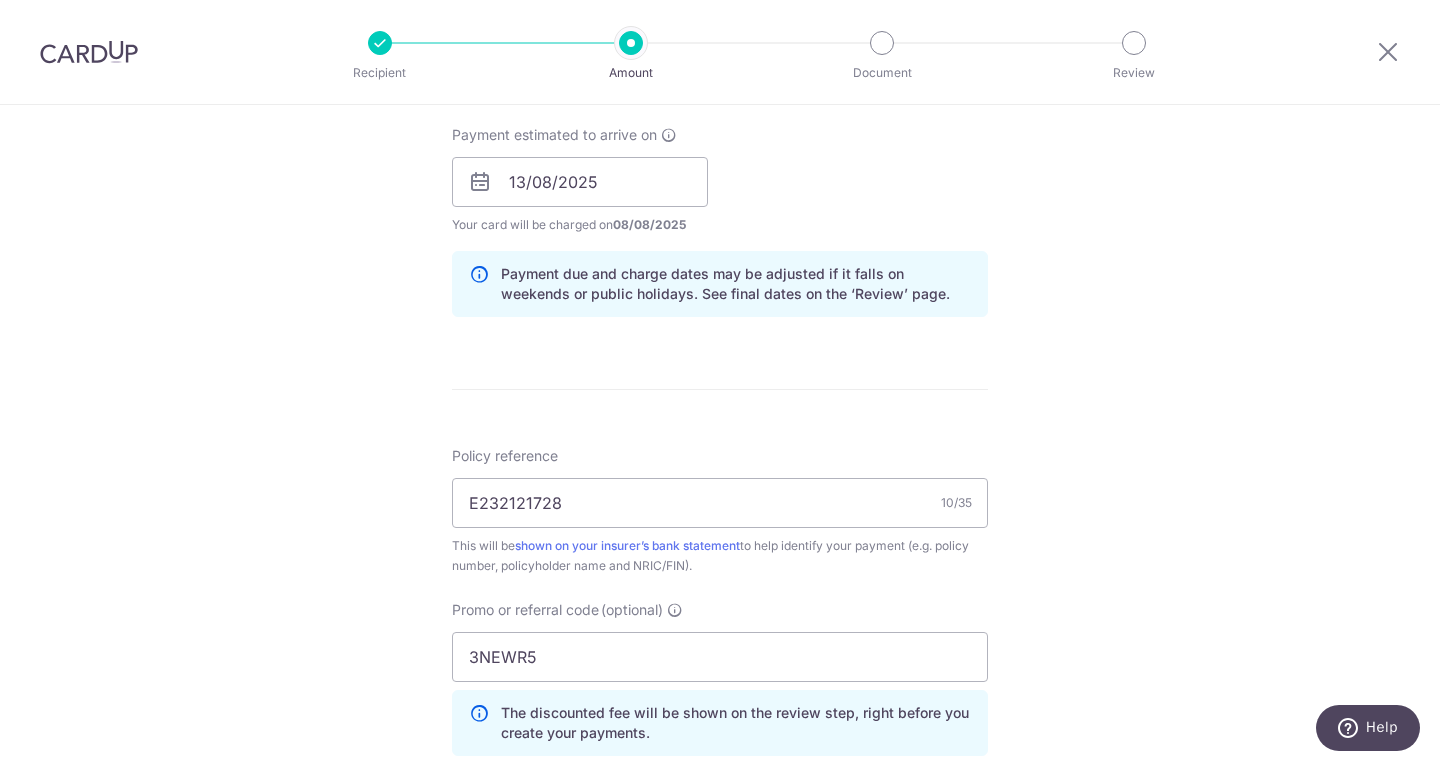 click on "Enter payment amount
SGD
215.96
215.96
Select Card
**** 0792
Add credit card
Your Cards
**** 0792
Secure 256-bit SSL
Text
New card details
Card
Secure 256-bit SSL" at bounding box center [720, 214] 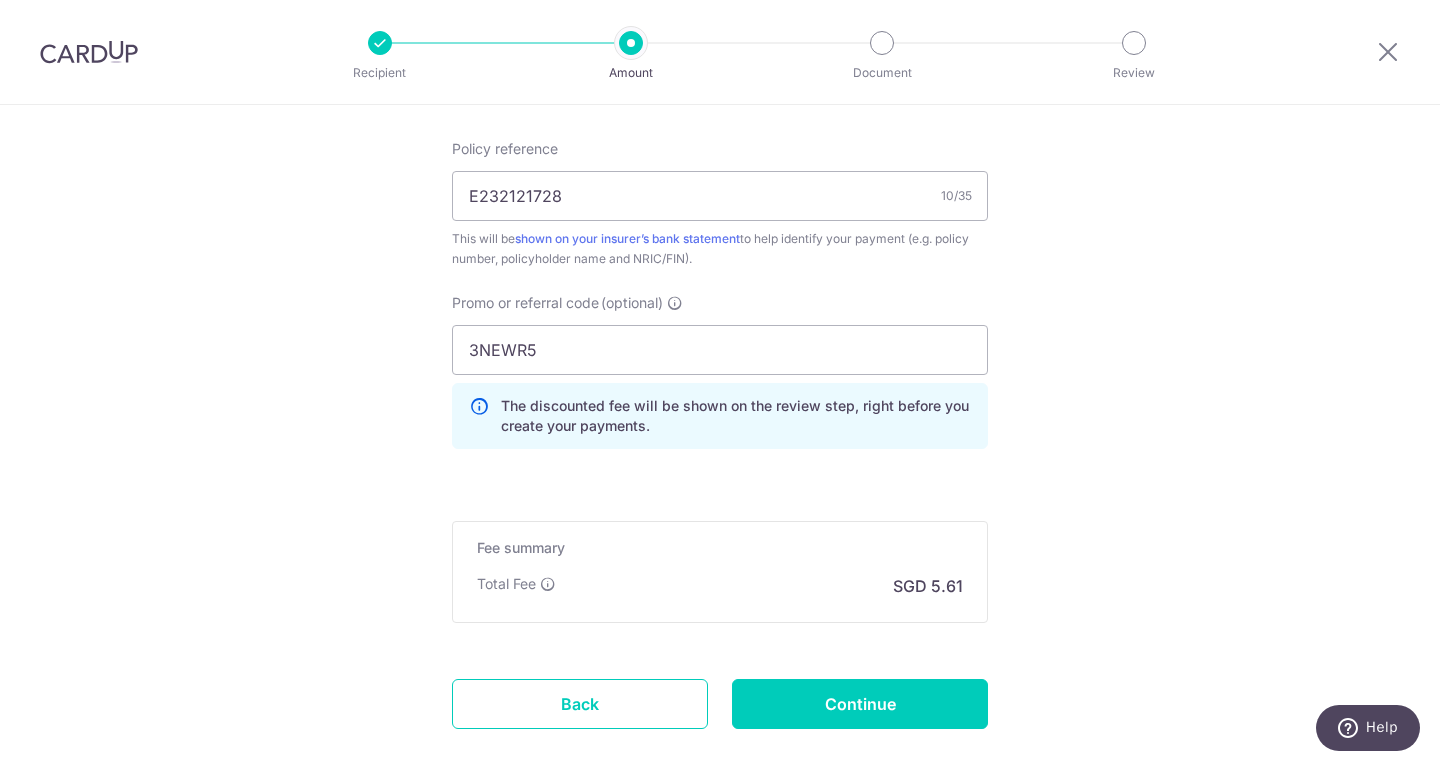scroll, scrollTop: 1300, scrollLeft: 0, axis: vertical 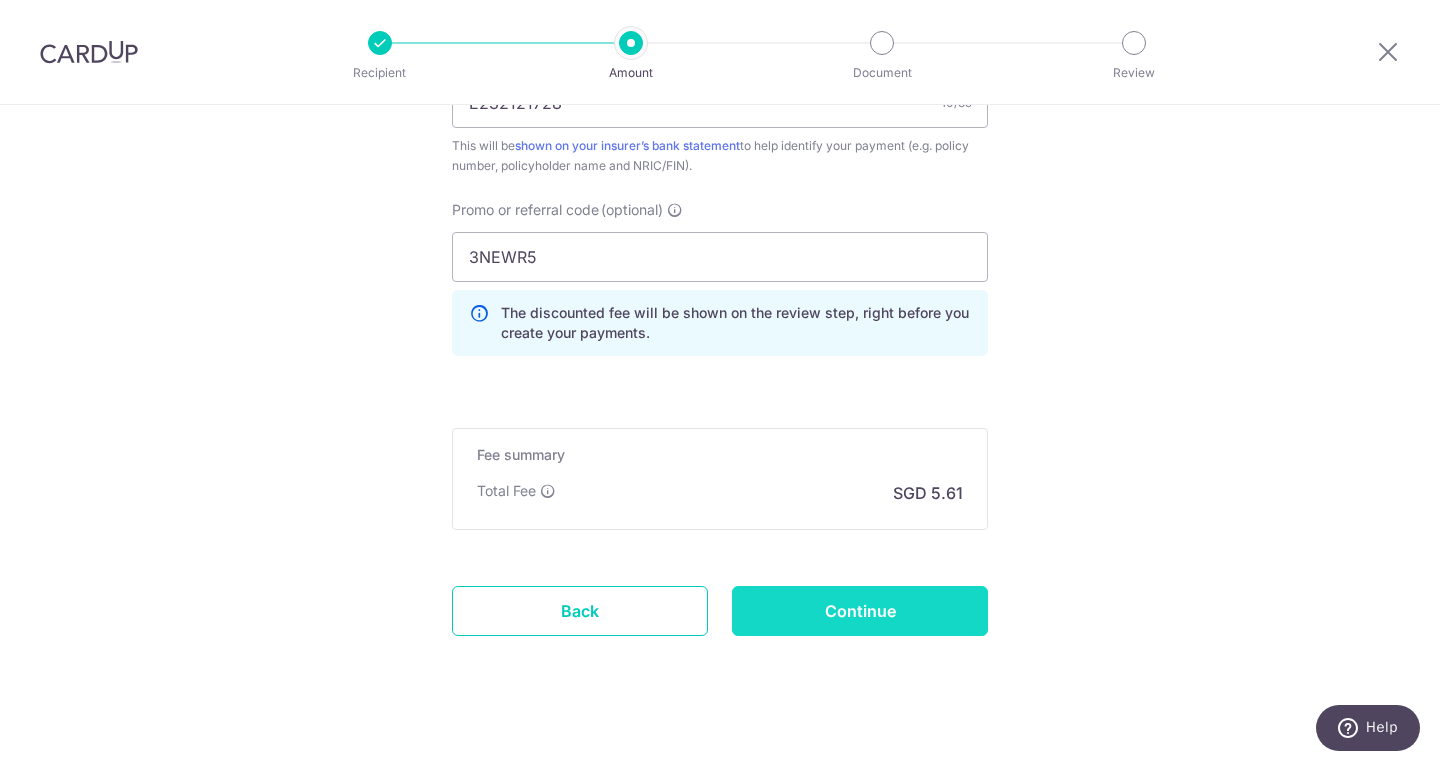 click on "Continue" at bounding box center [860, 611] 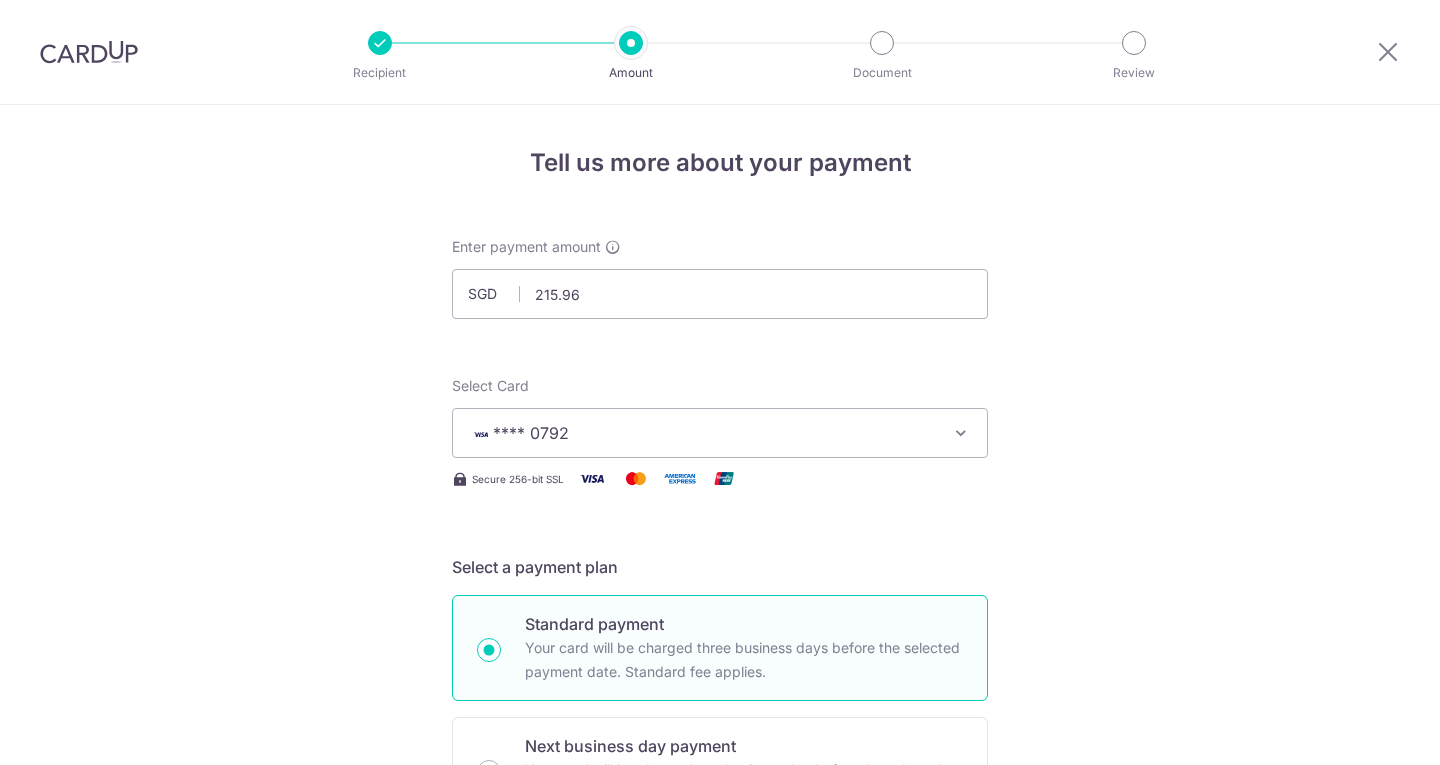 scroll, scrollTop: 0, scrollLeft: 0, axis: both 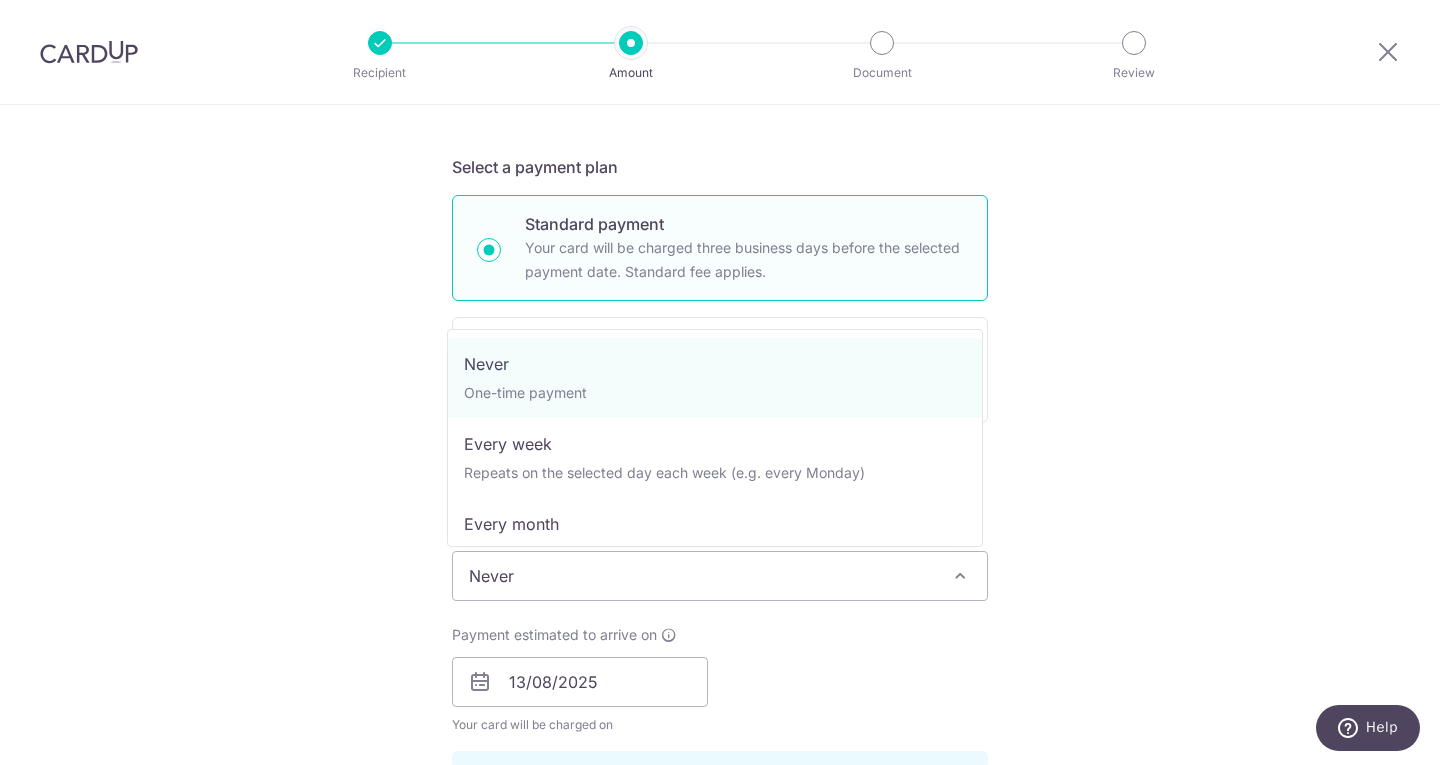 click on "Never" at bounding box center (720, 576) 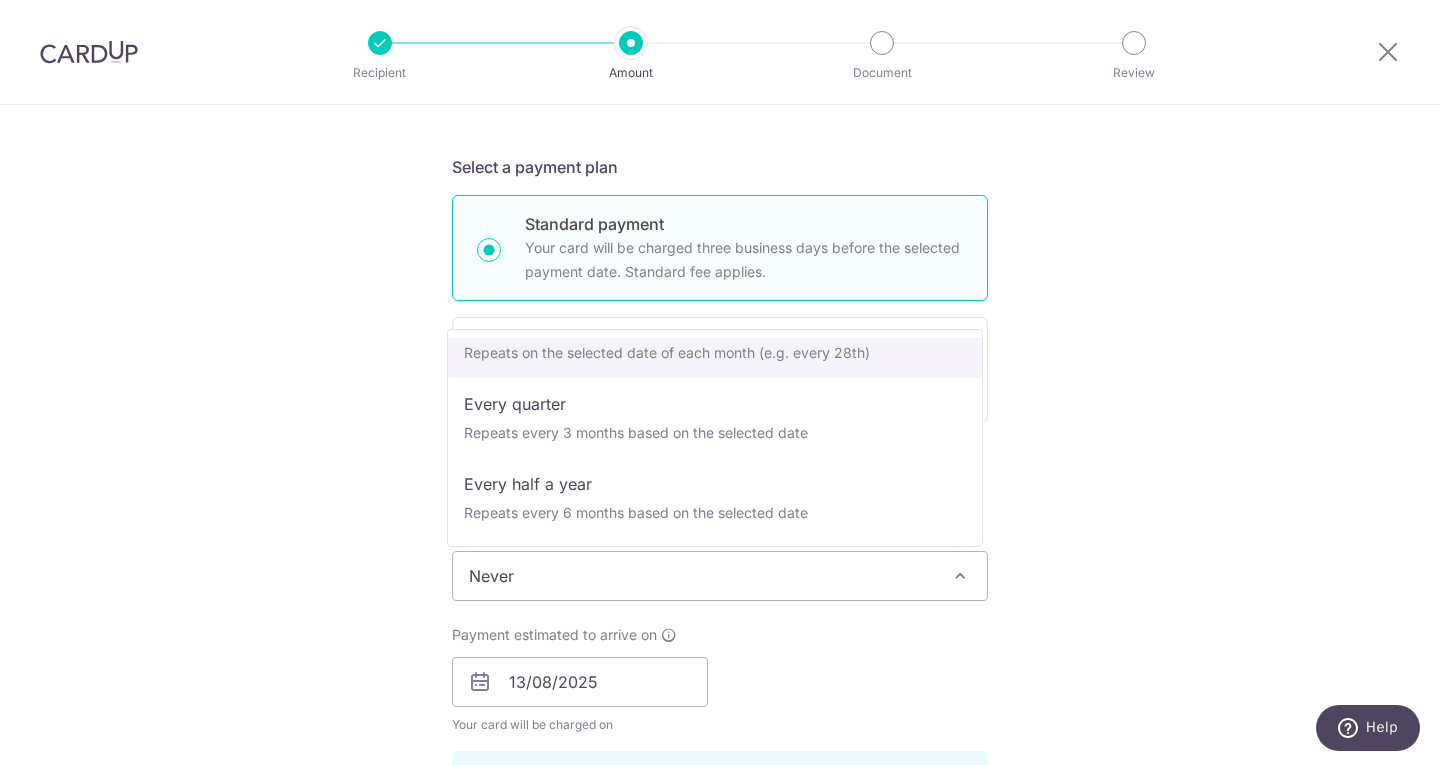 scroll, scrollTop: 280, scrollLeft: 0, axis: vertical 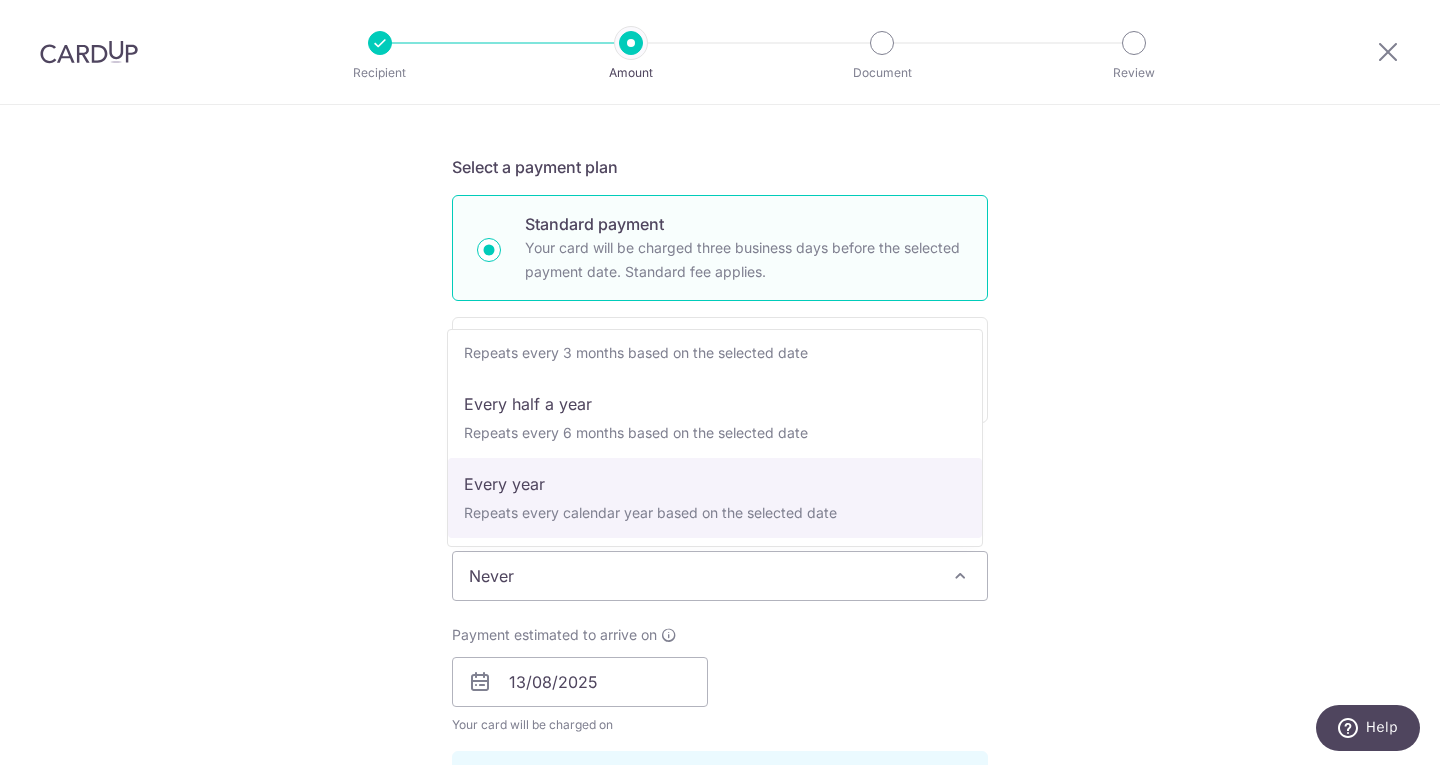 select on "6" 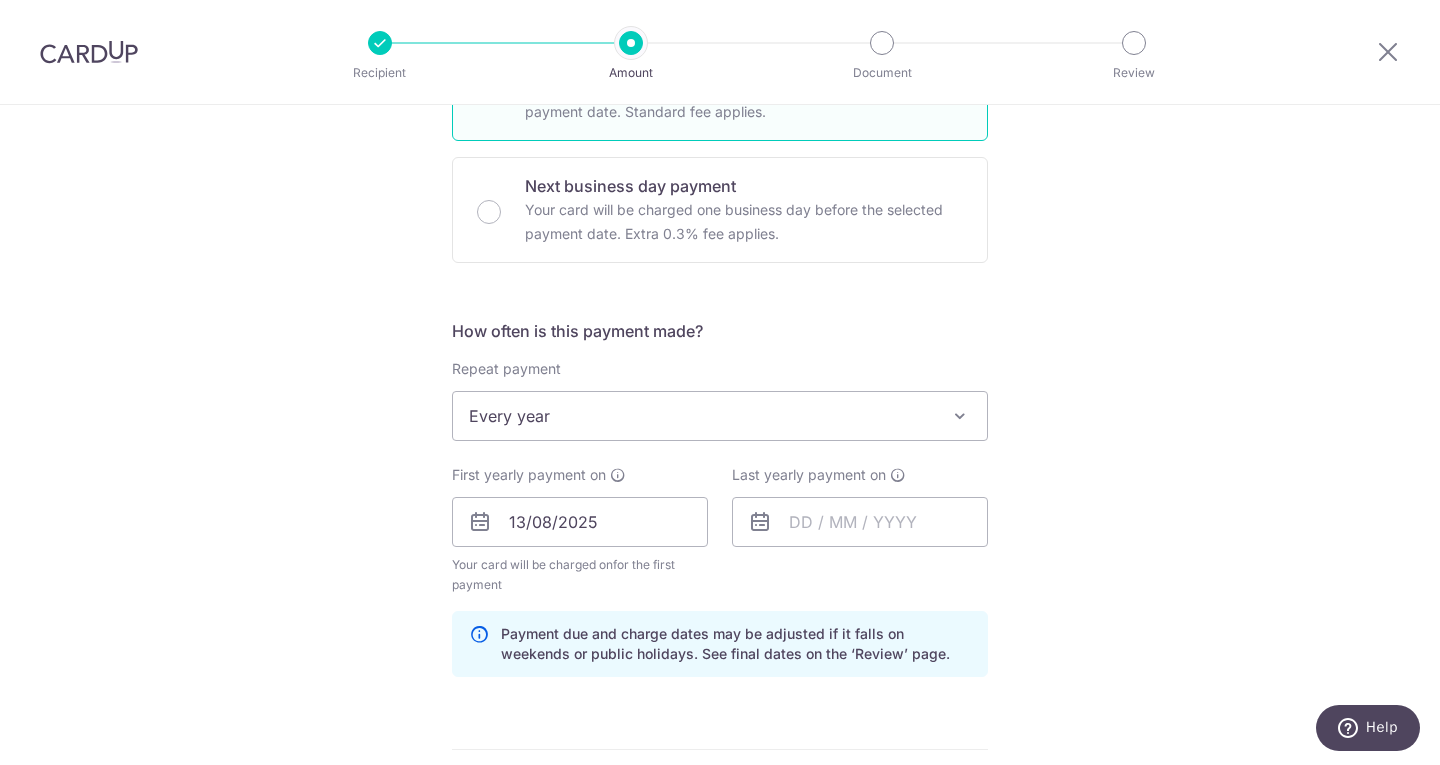 scroll, scrollTop: 600, scrollLeft: 0, axis: vertical 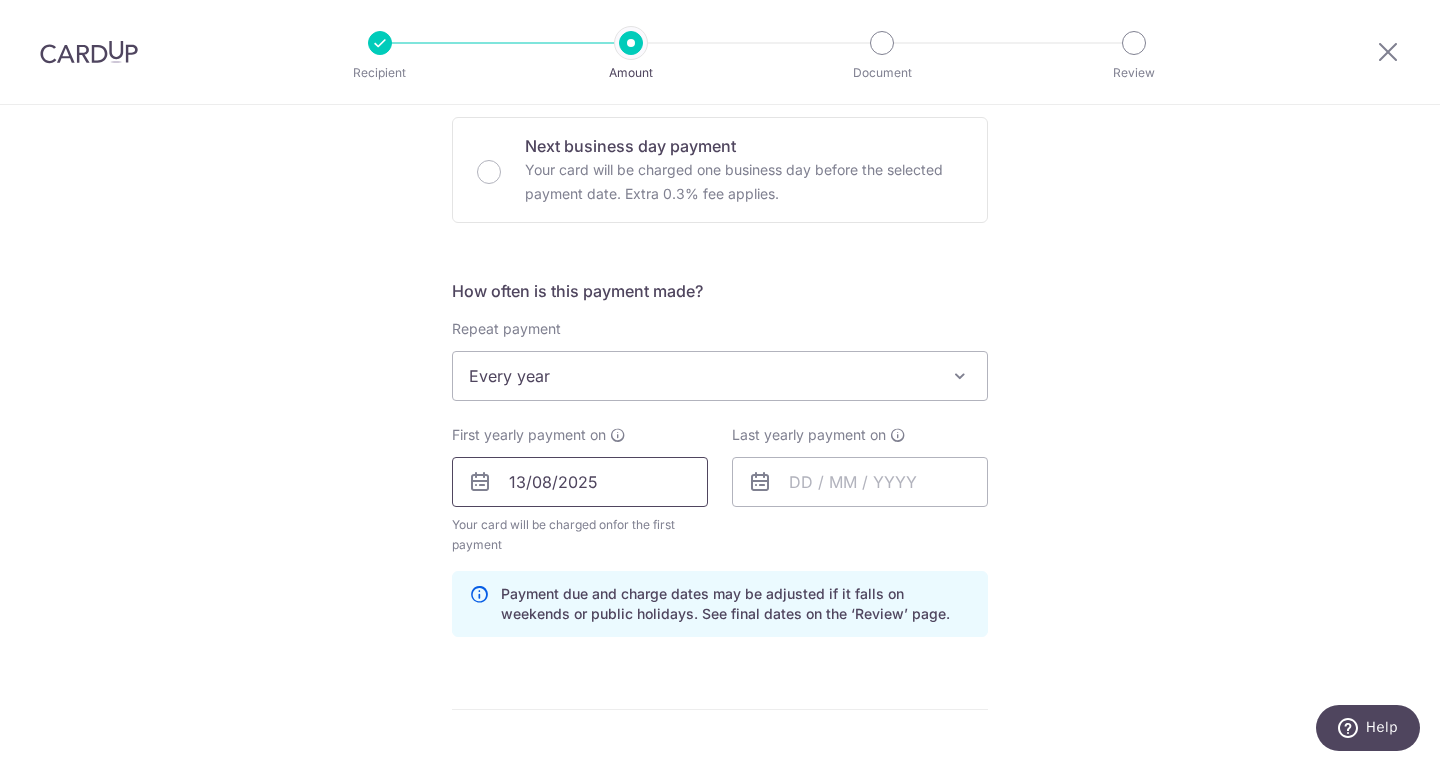 click on "13/08/2025" at bounding box center [580, 482] 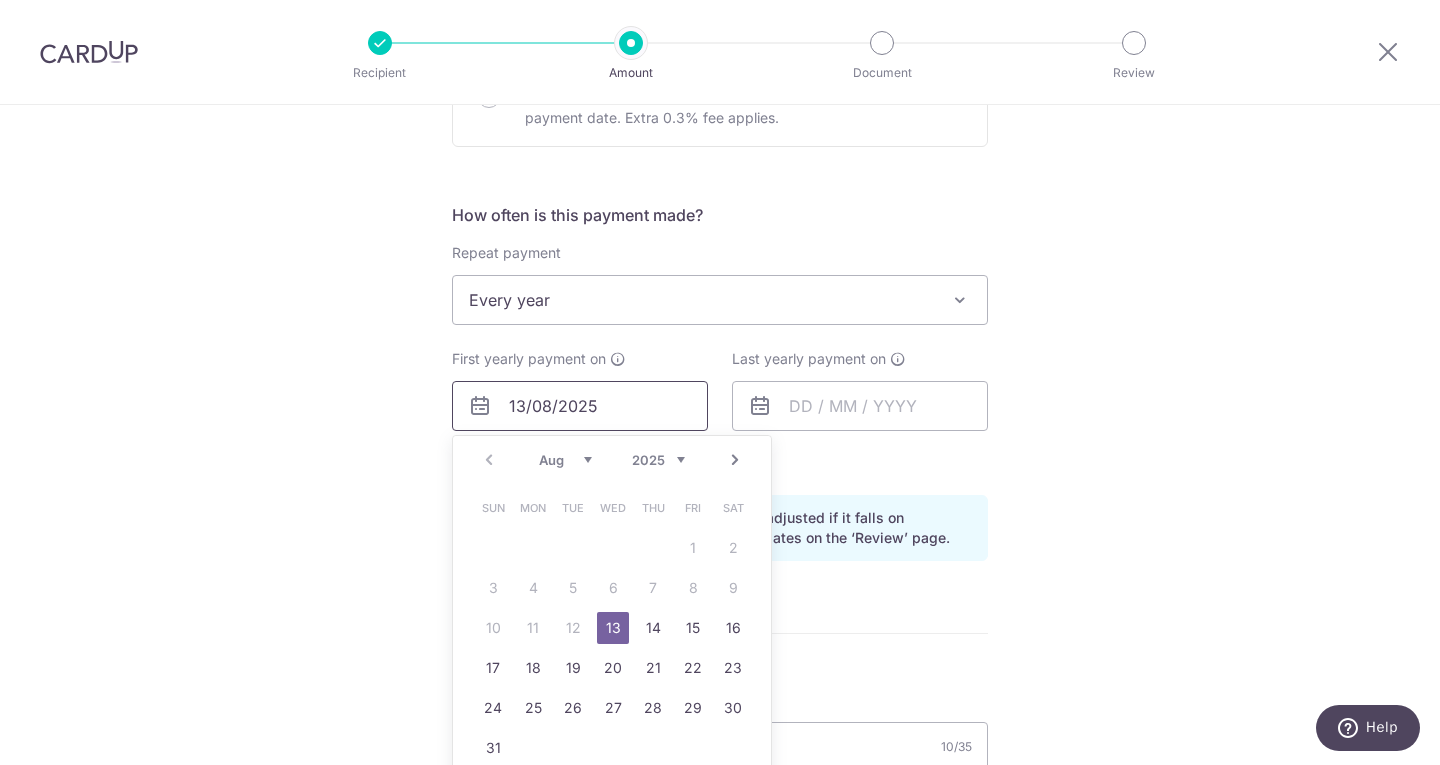 scroll, scrollTop: 700, scrollLeft: 0, axis: vertical 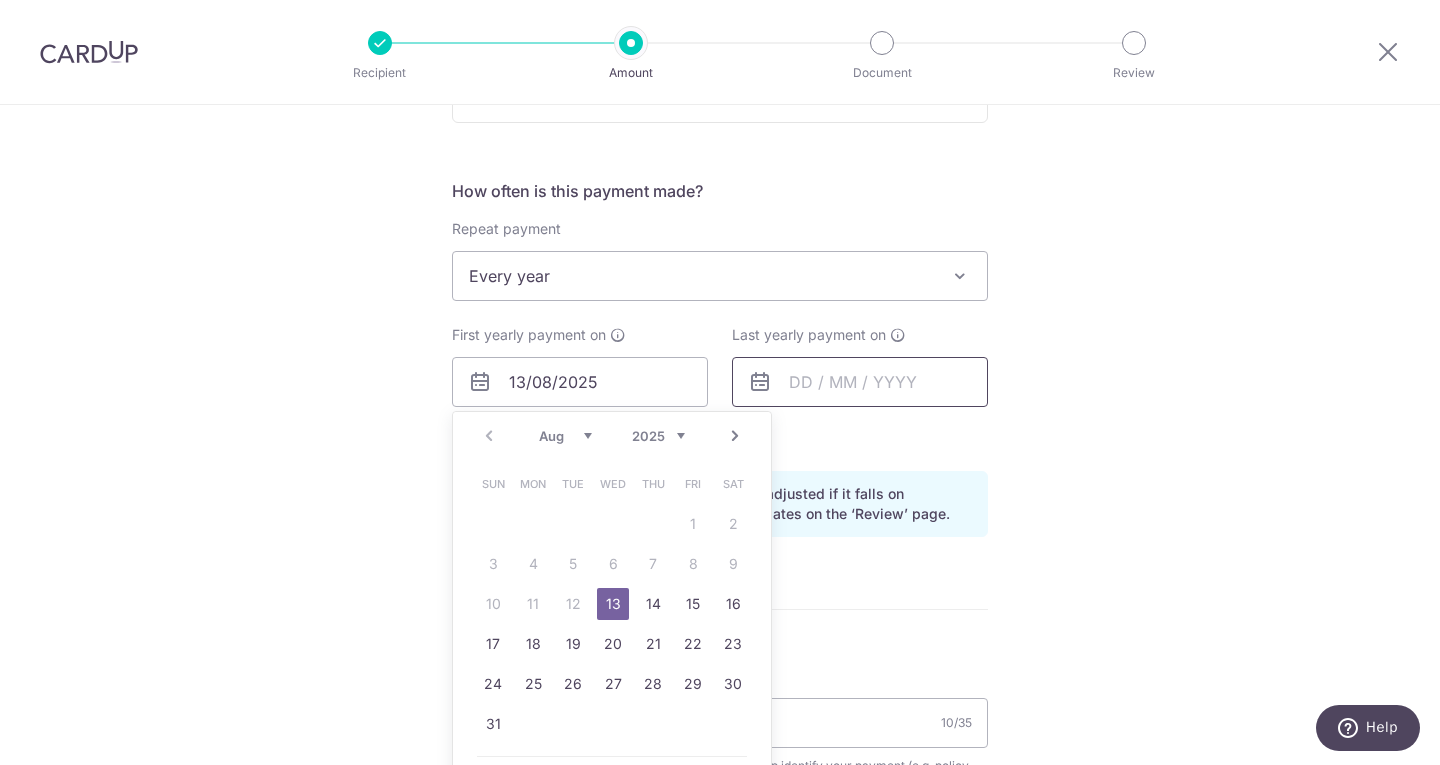 click at bounding box center (860, 382) 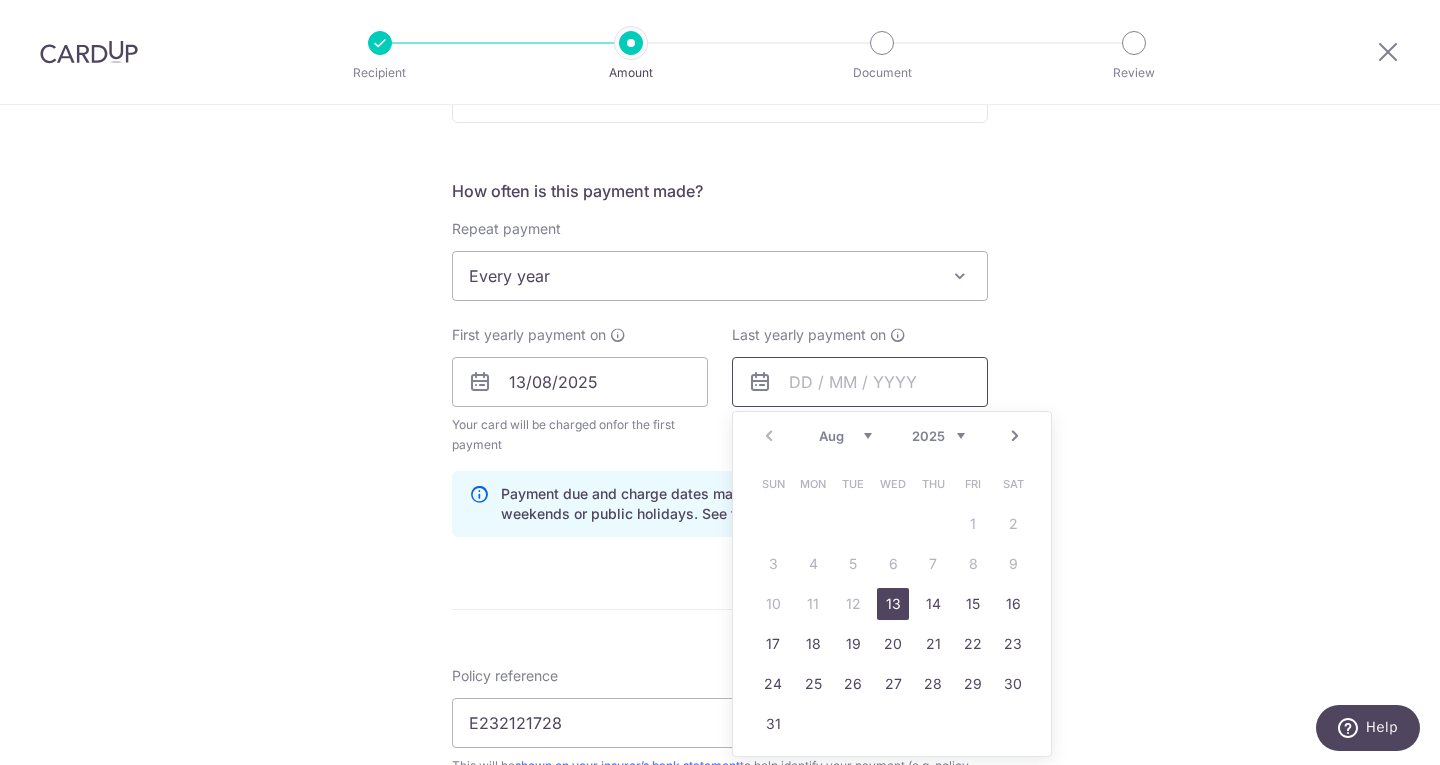 click at bounding box center (860, 382) 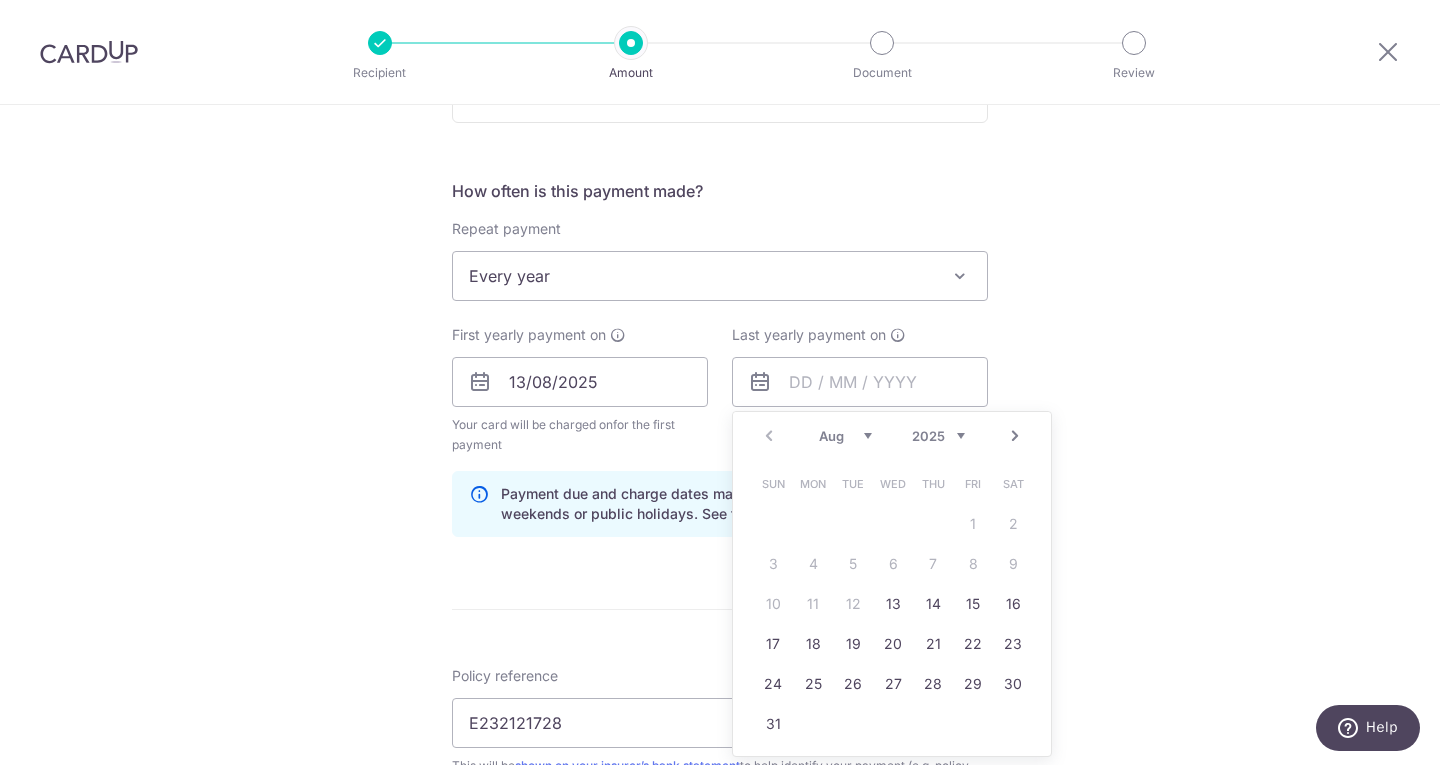 click on "2025 2026 2027 2028 2029 2030 2031 2032 2033 2034 2035" at bounding box center [938, 436] 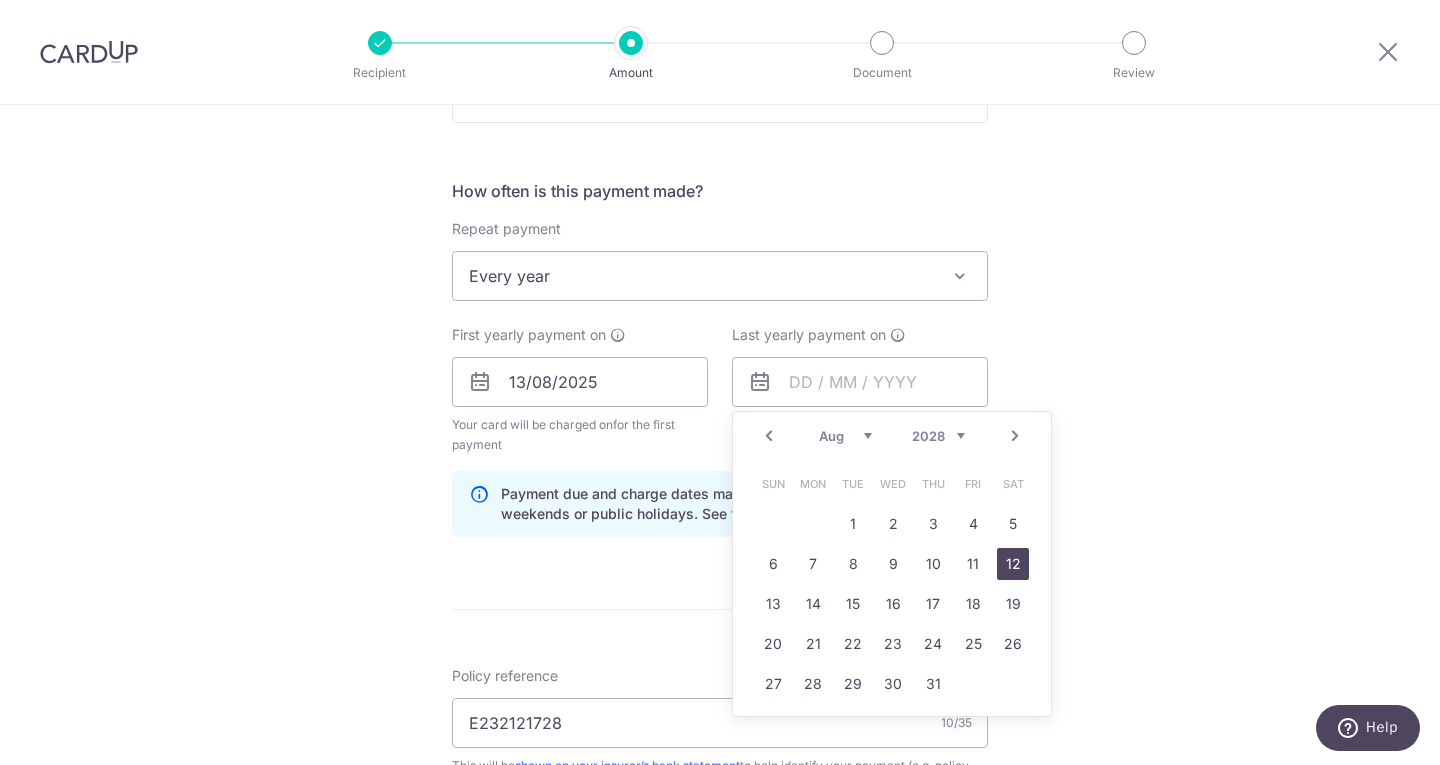 click on "12" at bounding box center (1013, 564) 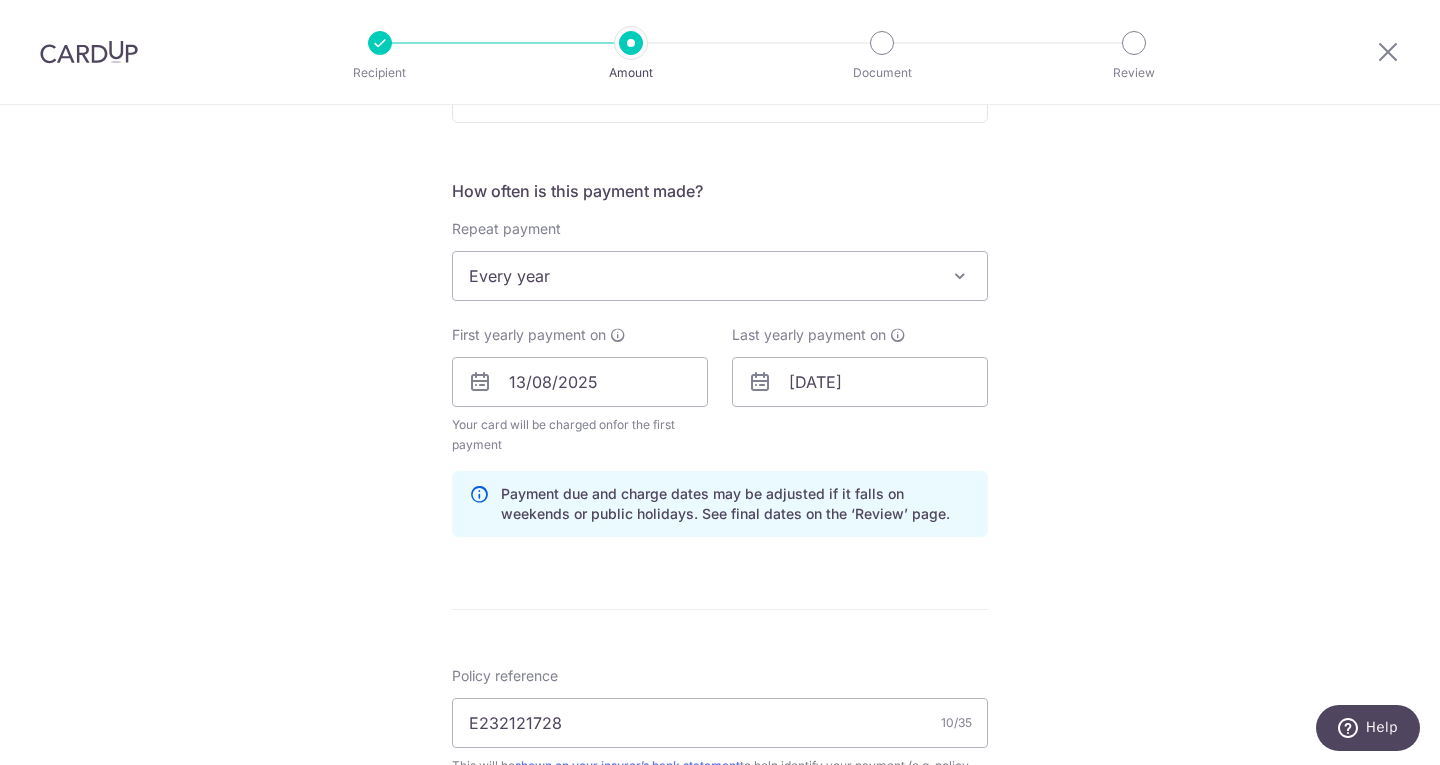 click on "Tell us more about your payment
Enter payment amount
SGD
215.96
215.96
Select Card
**** 0792
Add credit card
Your Cards
**** 0792
Secure 256-bit SSL
Text
New card details
Card
Secure 256-bit SSL" at bounding box center [720, 419] 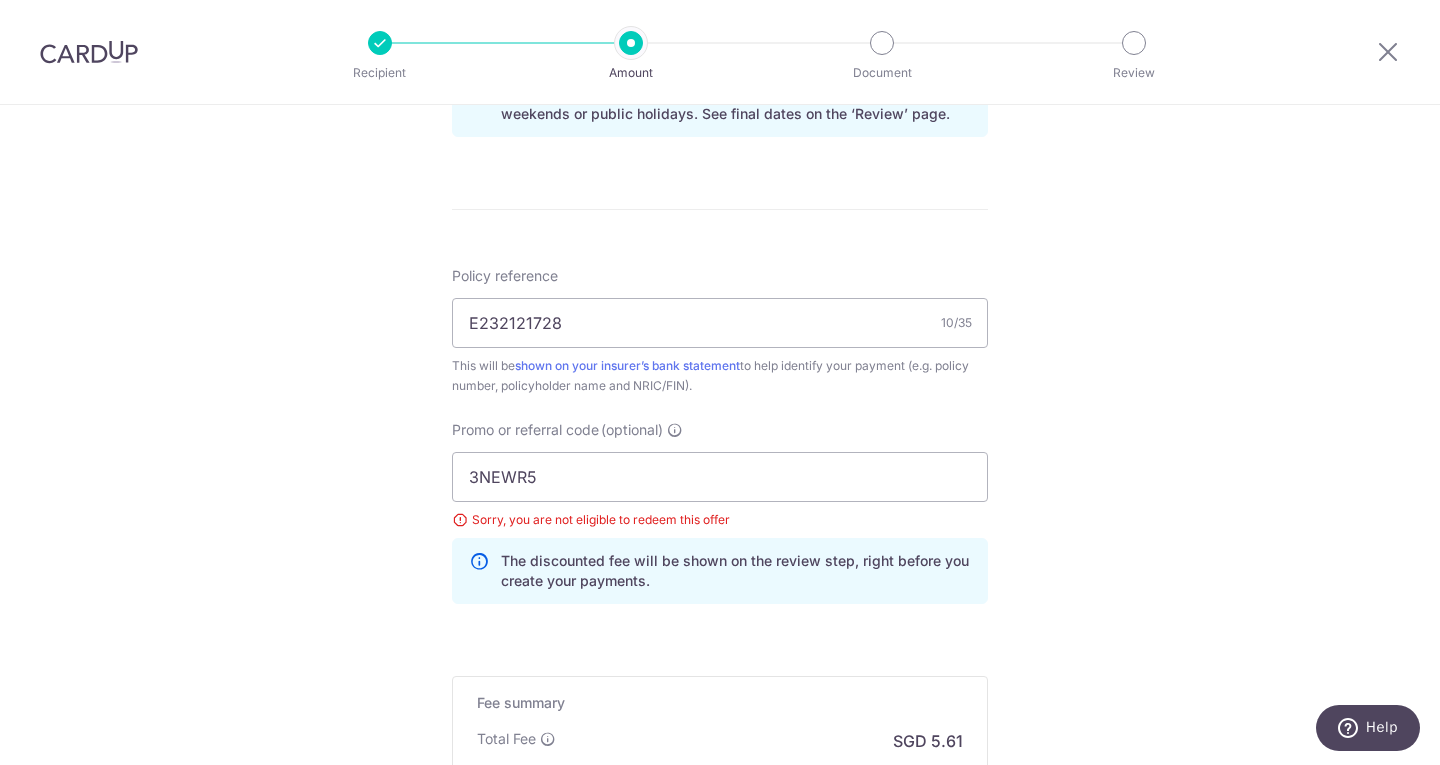 scroll, scrollTop: 1200, scrollLeft: 0, axis: vertical 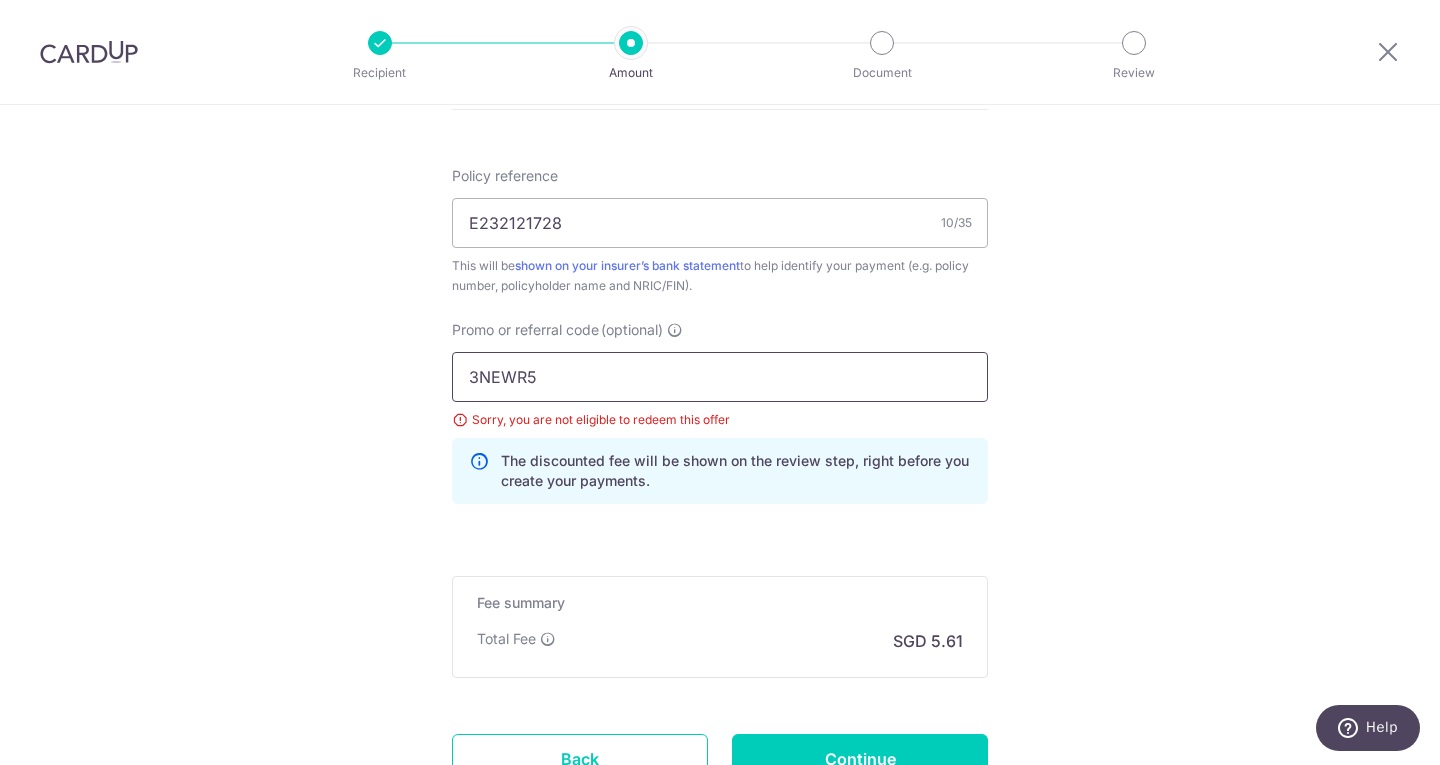 click on "3NEWR5" at bounding box center (720, 377) 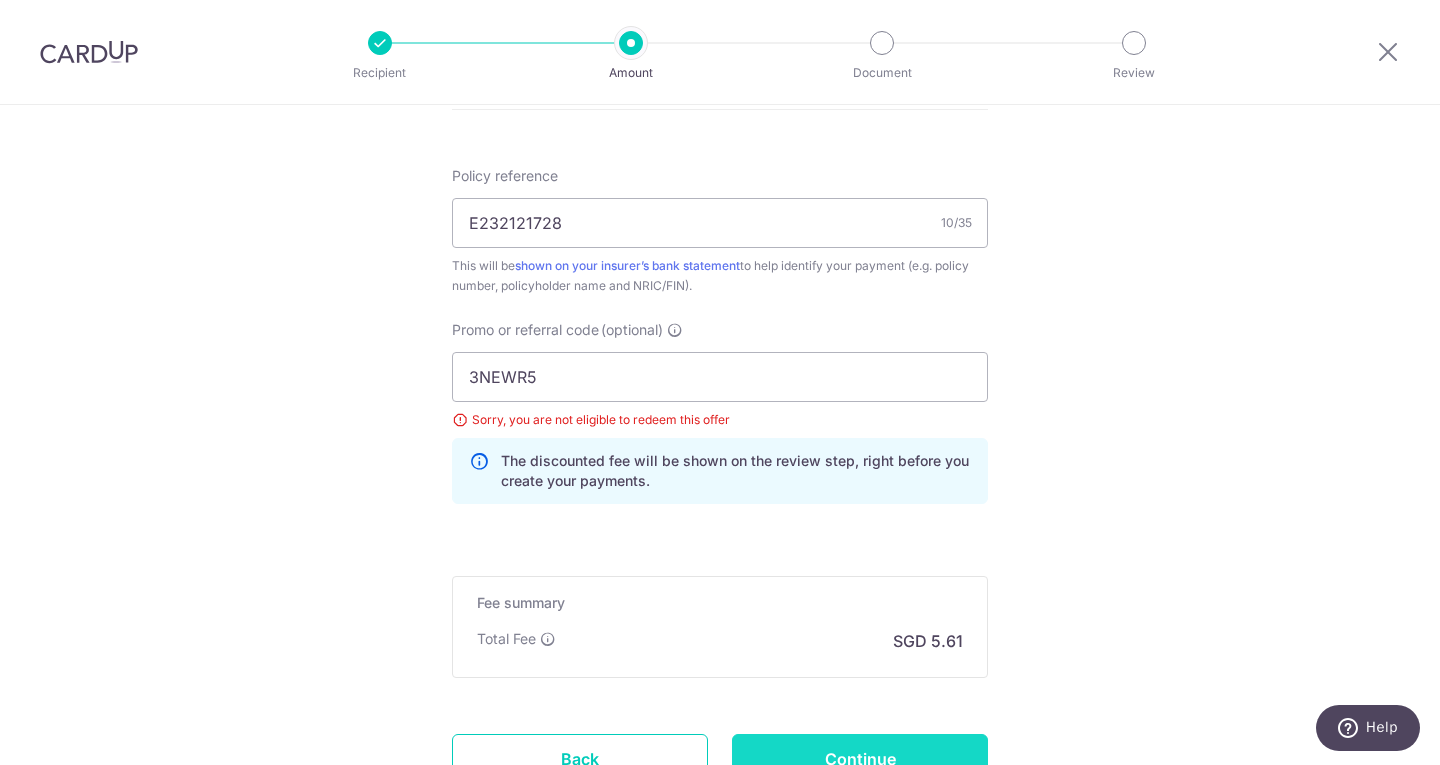 click on "Continue" at bounding box center [860, 759] 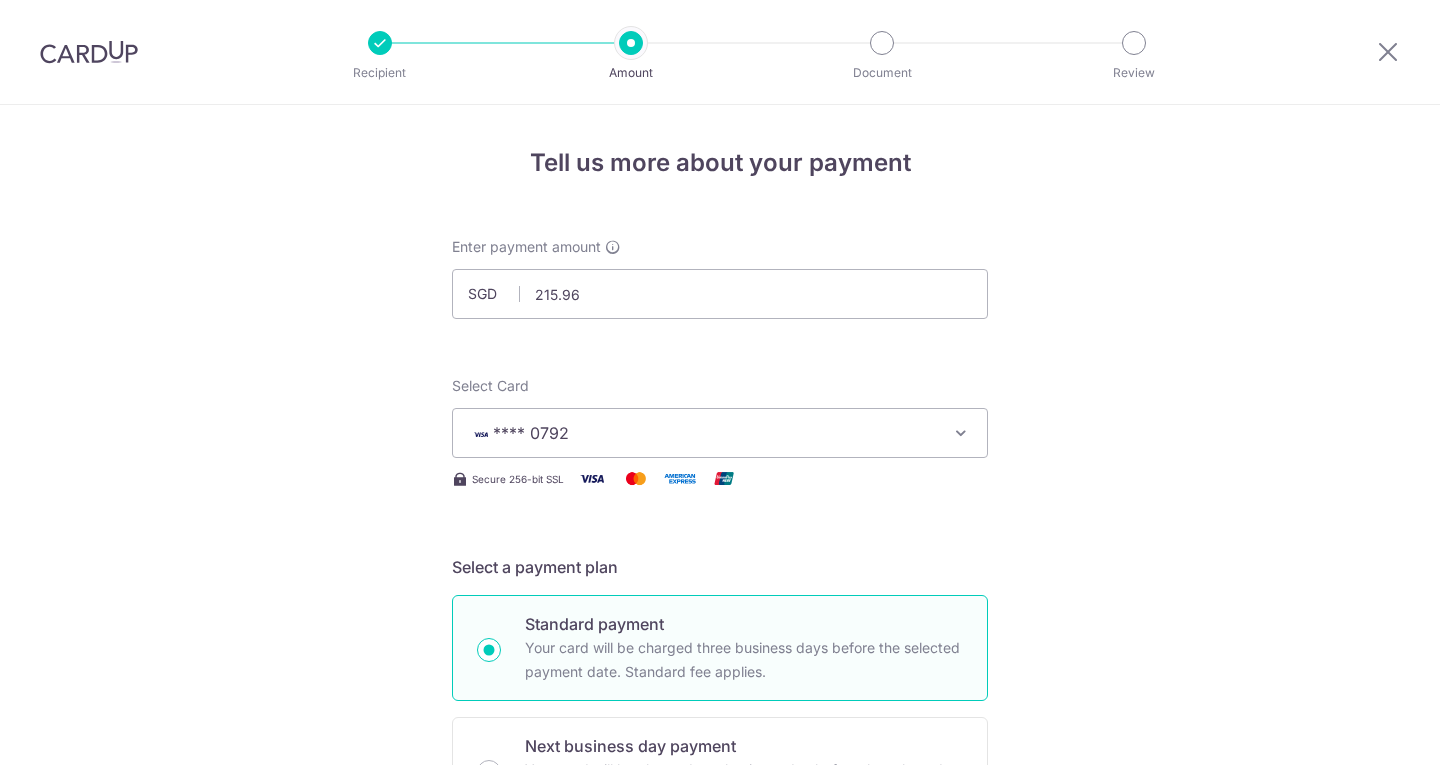 scroll, scrollTop: 0, scrollLeft: 0, axis: both 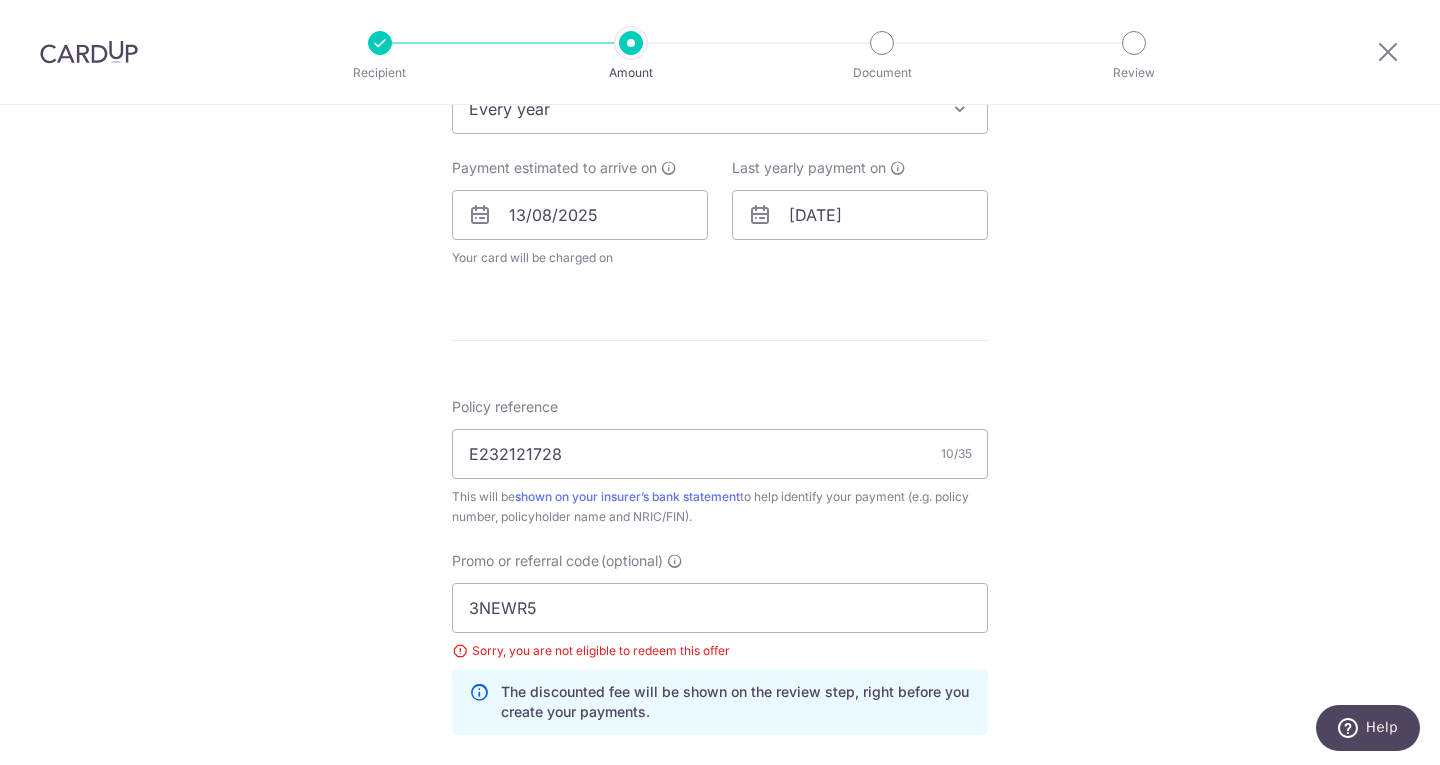 click at bounding box center (89, 52) 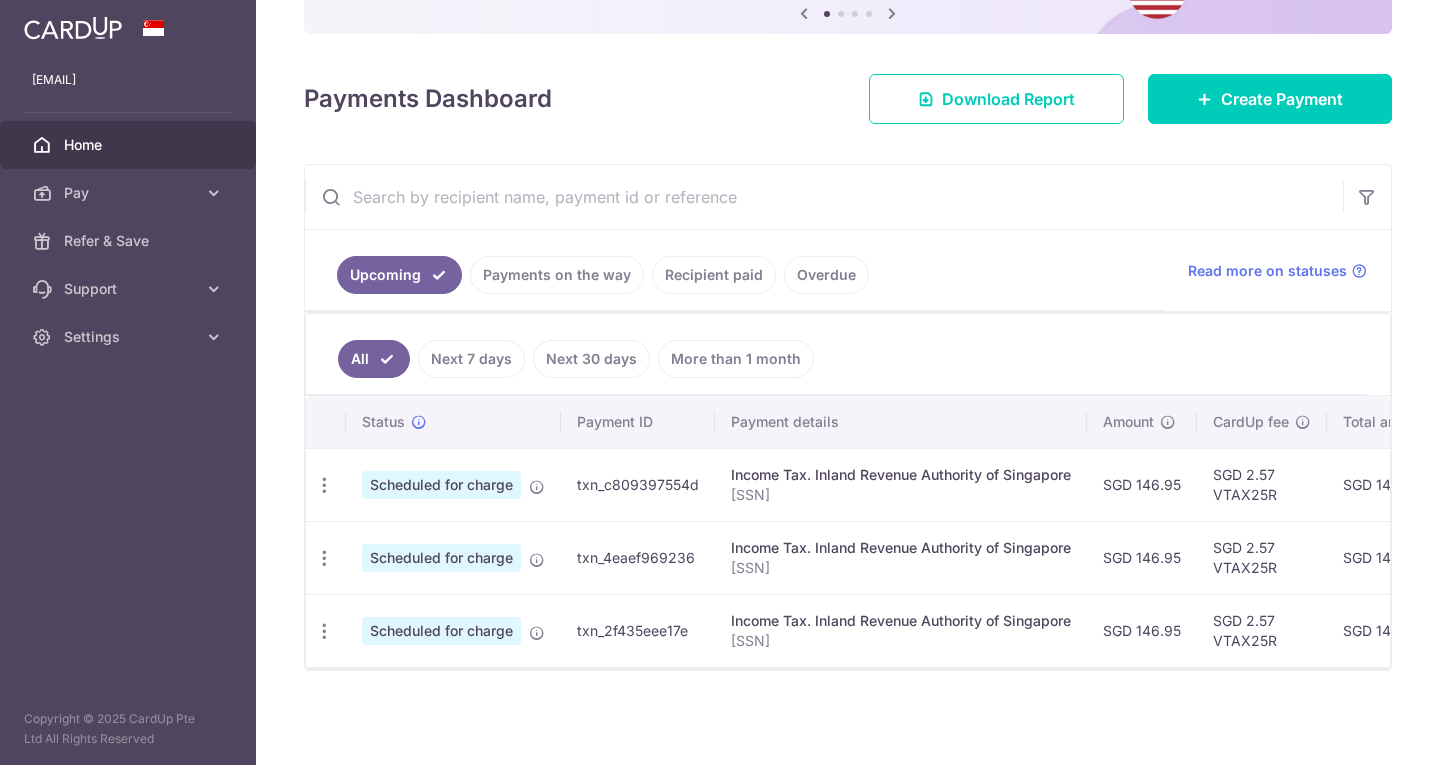scroll, scrollTop: 200, scrollLeft: 0, axis: vertical 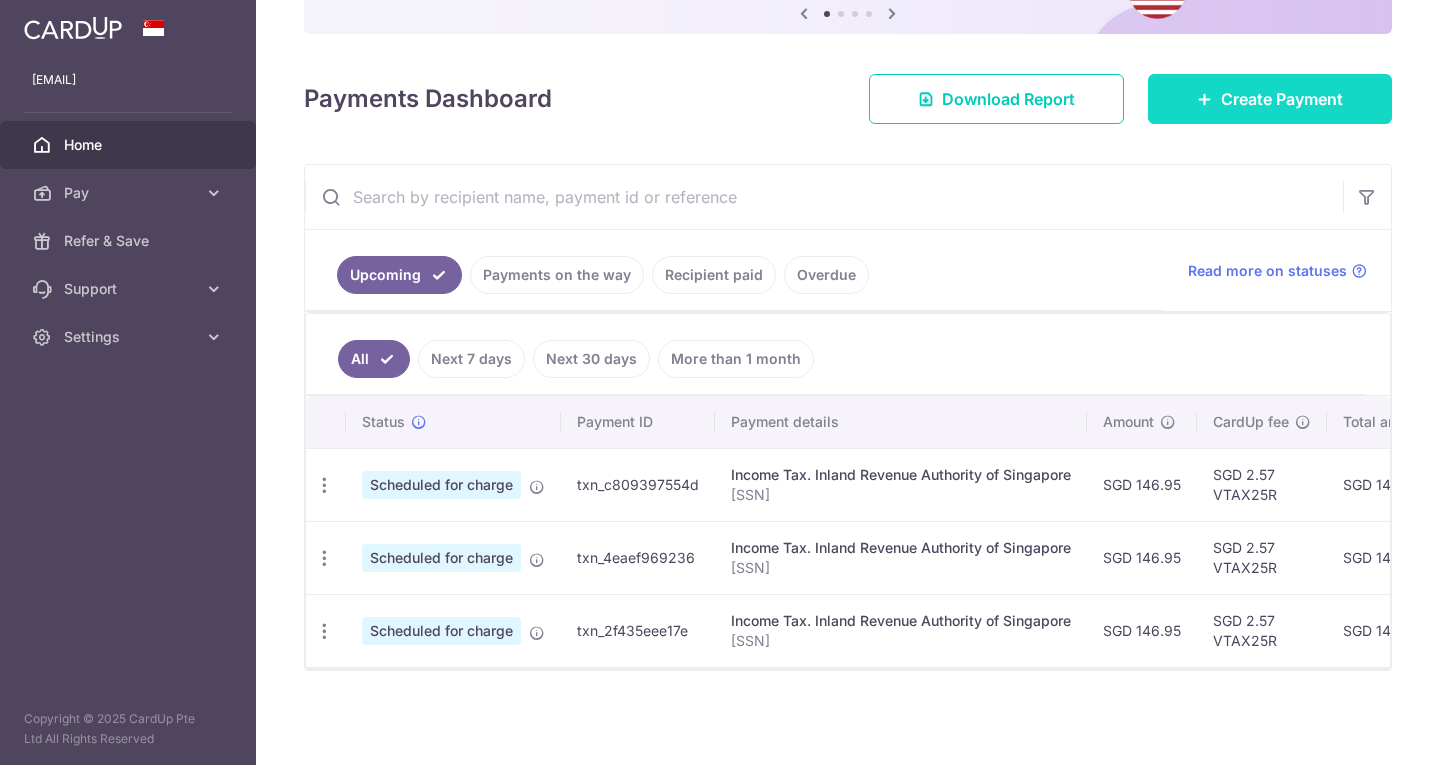 click on "Create Payment" at bounding box center [1282, 99] 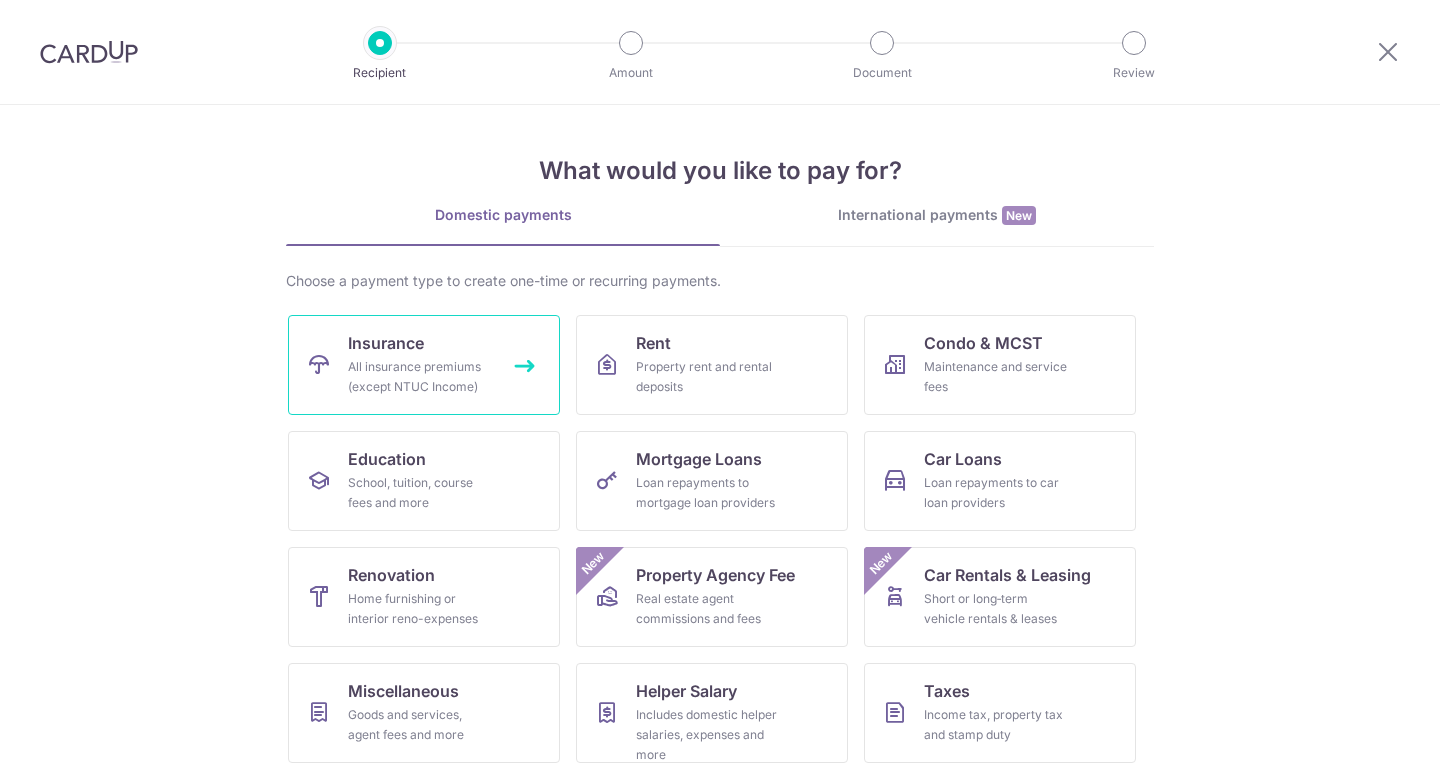 click on "All insurance premiums (except NTUC Income)" at bounding box center (420, 377) 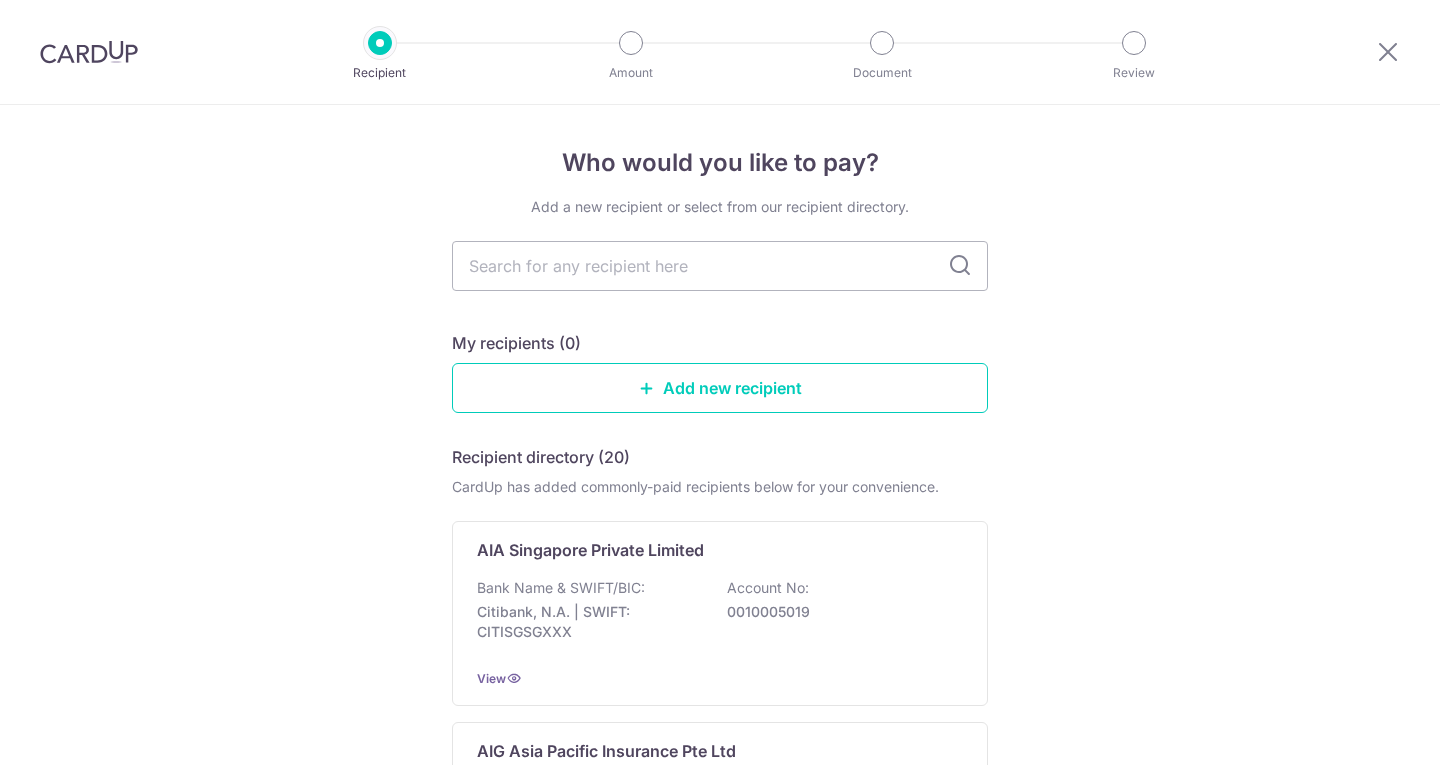 scroll, scrollTop: 0, scrollLeft: 0, axis: both 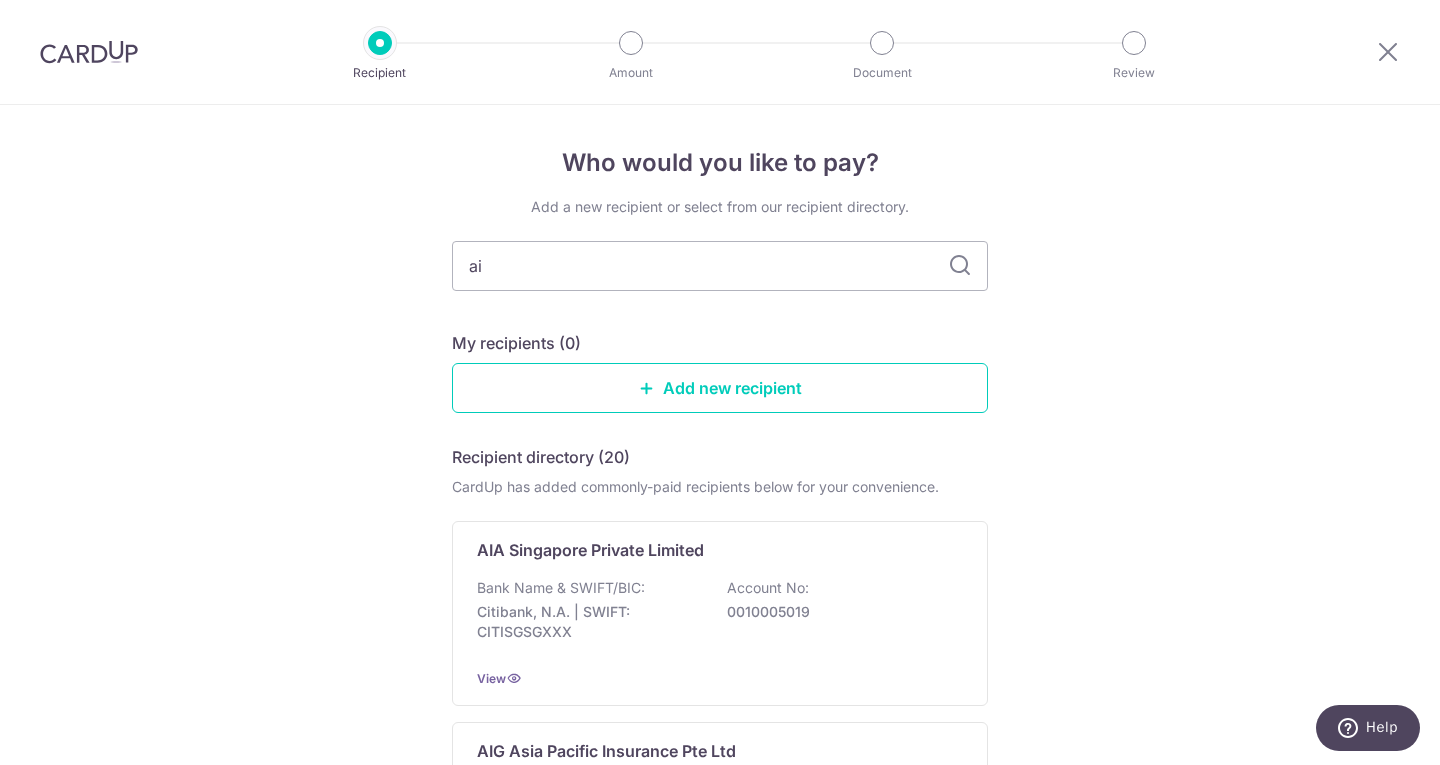 type on "aia" 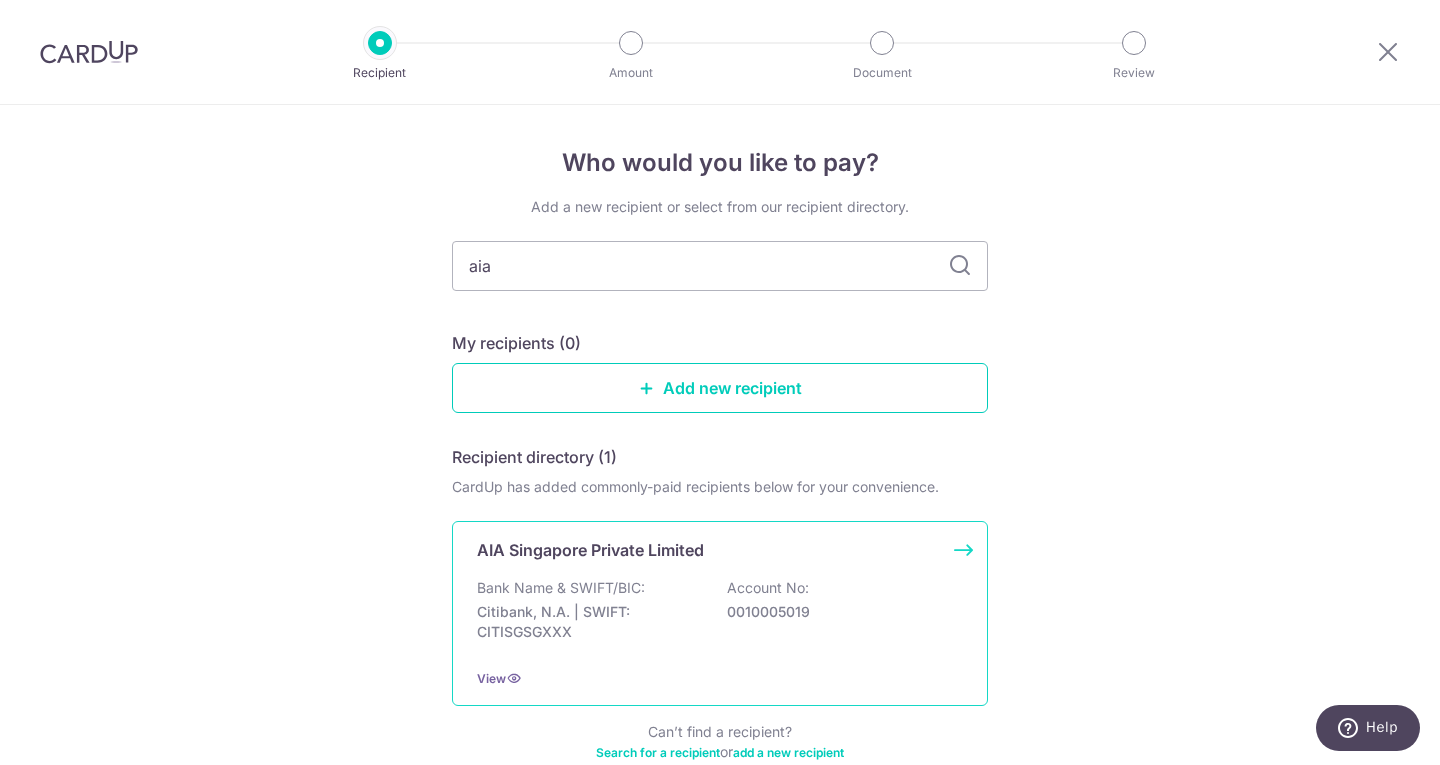 click on "Account No:" at bounding box center (768, 588) 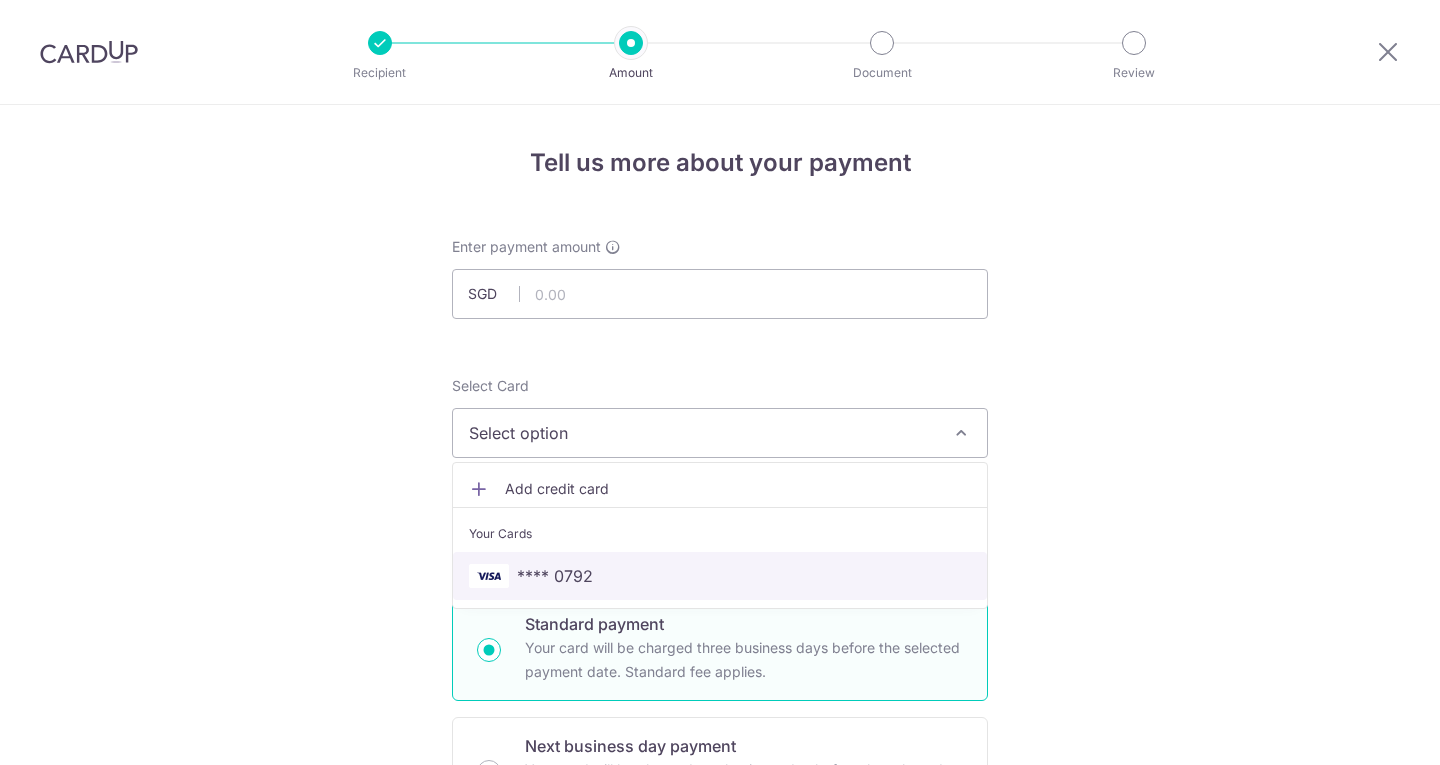 scroll, scrollTop: 0, scrollLeft: 0, axis: both 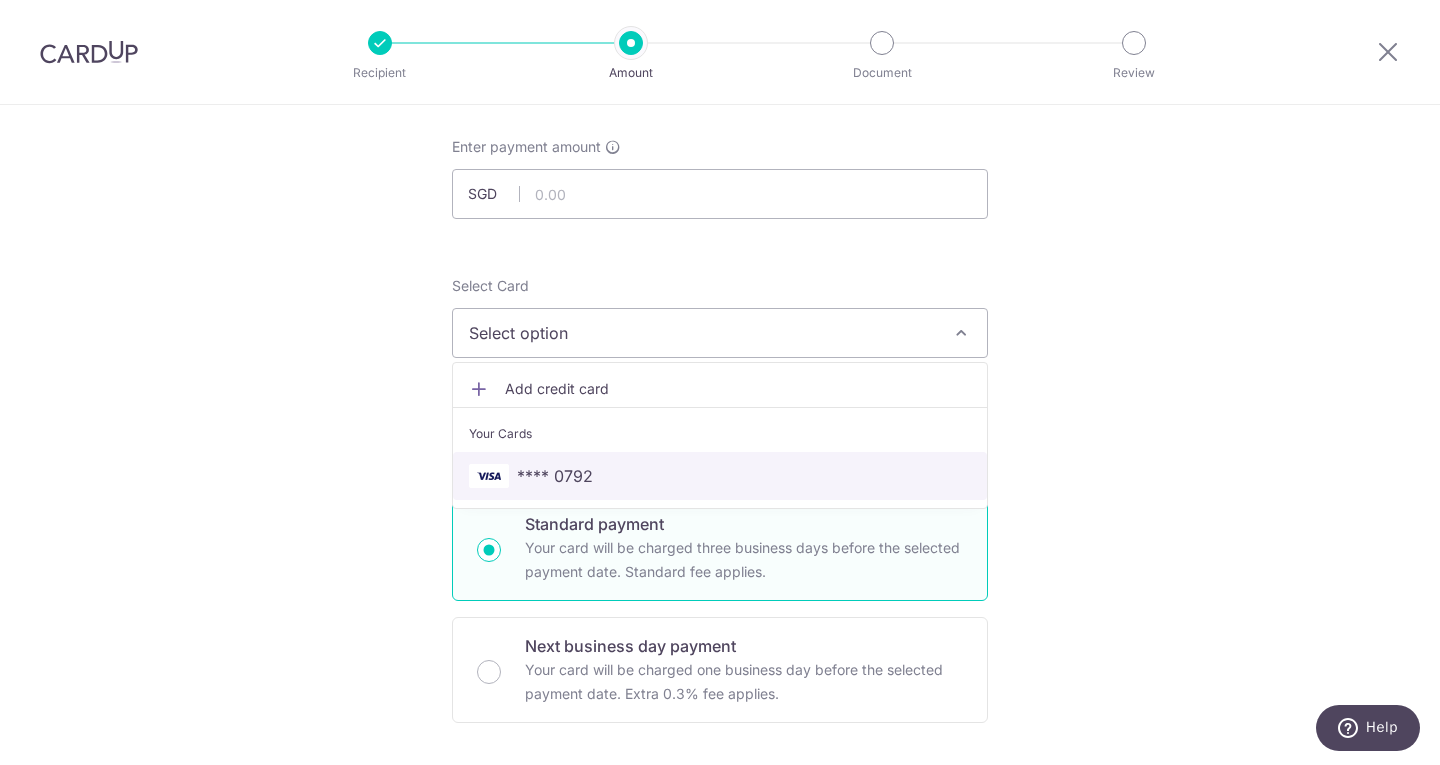 click on "**** 0792" at bounding box center (720, 476) 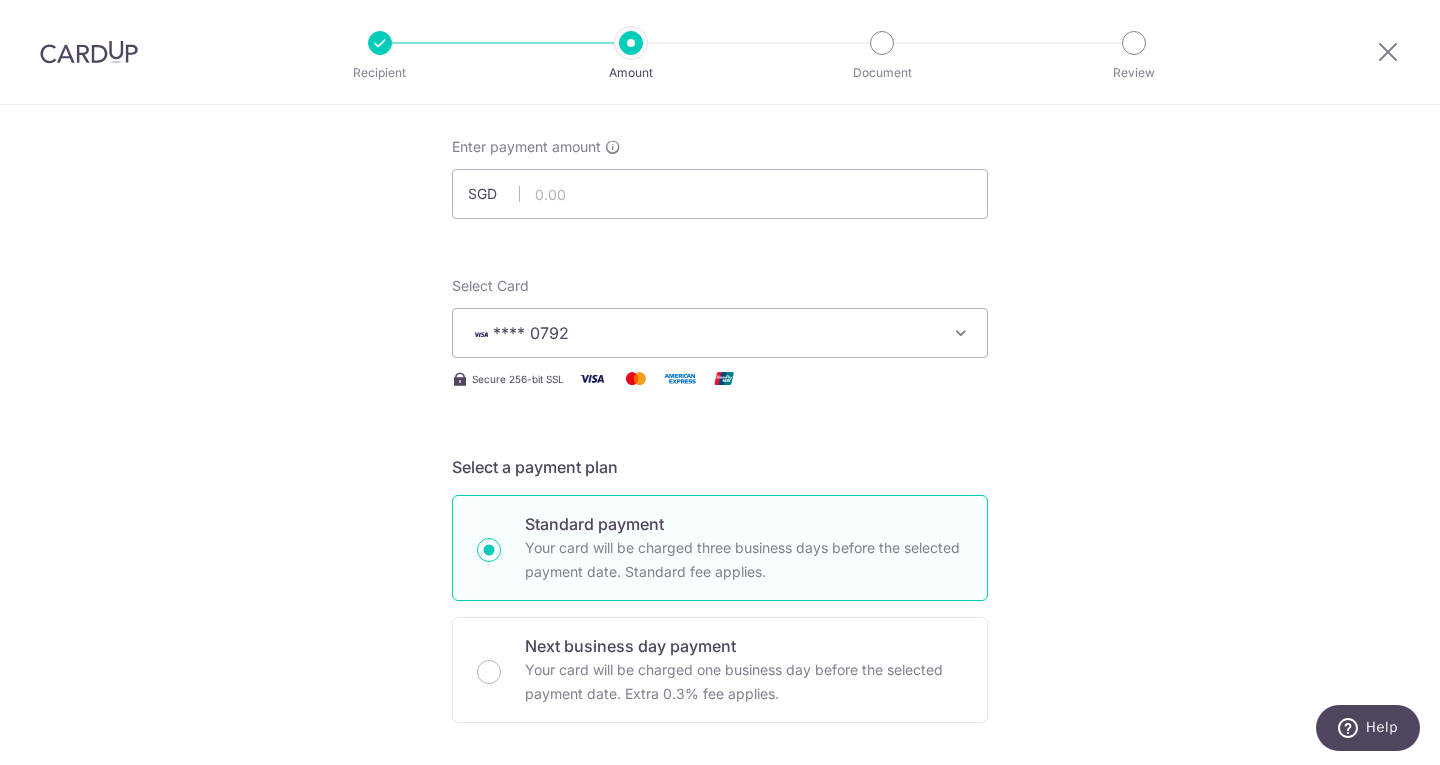 click on "Tell us more about your payment
Enter payment amount
SGD
Select Card
**** 0792
Add credit card
Your Cards
**** 0792
Secure 256-bit SSL
Text
New card details
Card
Secure 256-bit SSL" at bounding box center (720, 909) 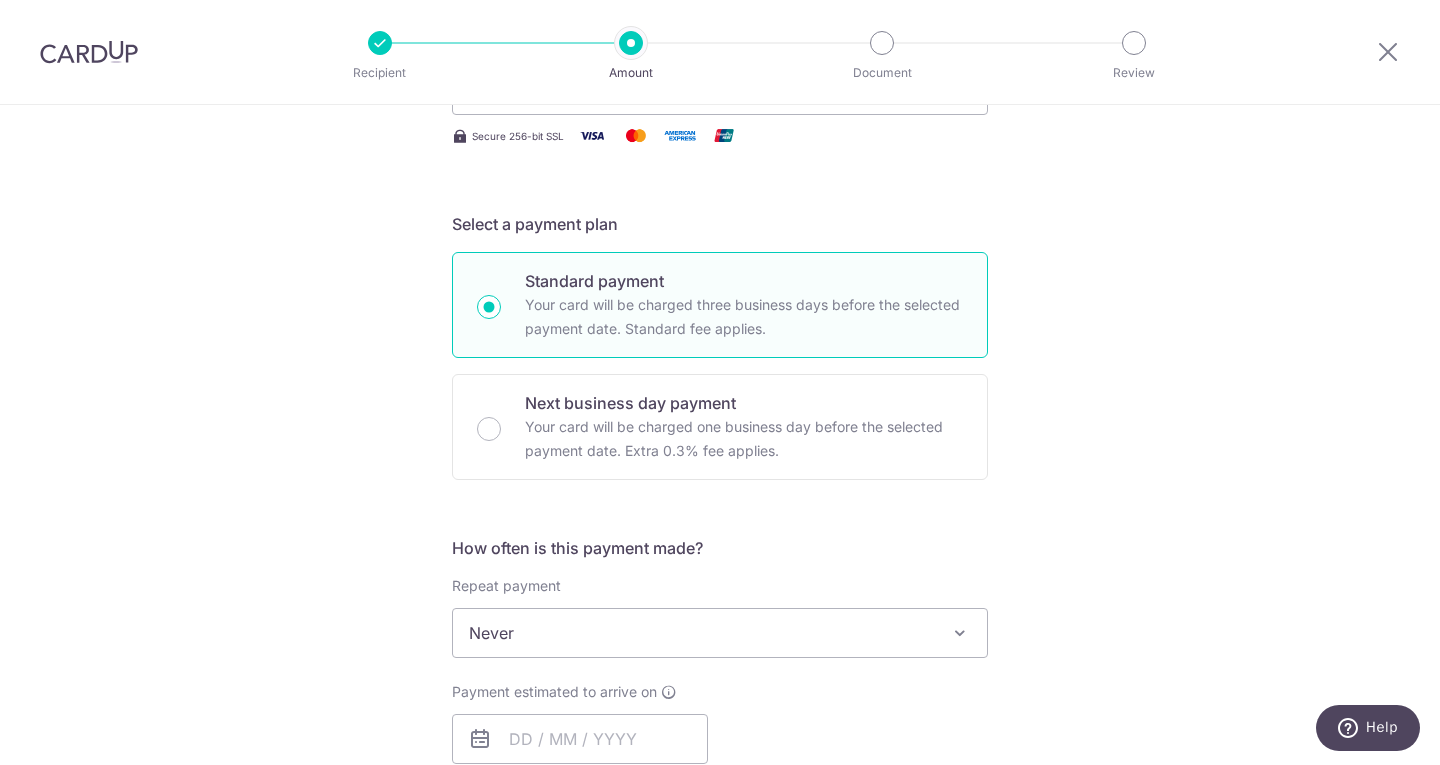 scroll, scrollTop: 400, scrollLeft: 0, axis: vertical 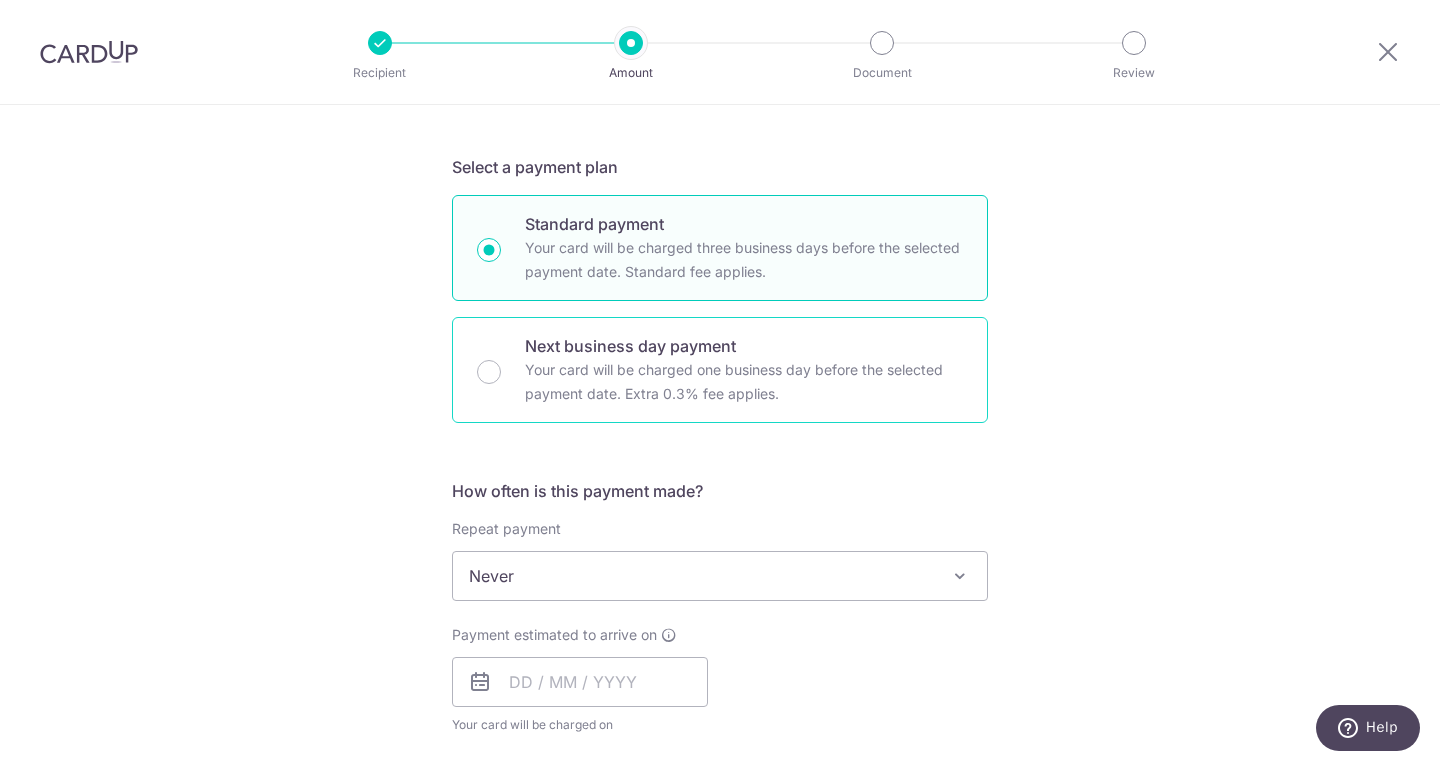 click on "Your card will be charged one business day before the selected payment date. Extra 0.3% fee applies." at bounding box center (744, 382) 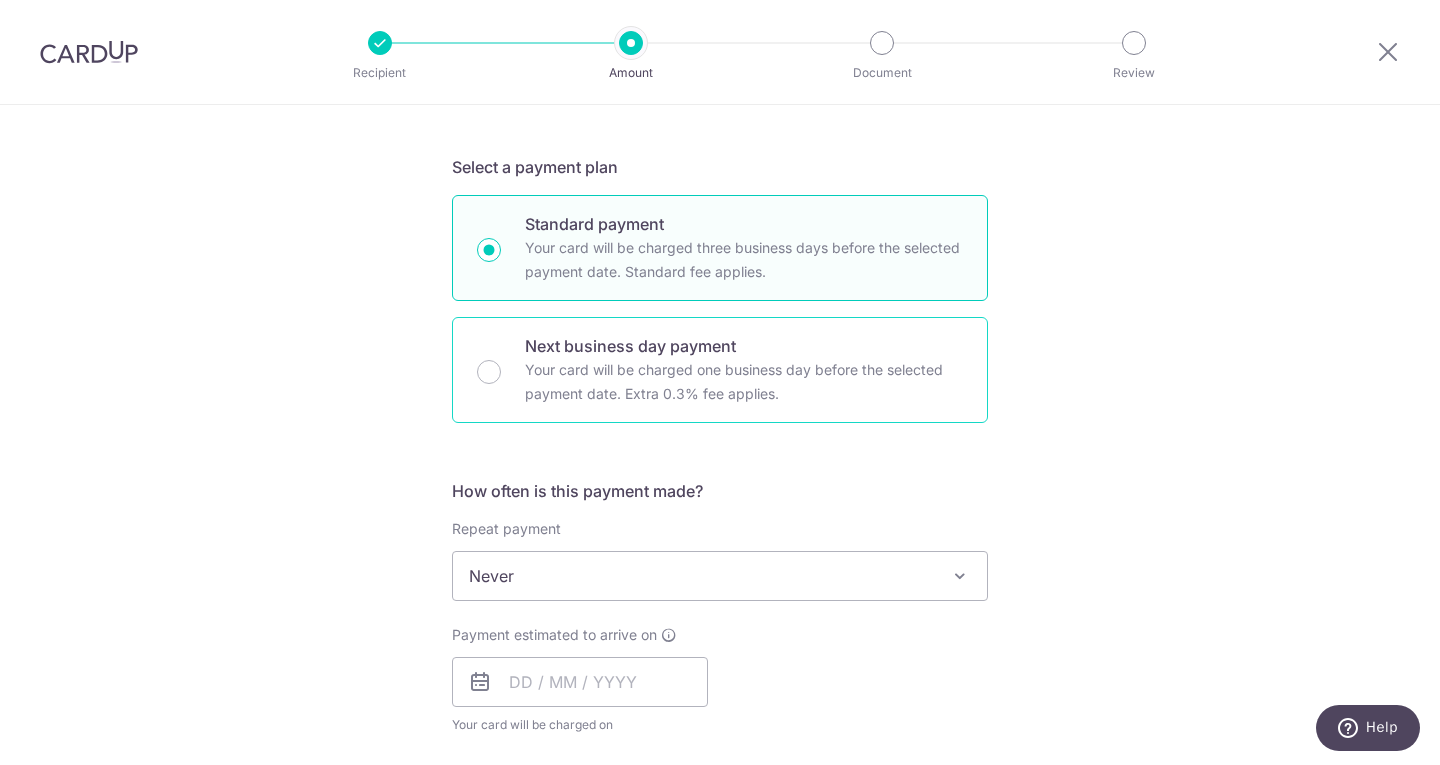 click on "Next business day payment
Your card will be charged one business day before the selected payment date. Extra 0.3% fee applies." at bounding box center (489, 372) 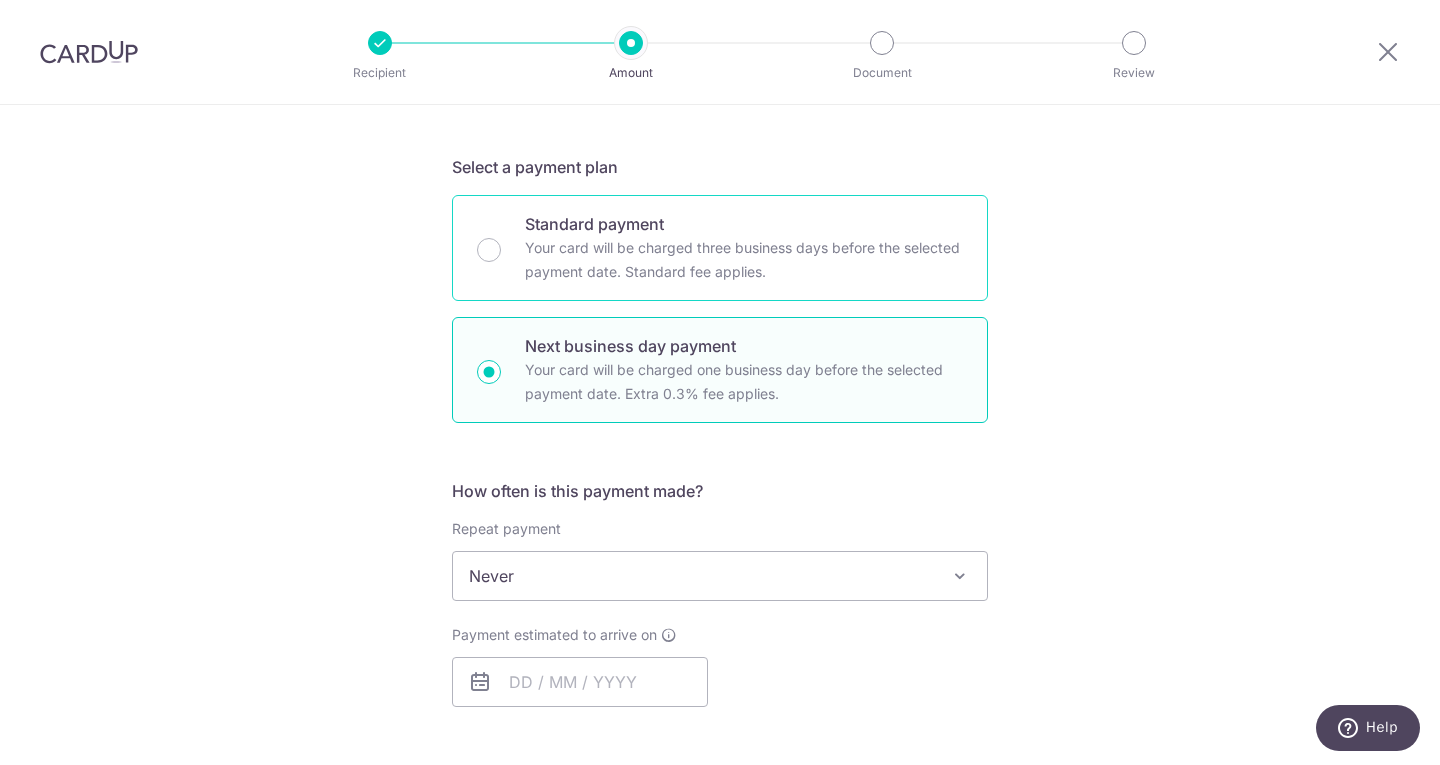 click on "Your card will be charged three business days before the selected payment date. Standard fee applies." at bounding box center (744, 260) 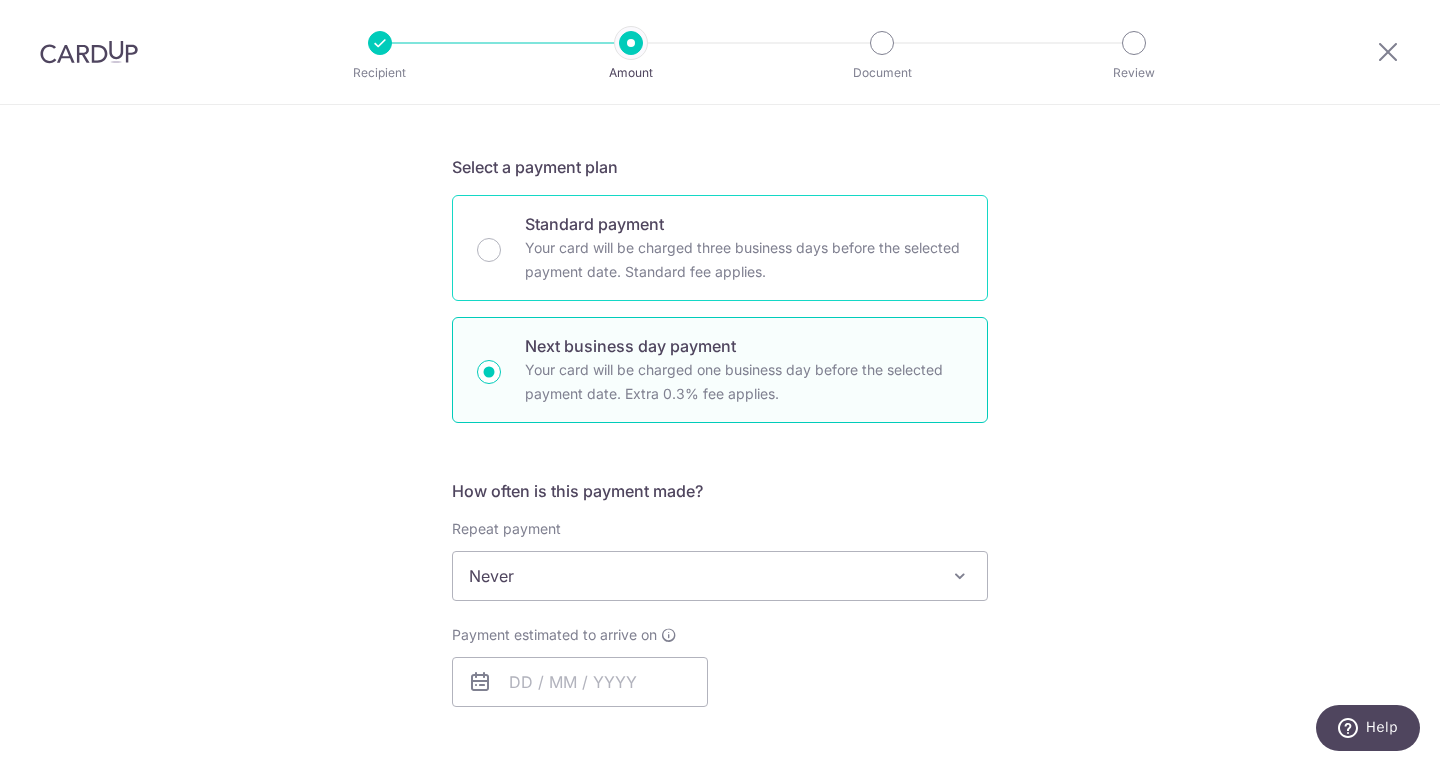 click on "Standard payment
Your card will be charged three business days before the selected payment date. Standard fee applies." at bounding box center (489, 250) 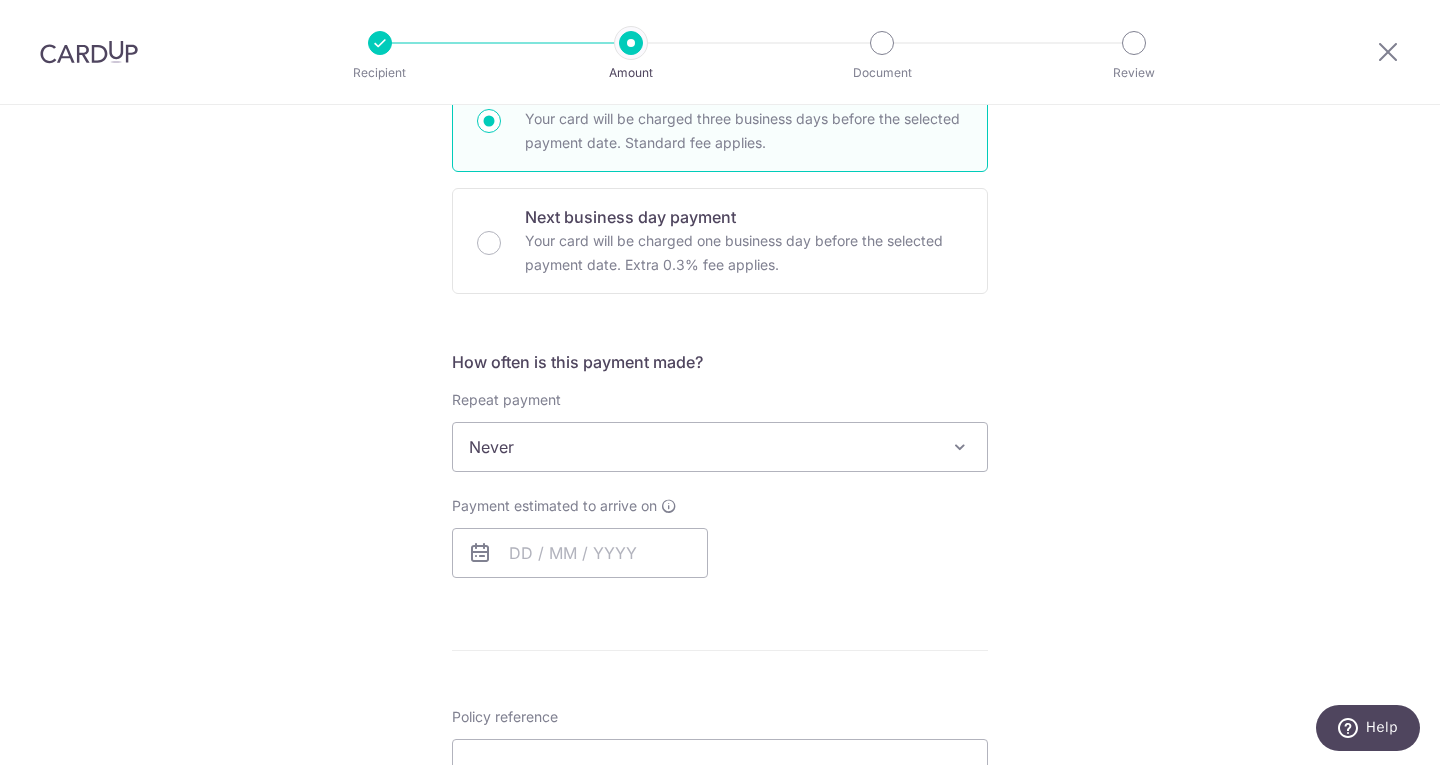 scroll, scrollTop: 600, scrollLeft: 0, axis: vertical 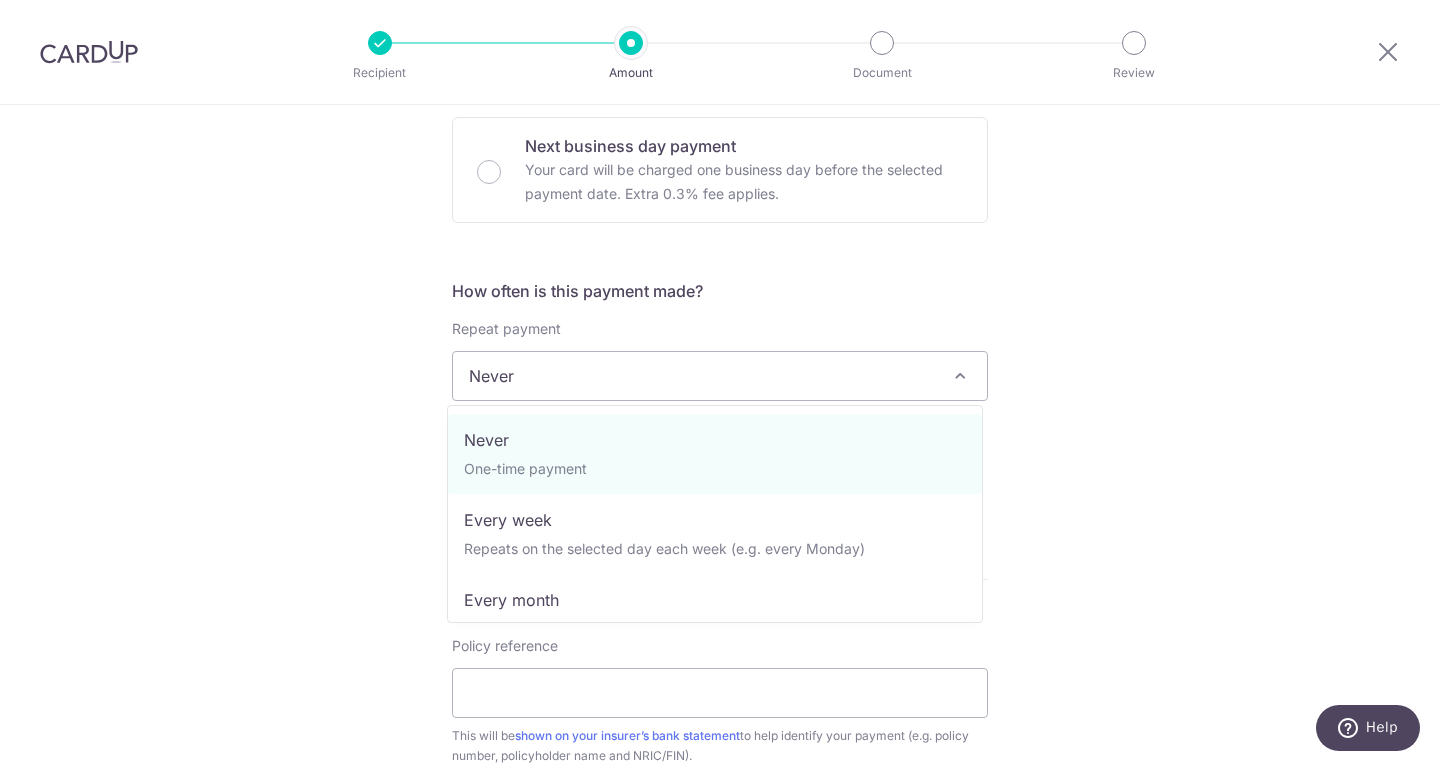 click on "Never" at bounding box center [720, 376] 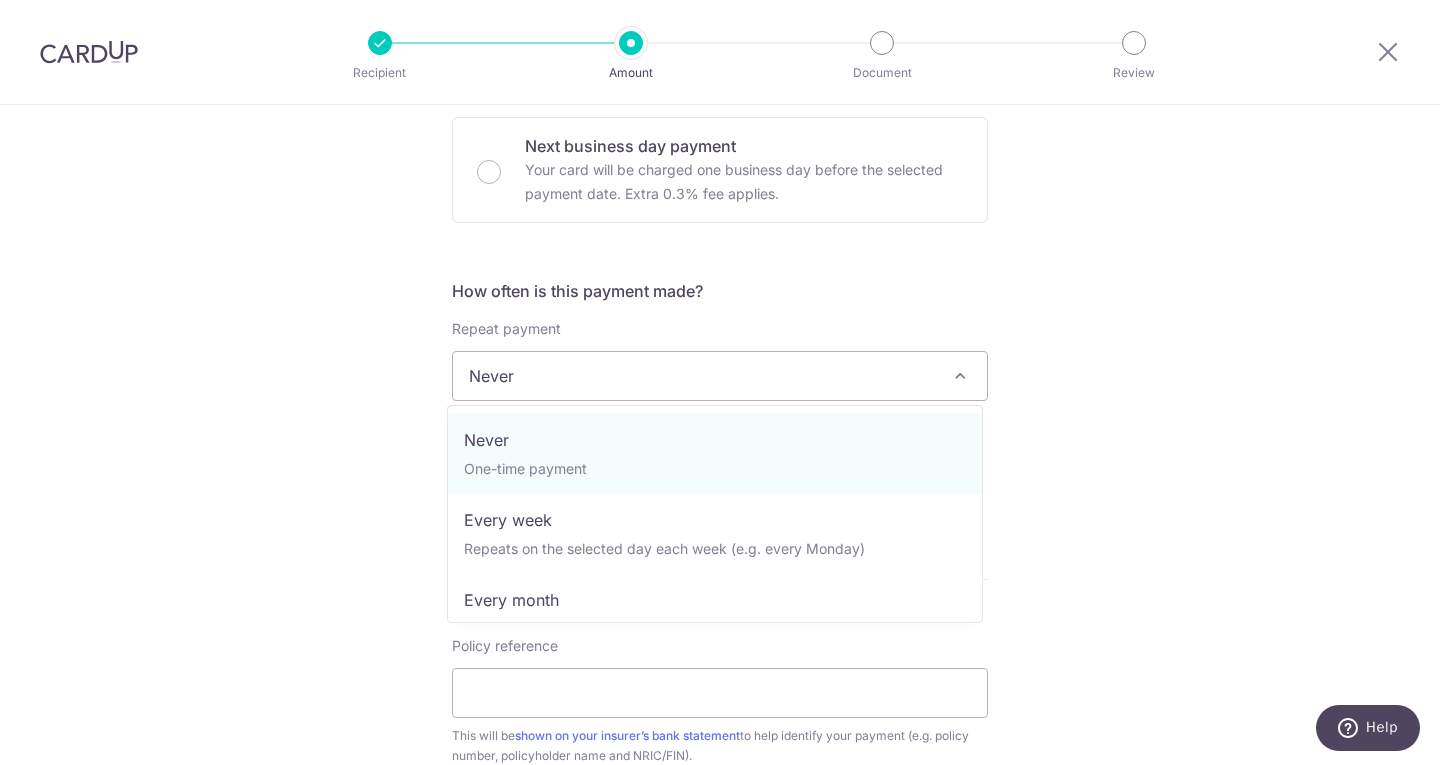 click on "Tell us more about your payment
Enter payment amount
SGD
Select Card
**** 0792
Add credit card
Your Cards
**** 0792
Secure 256-bit SSL
Text
New card details
Card
Secure 256-bit SSL" at bounding box center [720, 395] 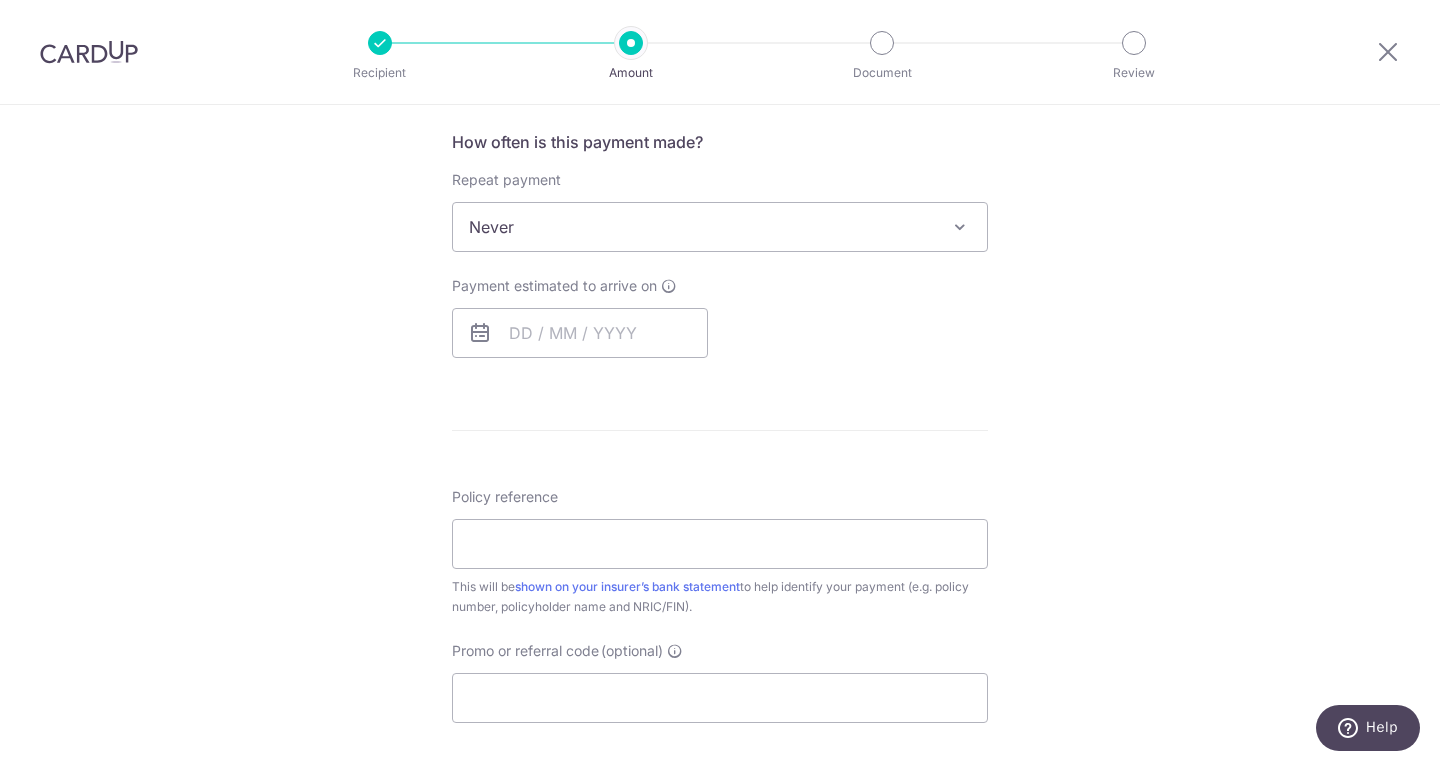 scroll, scrollTop: 800, scrollLeft: 0, axis: vertical 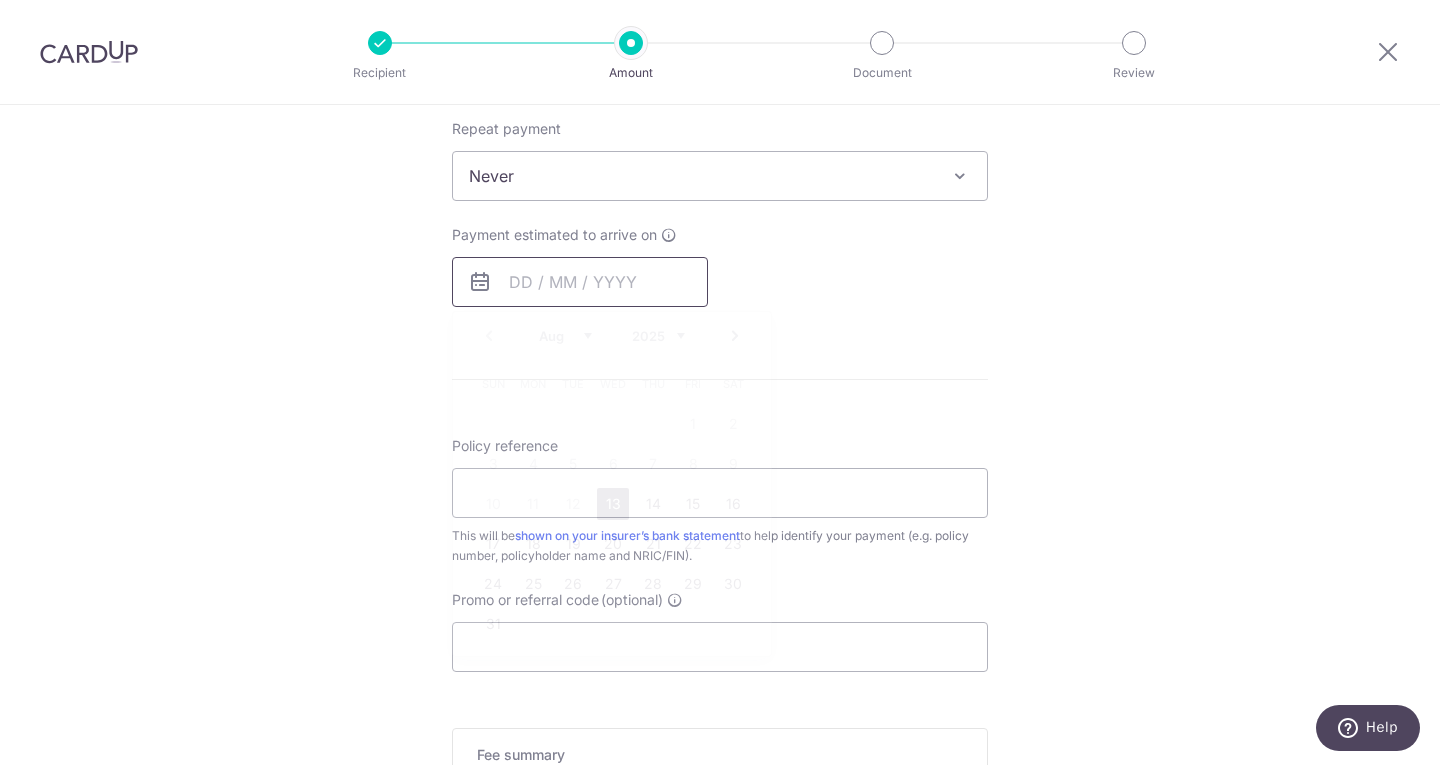 click at bounding box center [580, 282] 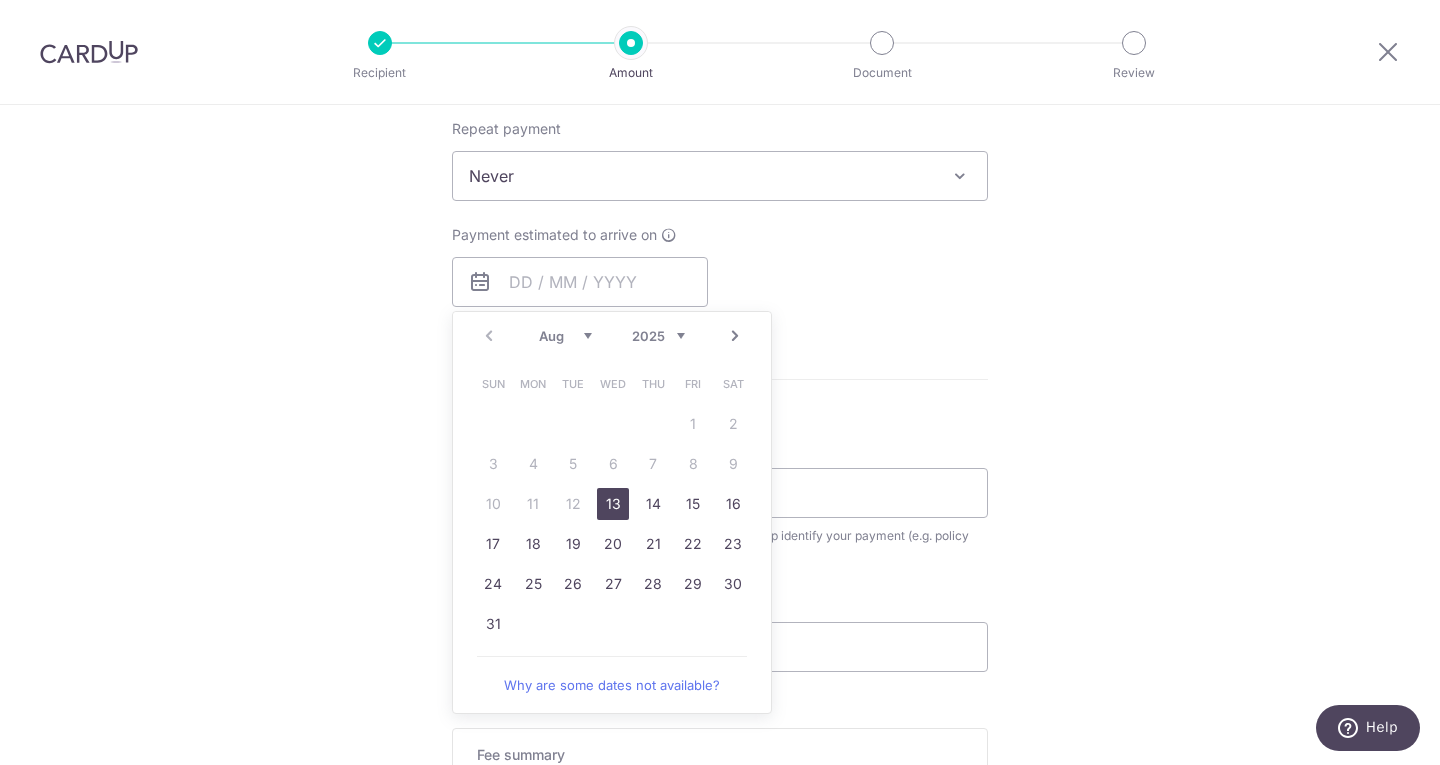 click on "Tell us more about your payment
Enter payment amount
SGD
Select Card
**** 0792
Add credit card
Your Cards
**** 0792
Secure 256-bit SSL
Text
New card details
Card
Secure 256-bit SSL" at bounding box center (720, 195) 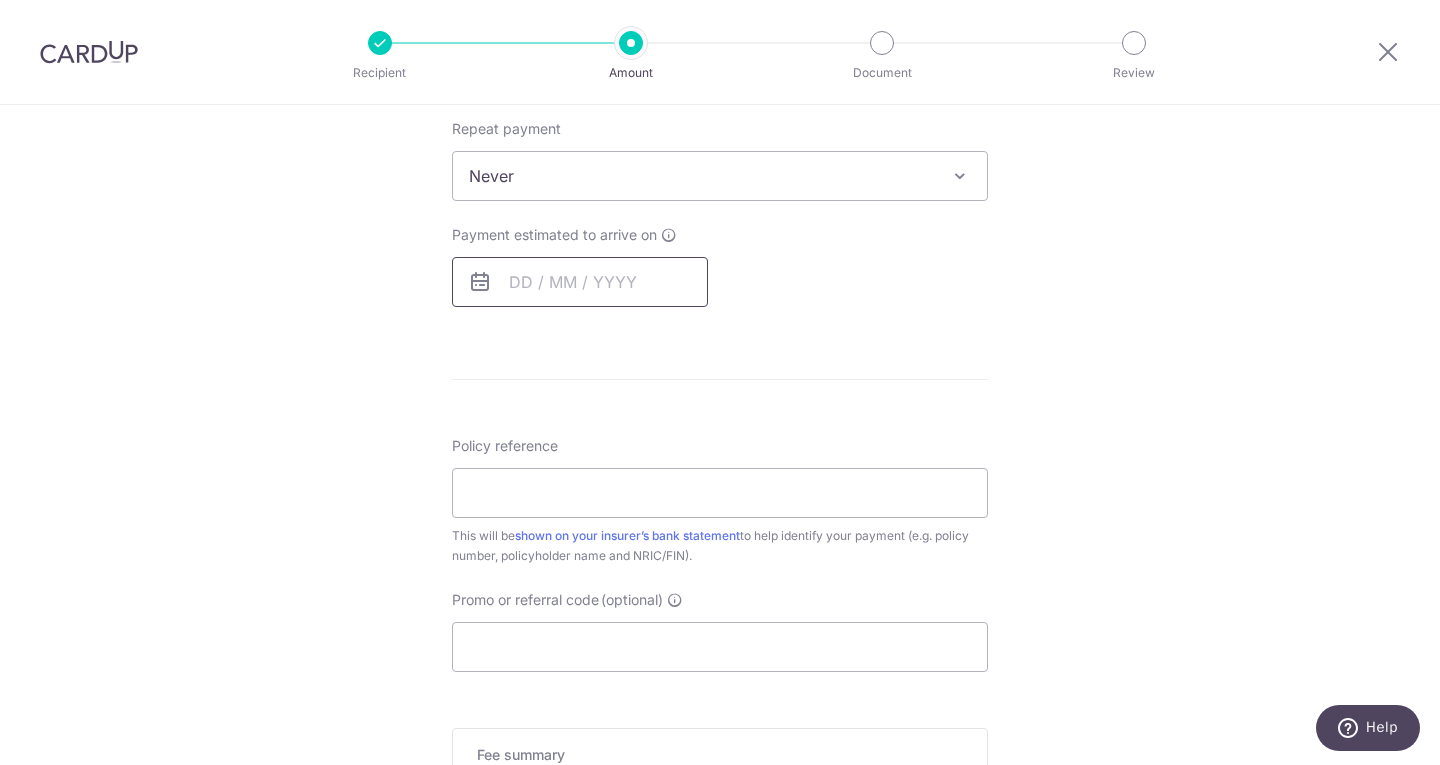 click at bounding box center (580, 282) 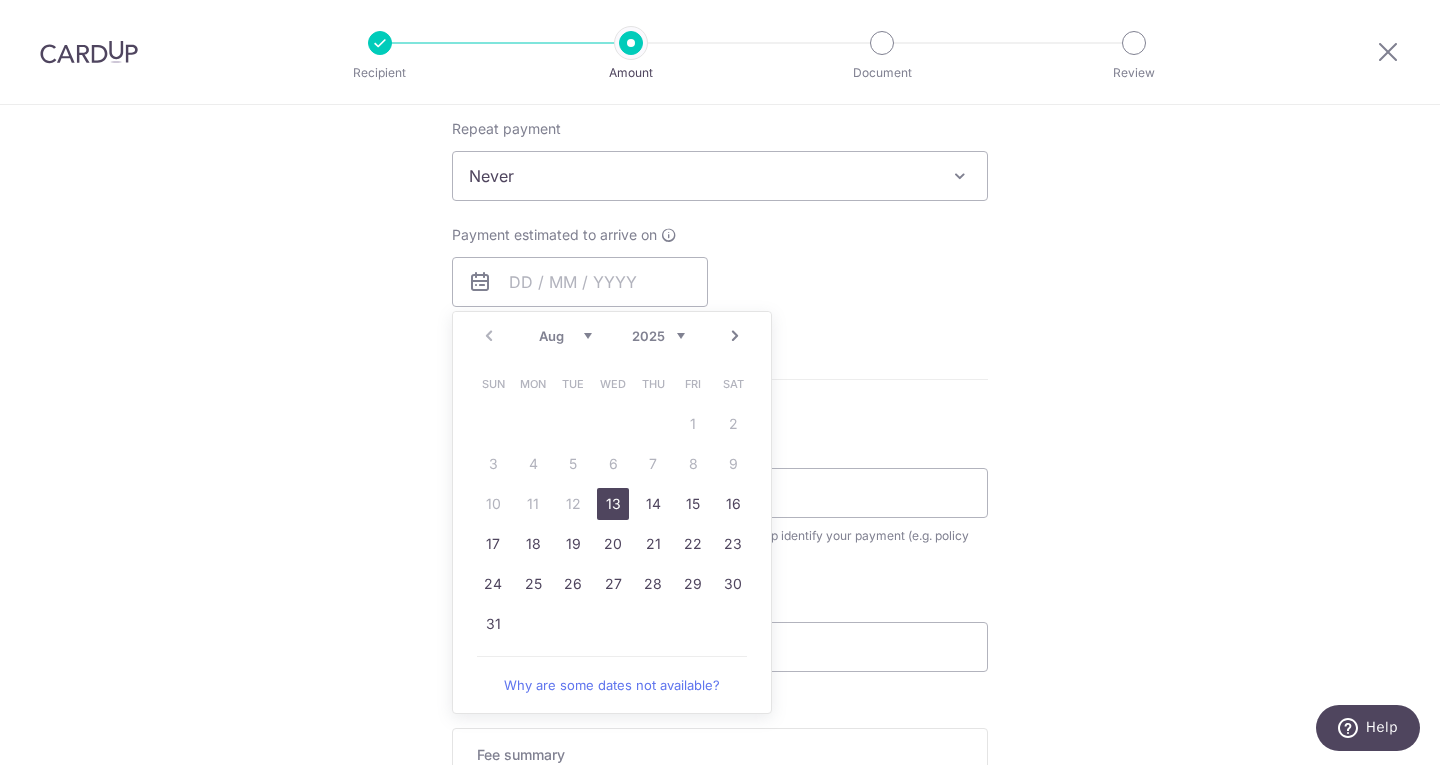 click on "13" at bounding box center [613, 504] 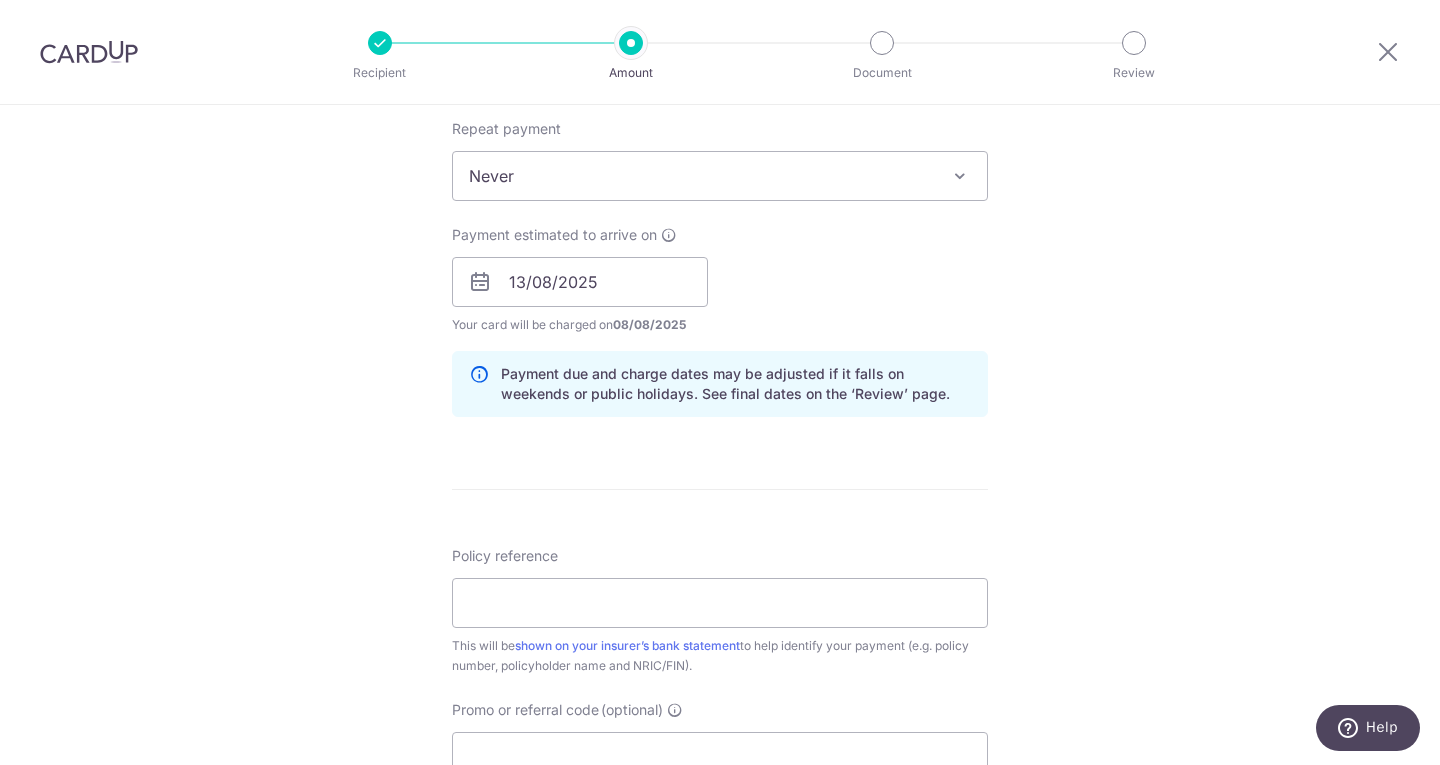 click on "Payment estimated to arrive on
13/08/2025
Prev Next Aug Sep Oct Nov Dec 2025 2026 2027 2028 2029 2030 2031 2032 2033 2034 2035 Sun Mon Tue Wed Thu Fri Sat           1 2 3 4 5 6 7 8 9 10 11 12 13 14 15 16 17 18 19 20 21 22 23 24 25 26 27 28 29 30 31
Your card will be charged on  08/08/2025  for the first payment
* If your payment is funded by  9:00am SGT on Friday 08/08/2025
11/08/2025
No. of Payments" at bounding box center [720, 280] 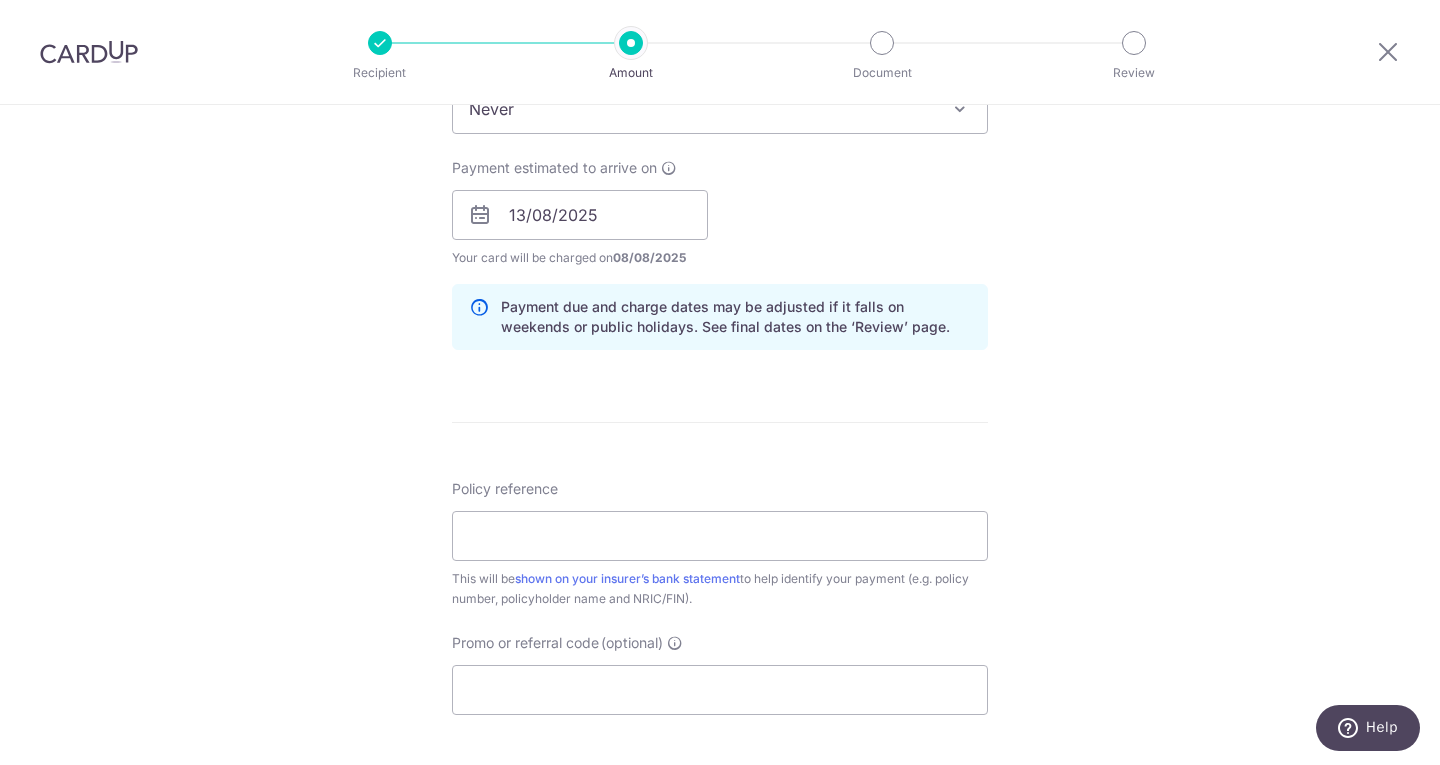 scroll, scrollTop: 1000, scrollLeft: 0, axis: vertical 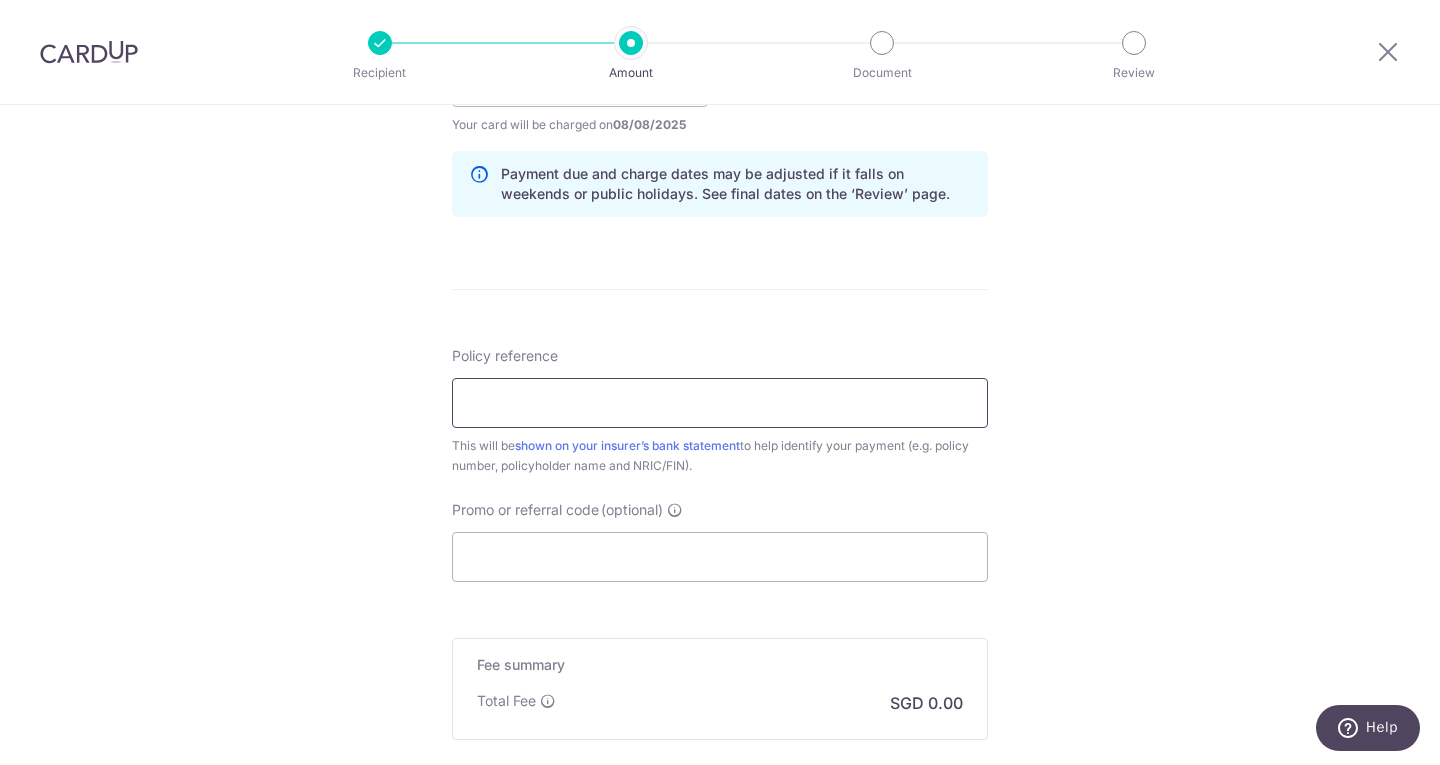 click on "Policy reference" at bounding box center [720, 403] 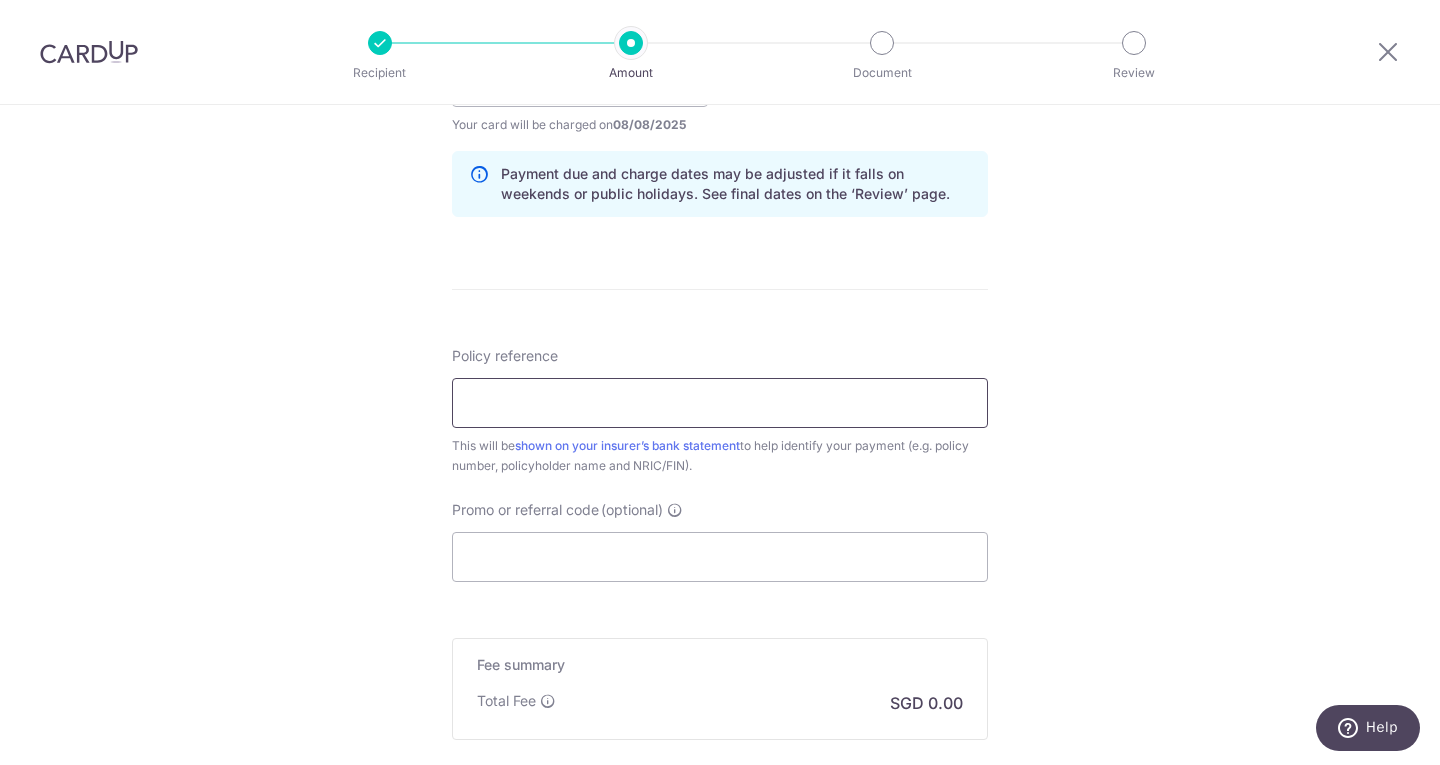 type on "E232121728" 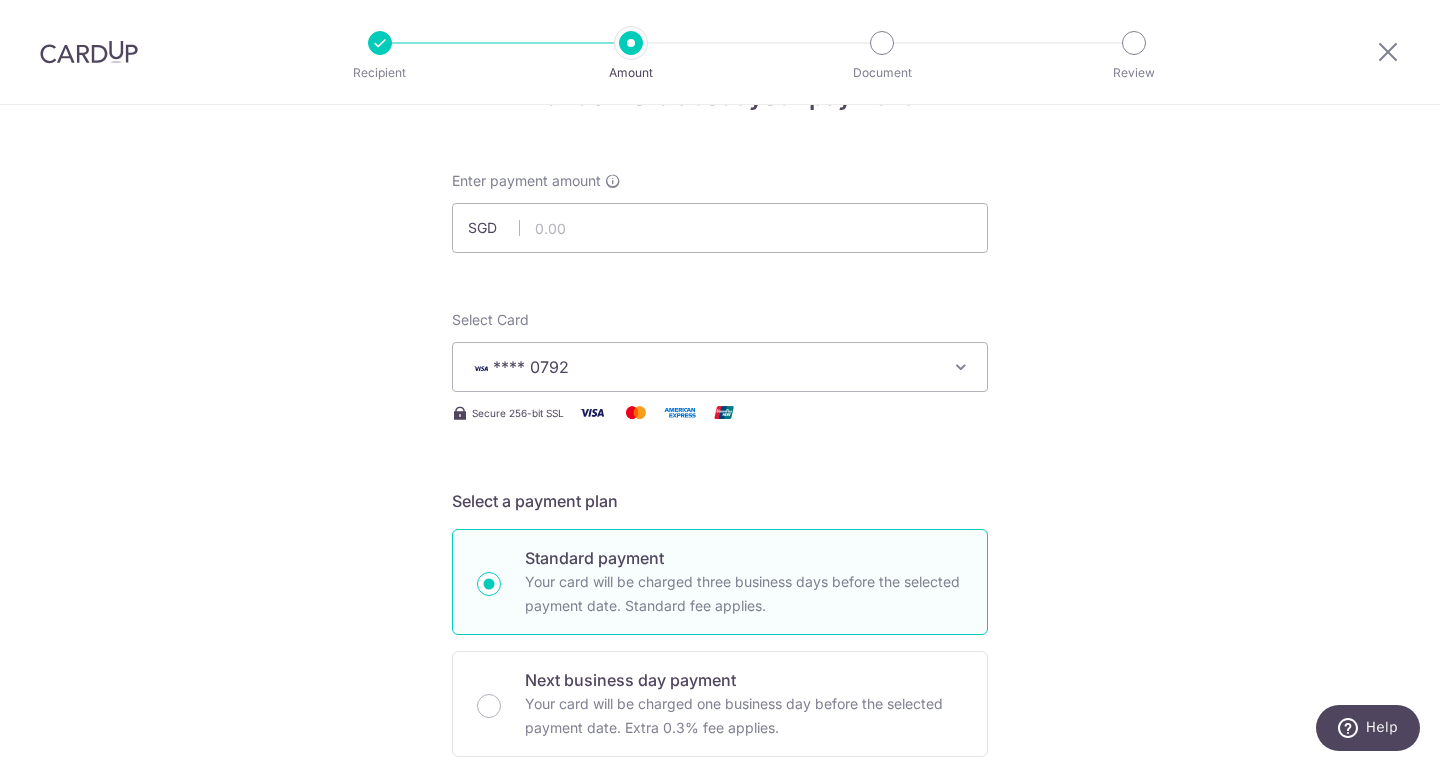 scroll, scrollTop: 31, scrollLeft: 0, axis: vertical 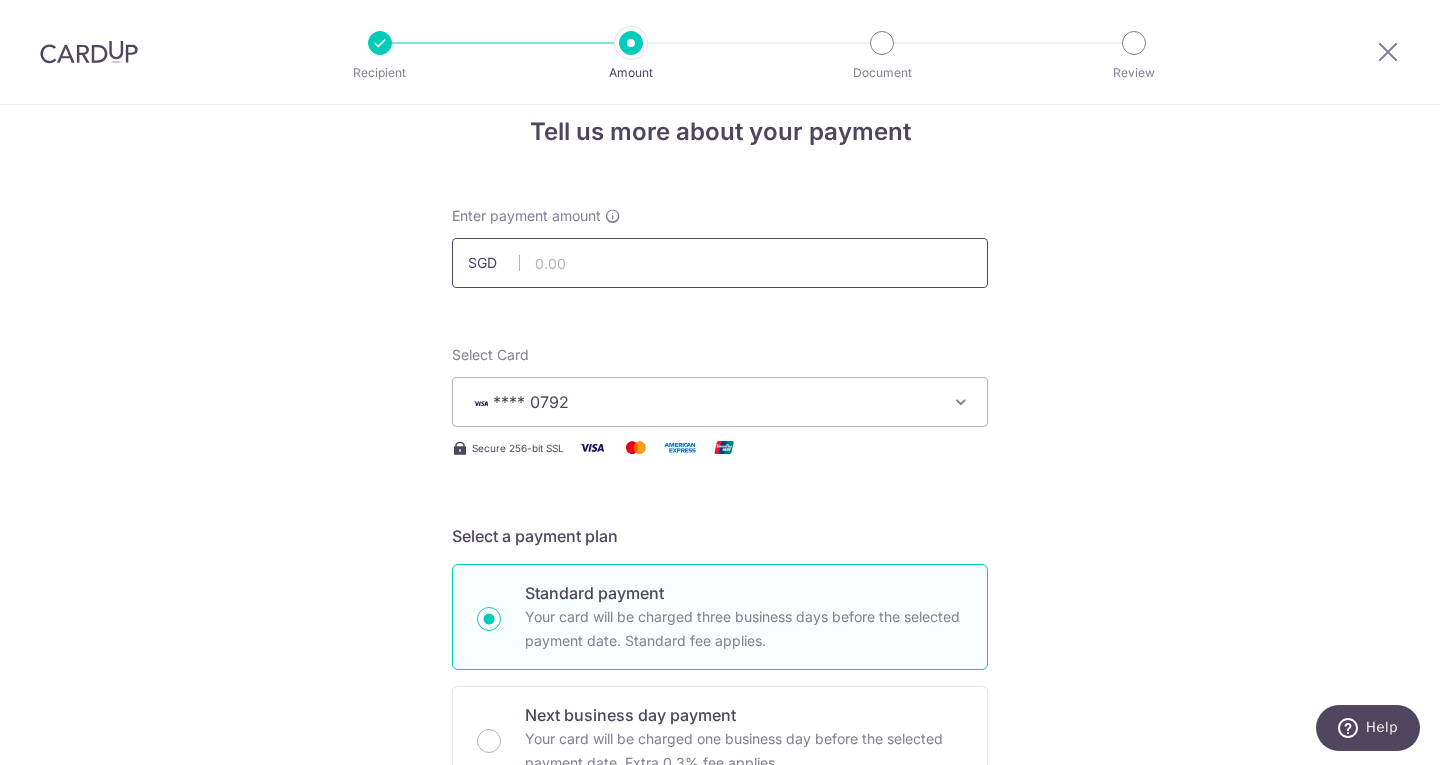 click at bounding box center (720, 263) 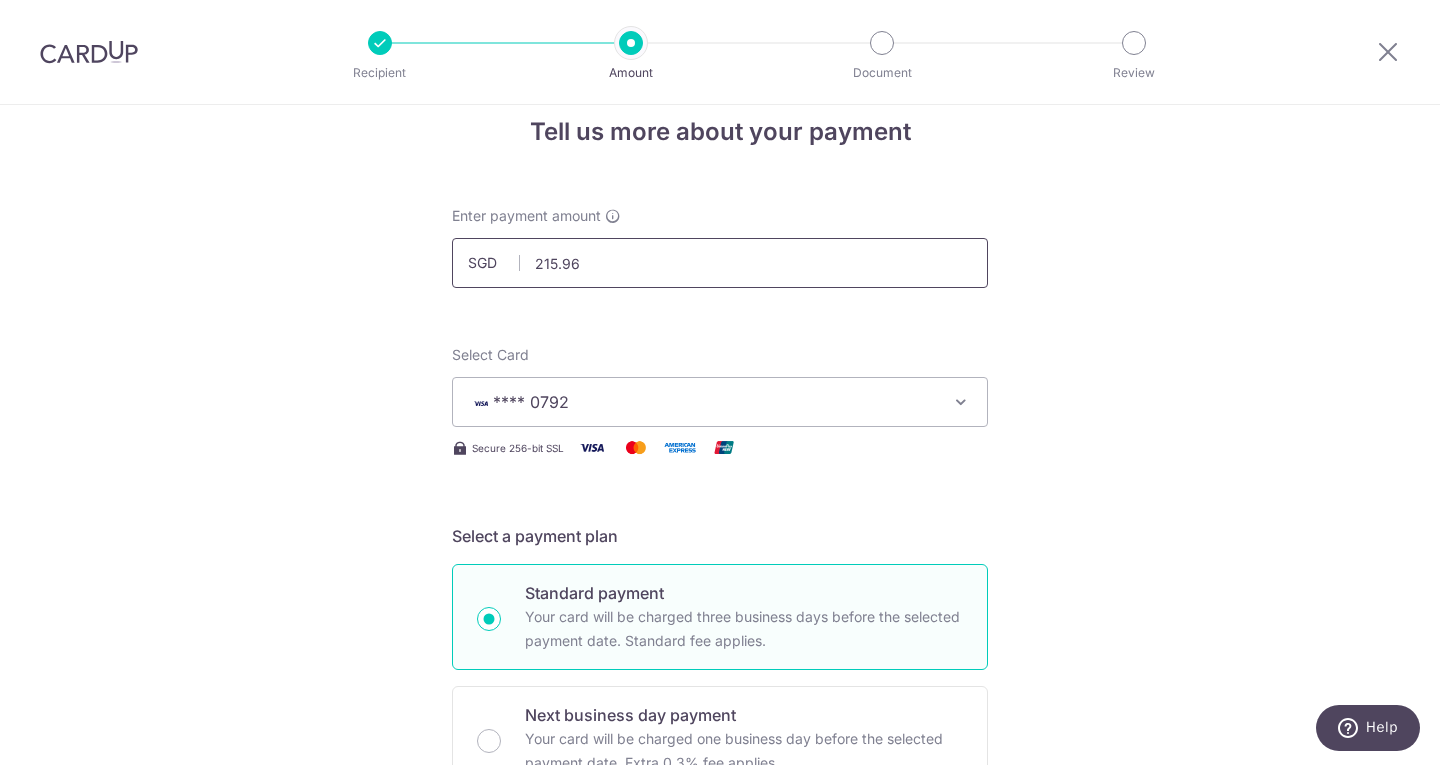 type on "215.96" 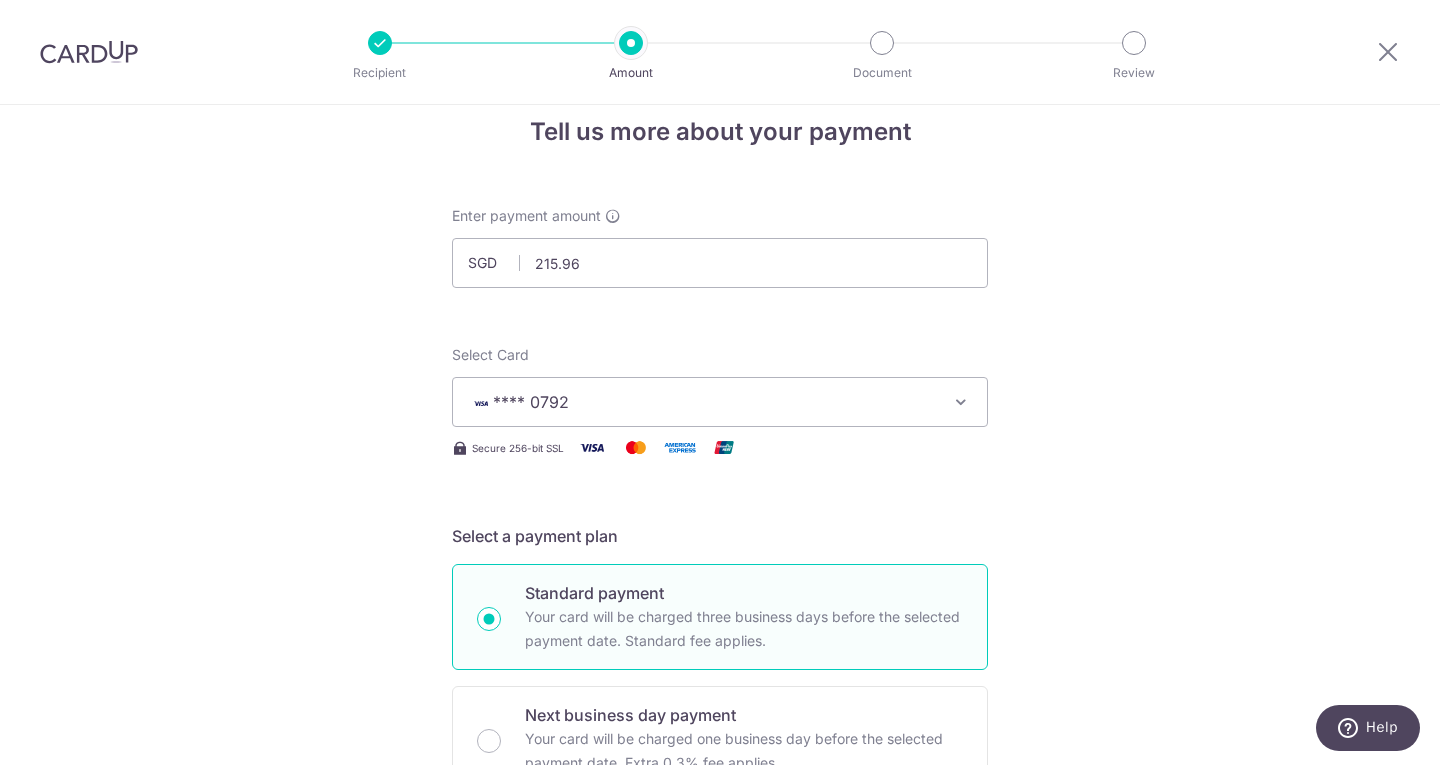 click on "Tell us more about your payment
Enter payment amount
SGD
215.96
Select Card
**** 0792
Add credit card
Your Cards
**** 0792
Secure 256-bit SSL
Text
New card details
Card
Secure 256-bit SSL" at bounding box center [720, 1019] 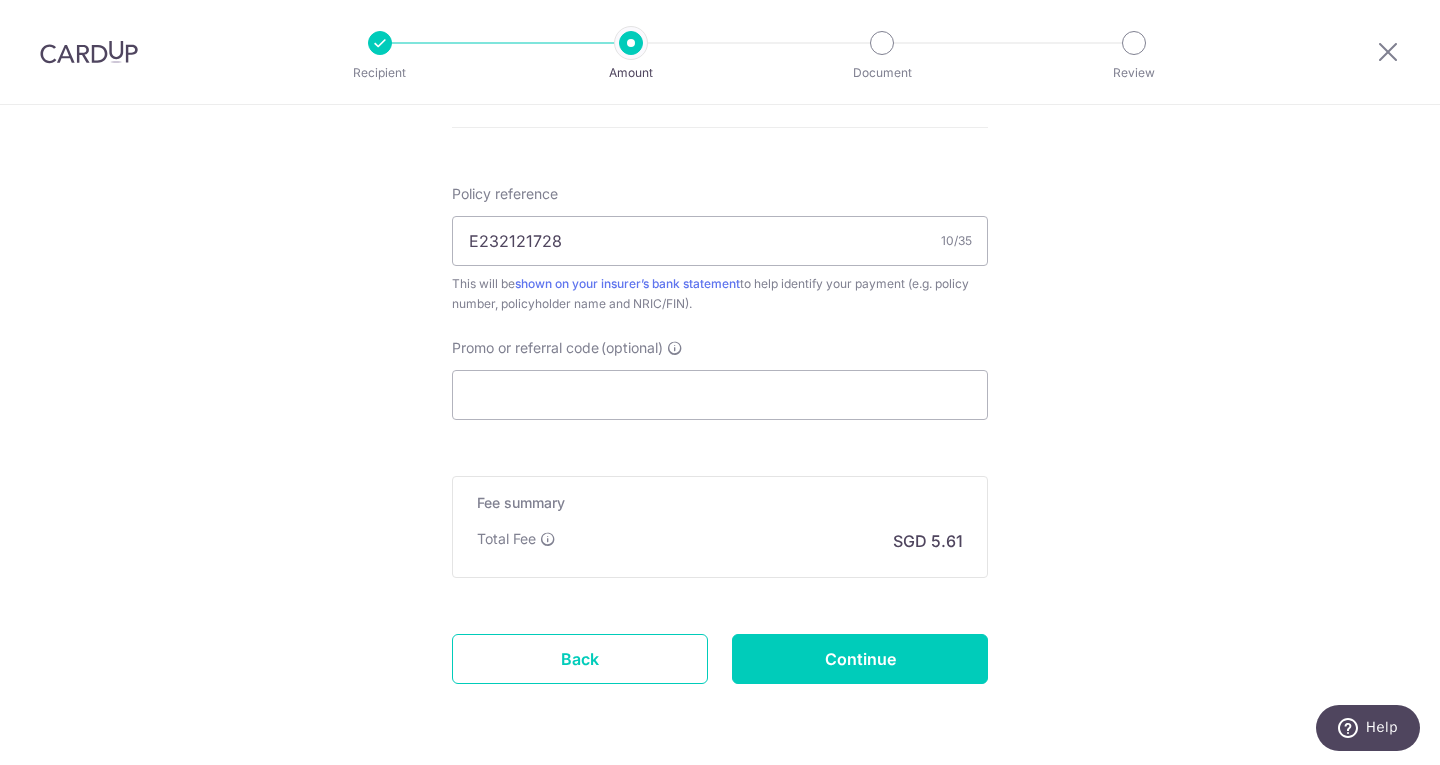 scroll, scrollTop: 1231, scrollLeft: 0, axis: vertical 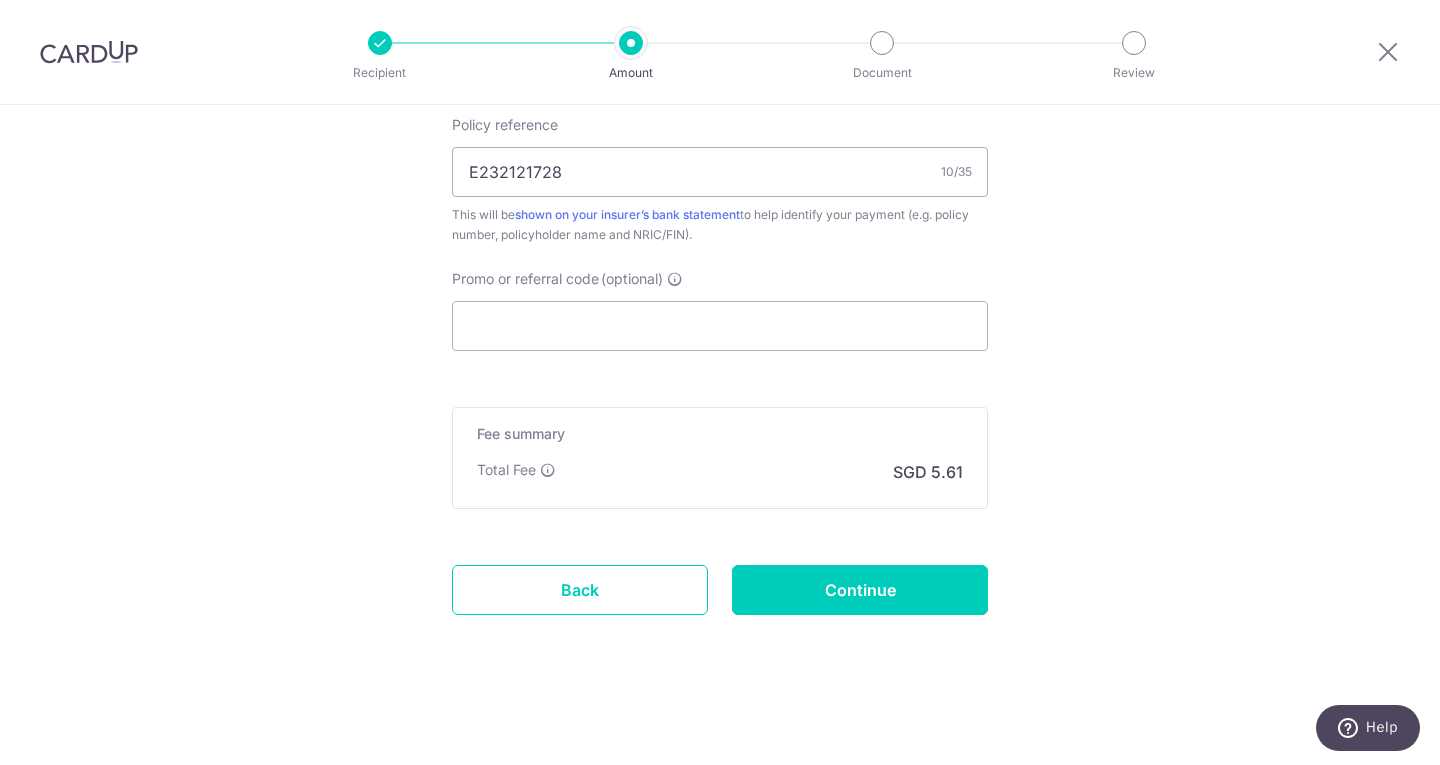 click on "Promo or referral code
(optional)
The discounted fee will be shown on the review step, right before you create your payments.
Add" at bounding box center (720, 310) 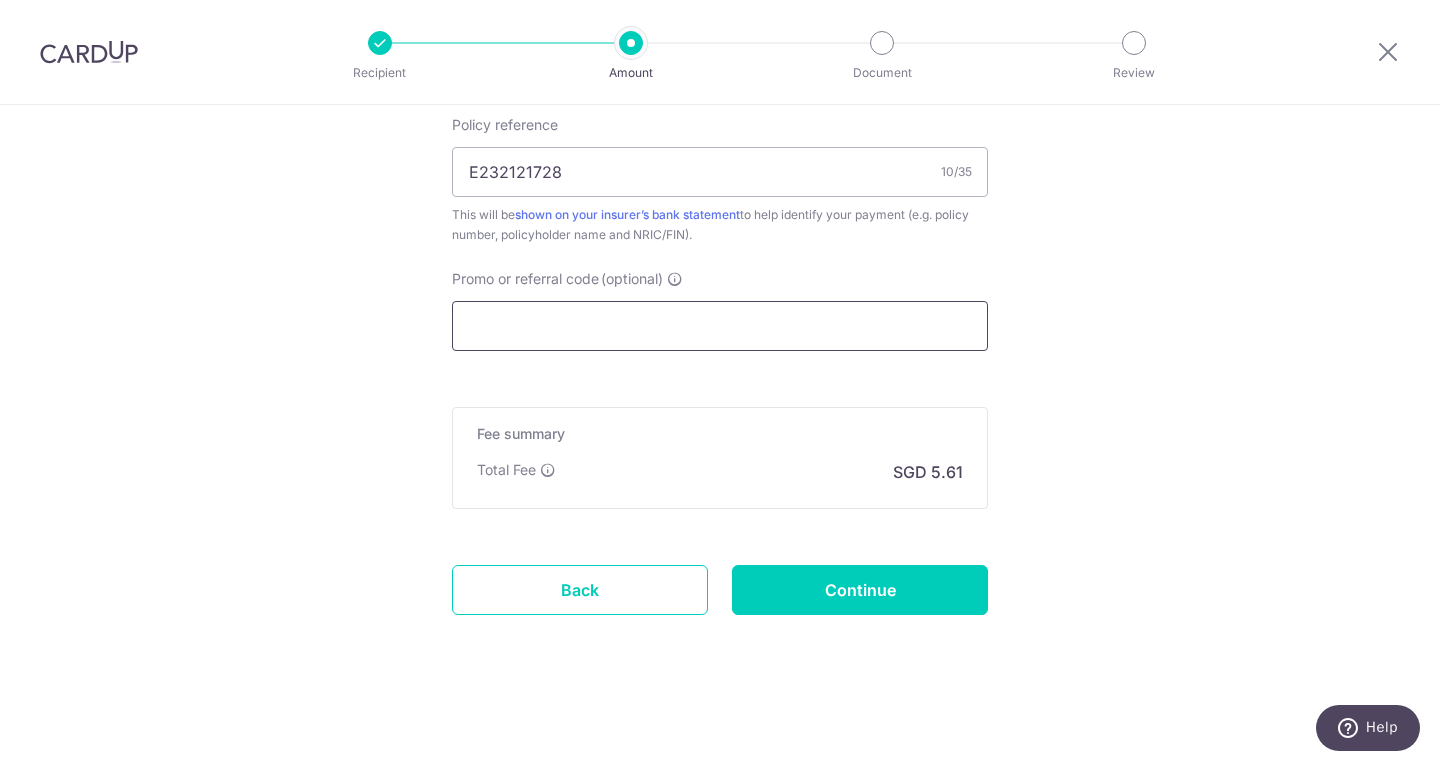 click on "Promo or referral code
(optional)" at bounding box center [720, 326] 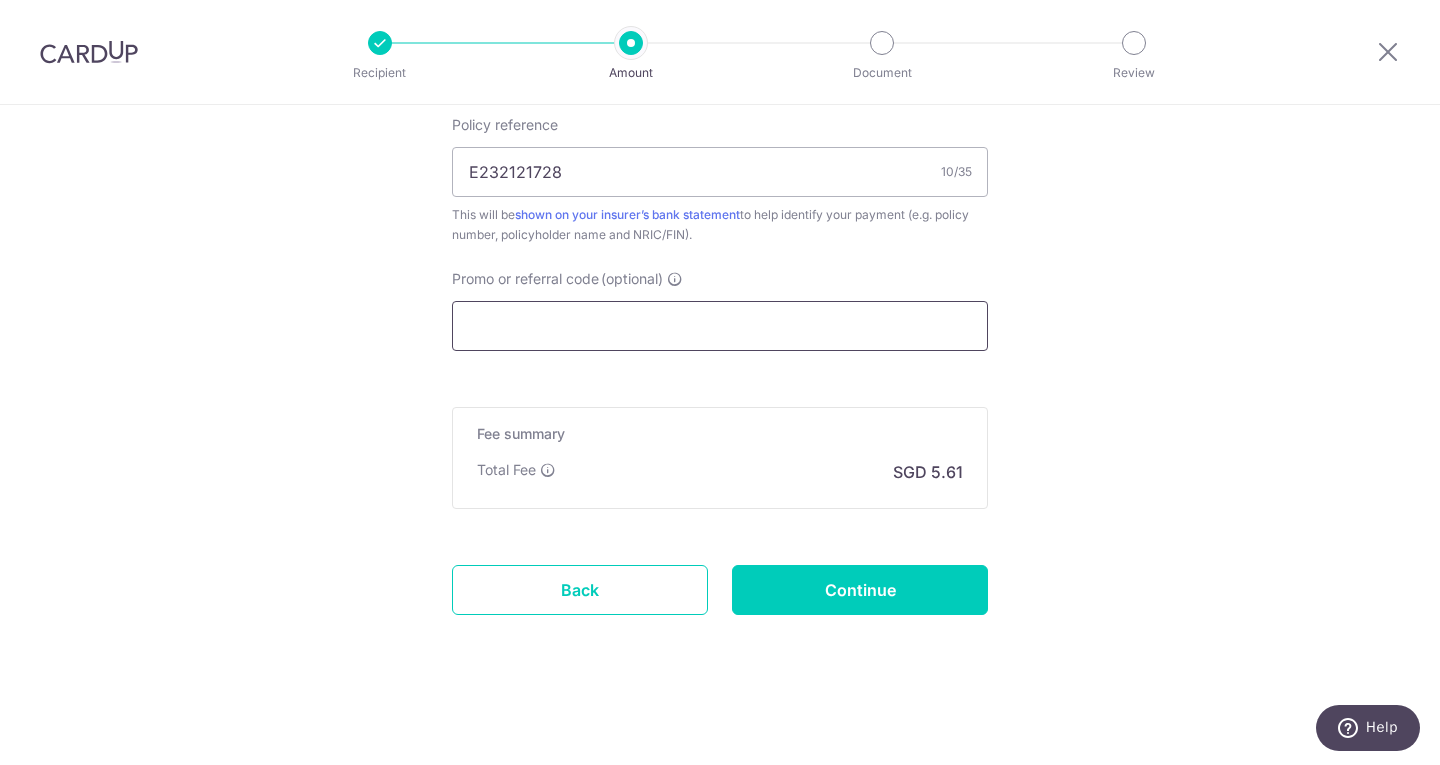 paste on "OFF225" 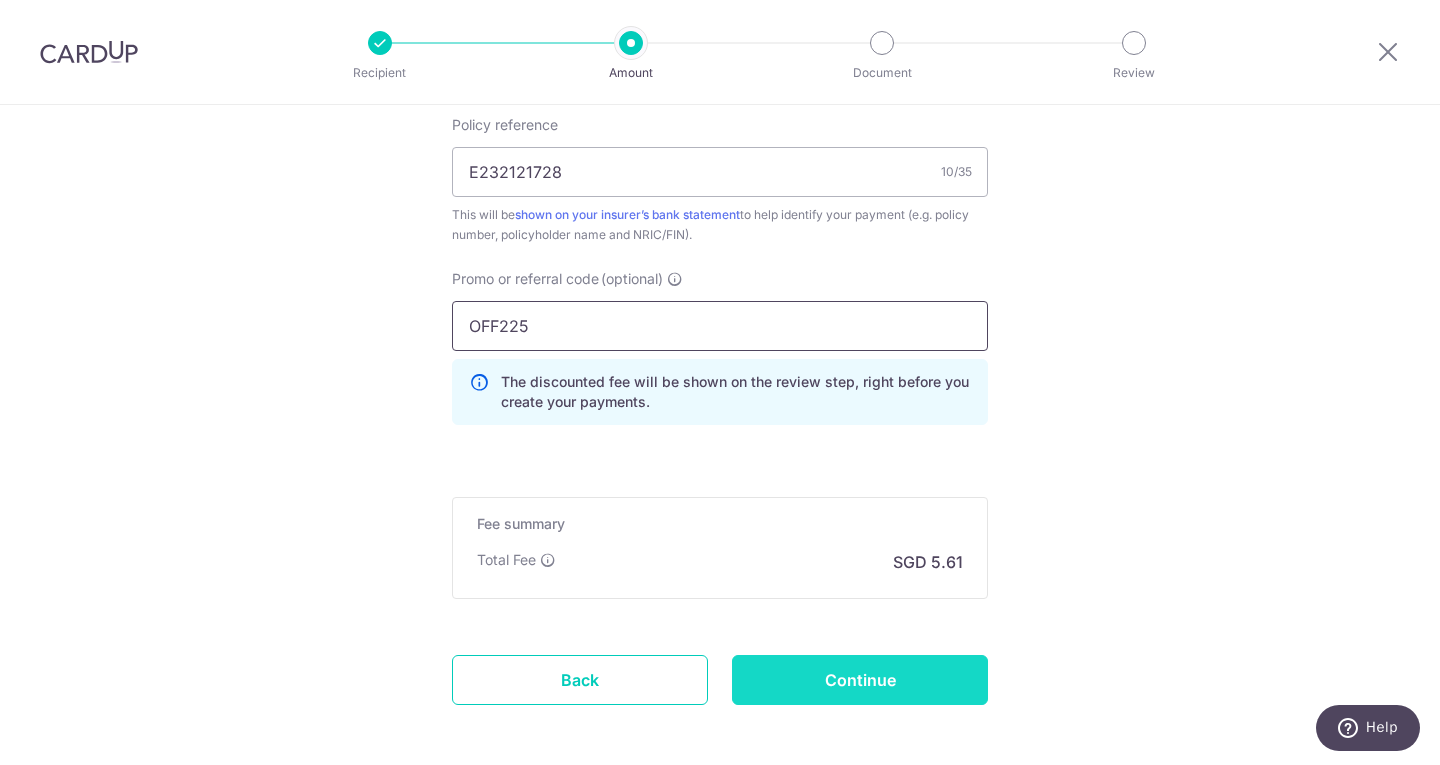 type on "OFF225" 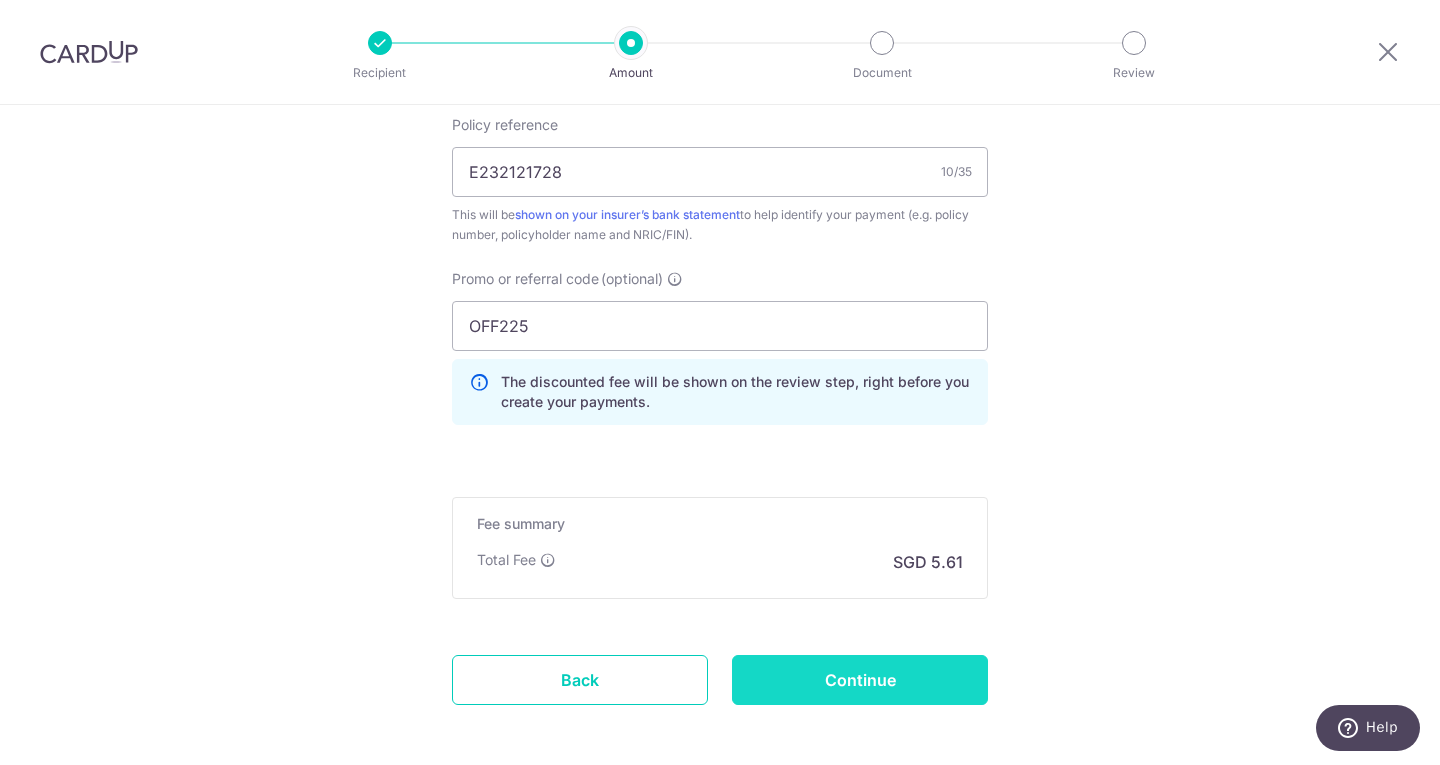 click on "Continue" at bounding box center [860, 680] 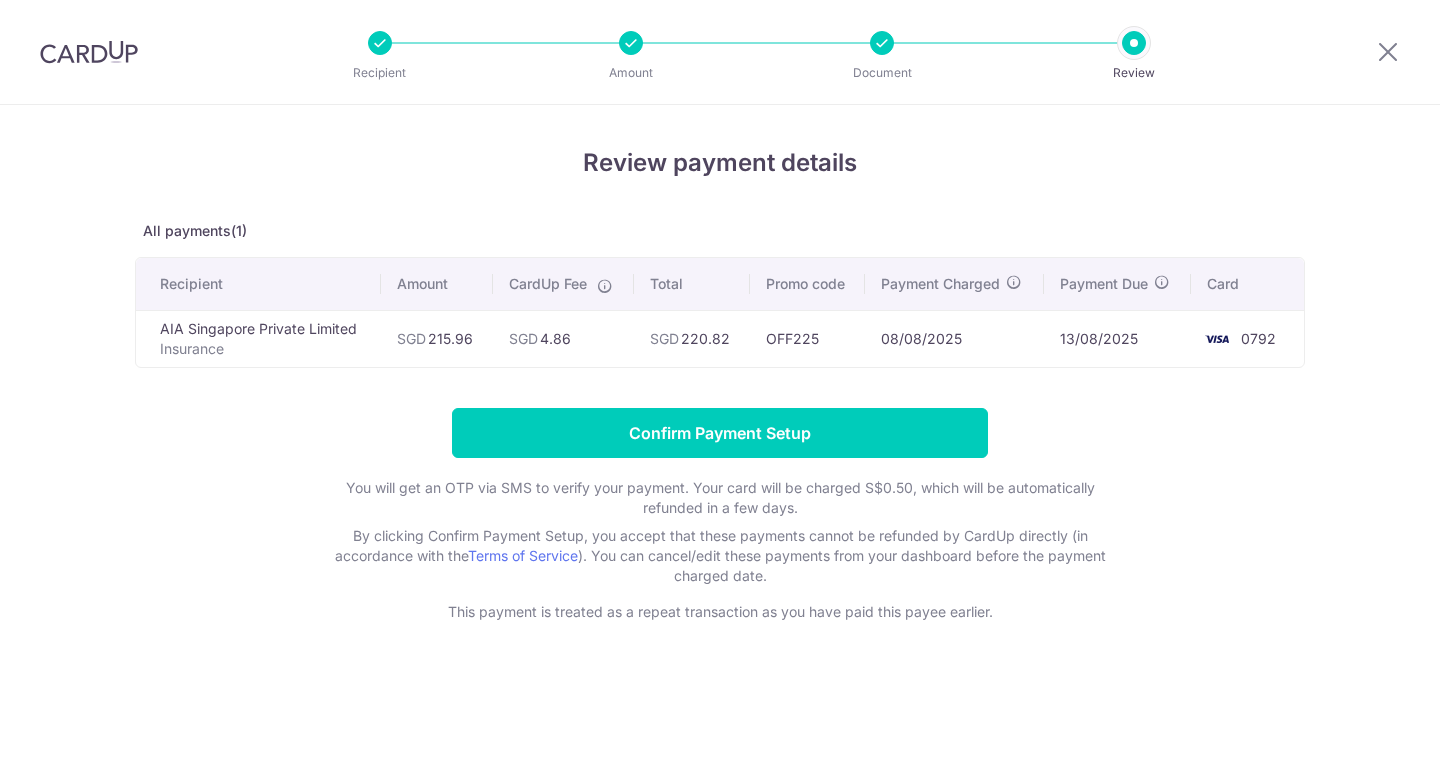 scroll, scrollTop: 0, scrollLeft: 0, axis: both 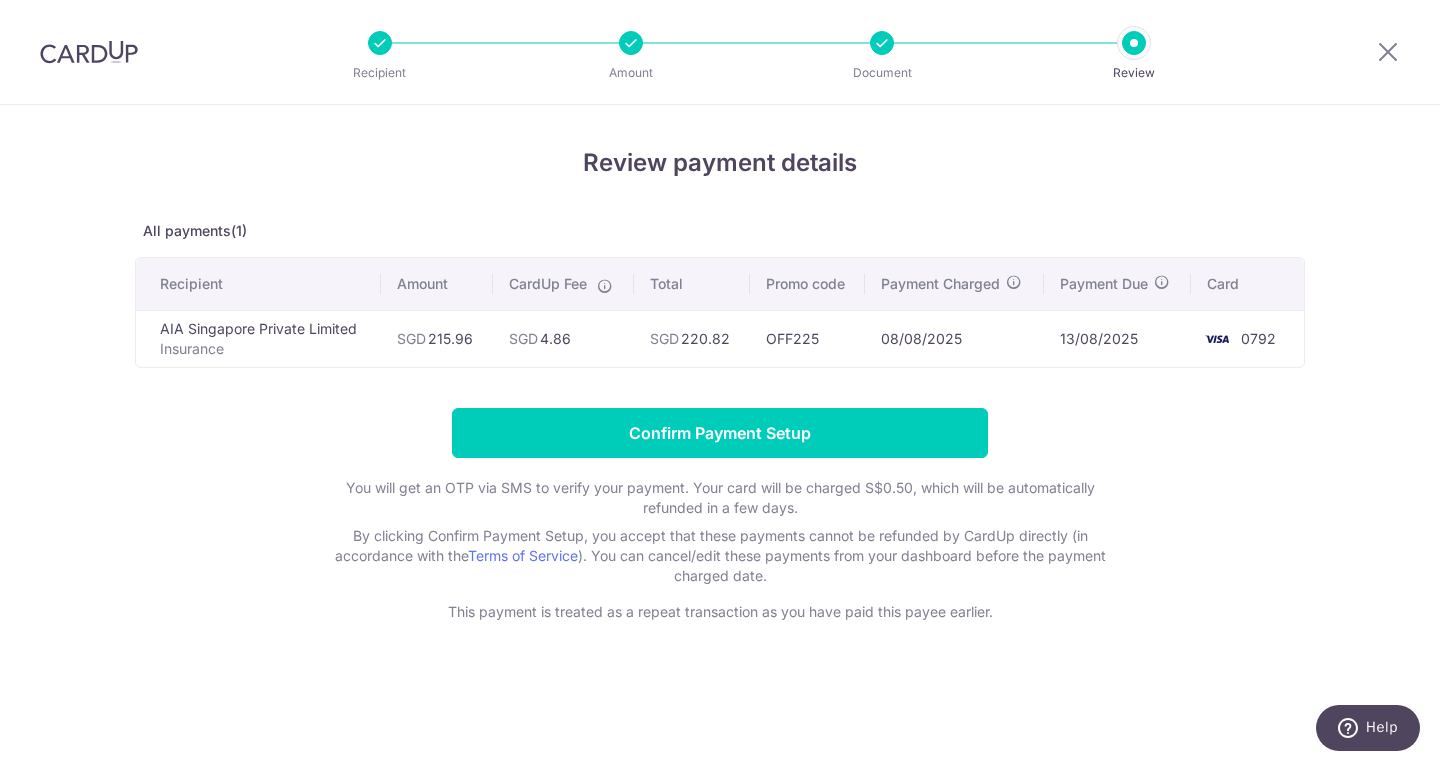 click on "Document" at bounding box center [882, 73] 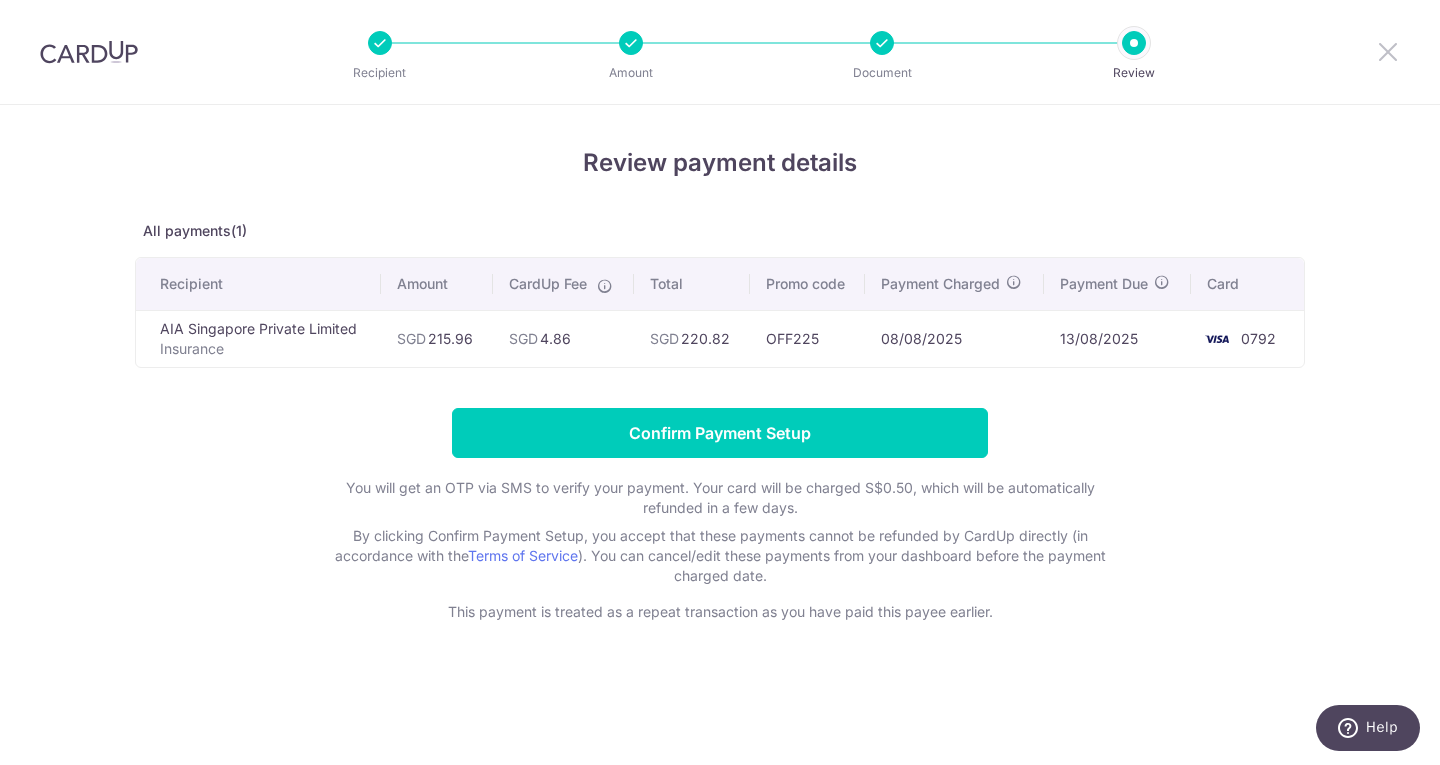 click at bounding box center (1388, 51) 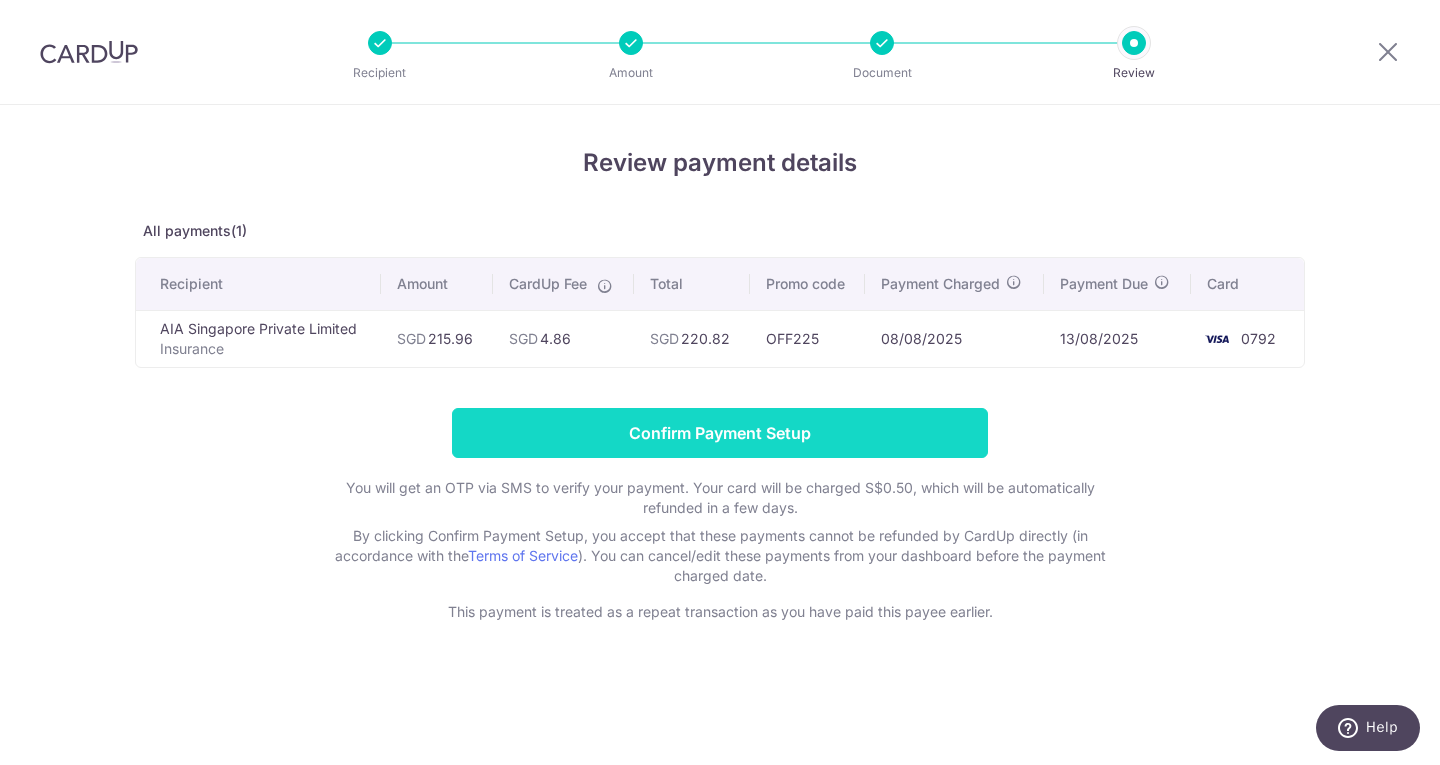 click on "Confirm Payment Setup" at bounding box center [720, 433] 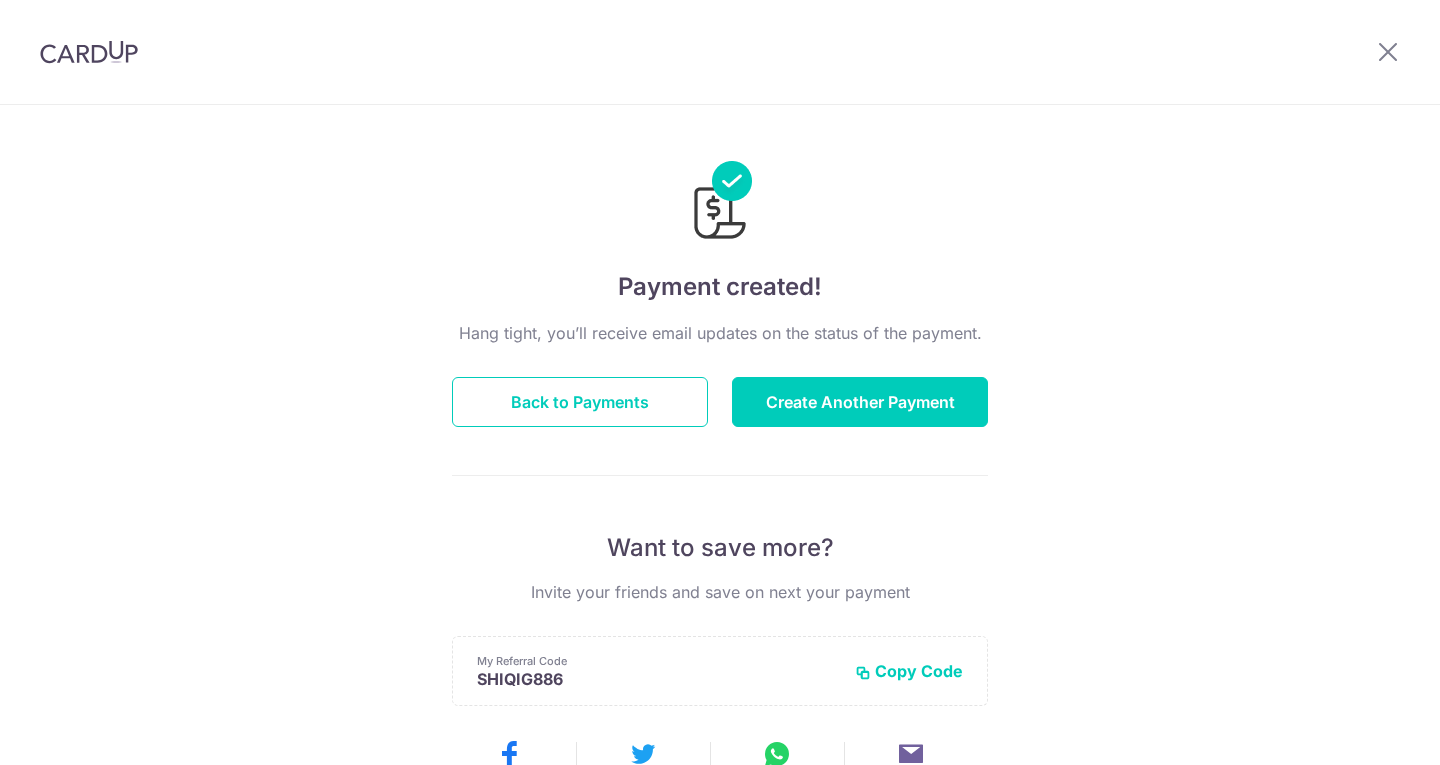 scroll, scrollTop: 0, scrollLeft: 0, axis: both 